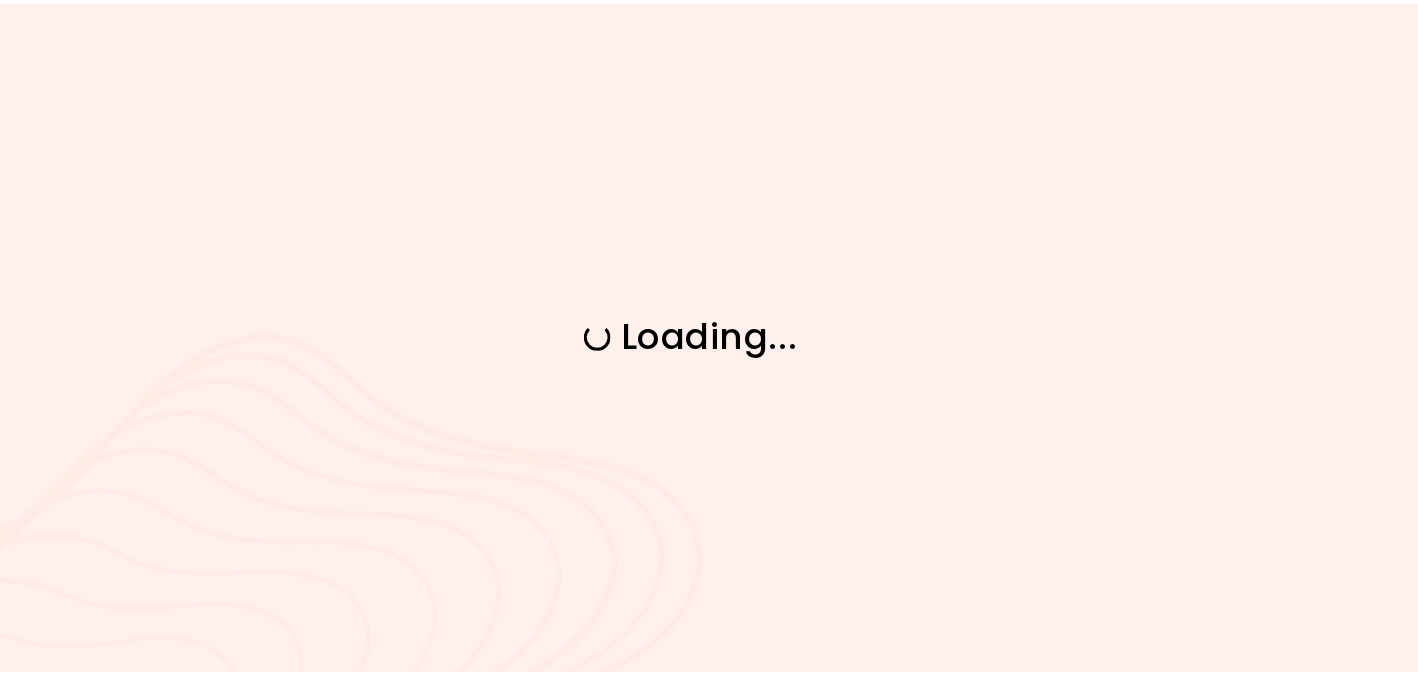 scroll, scrollTop: 0, scrollLeft: 0, axis: both 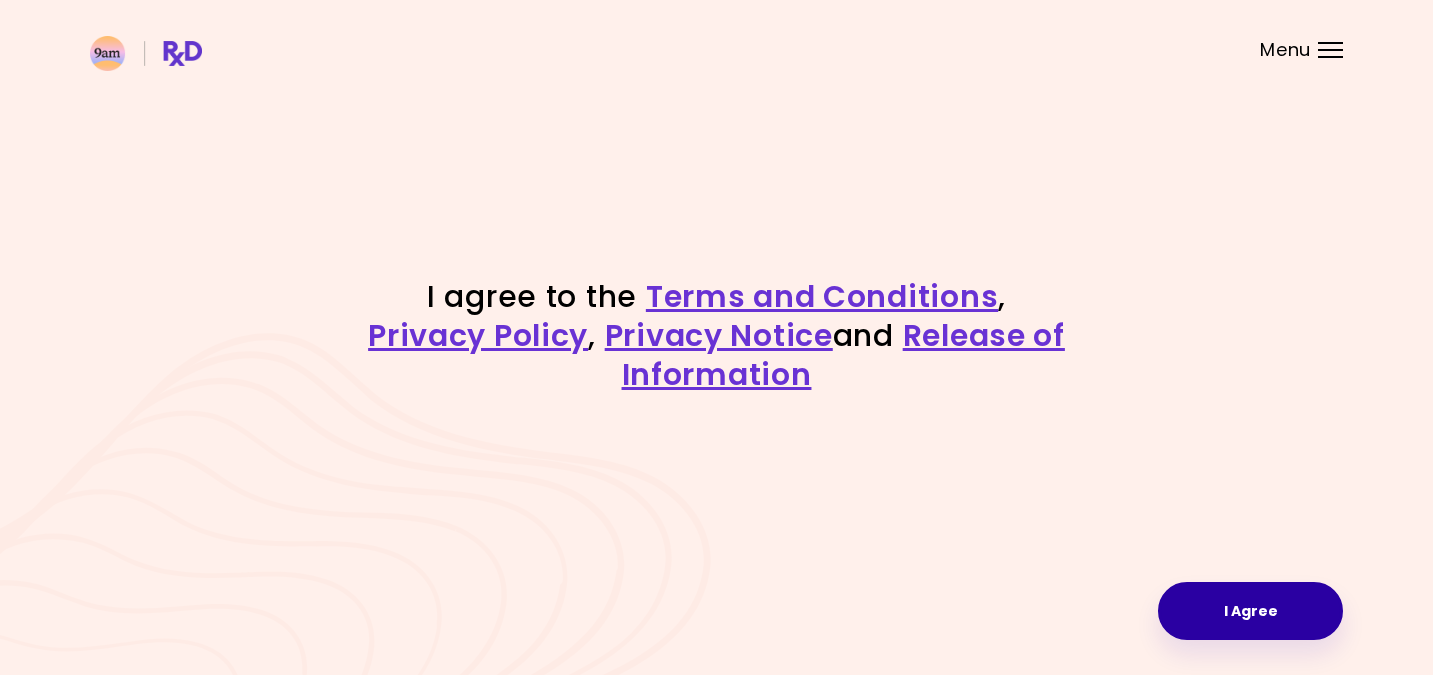 click on "I Agree" at bounding box center (1250, 611) 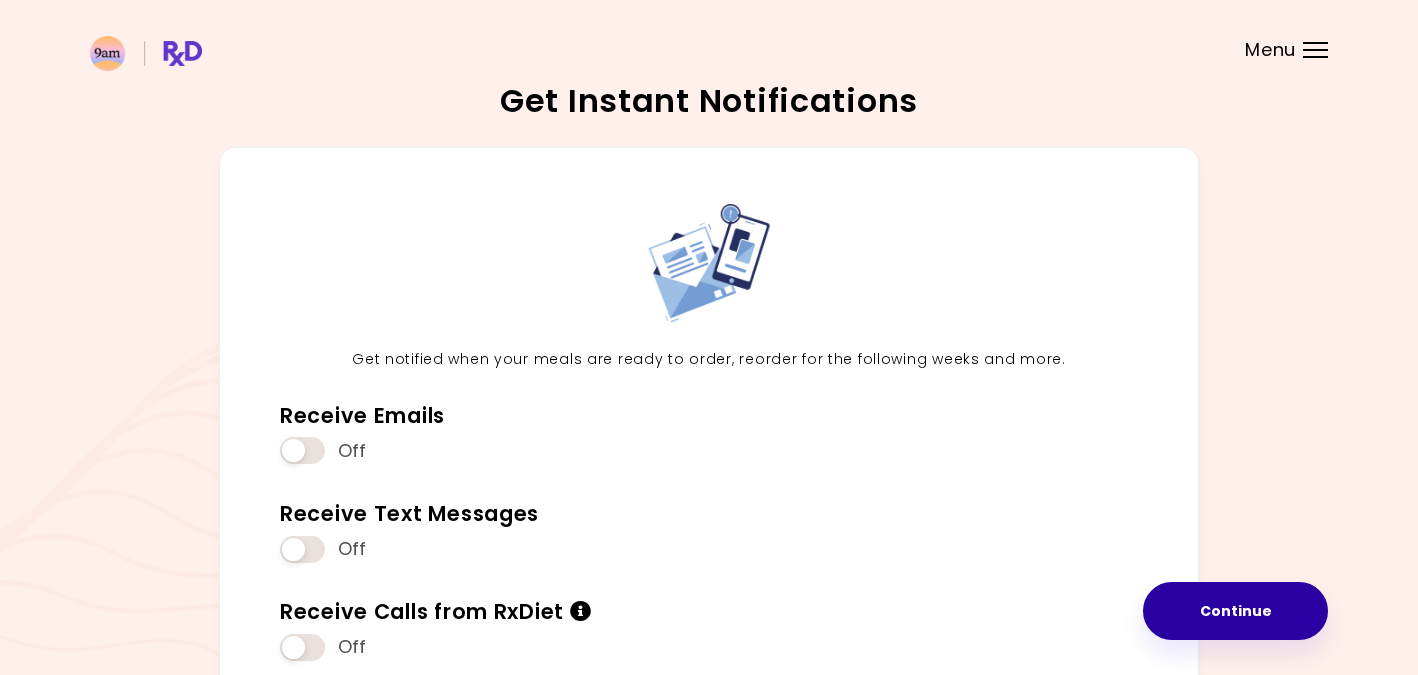 click on "Continue" at bounding box center (1235, 611) 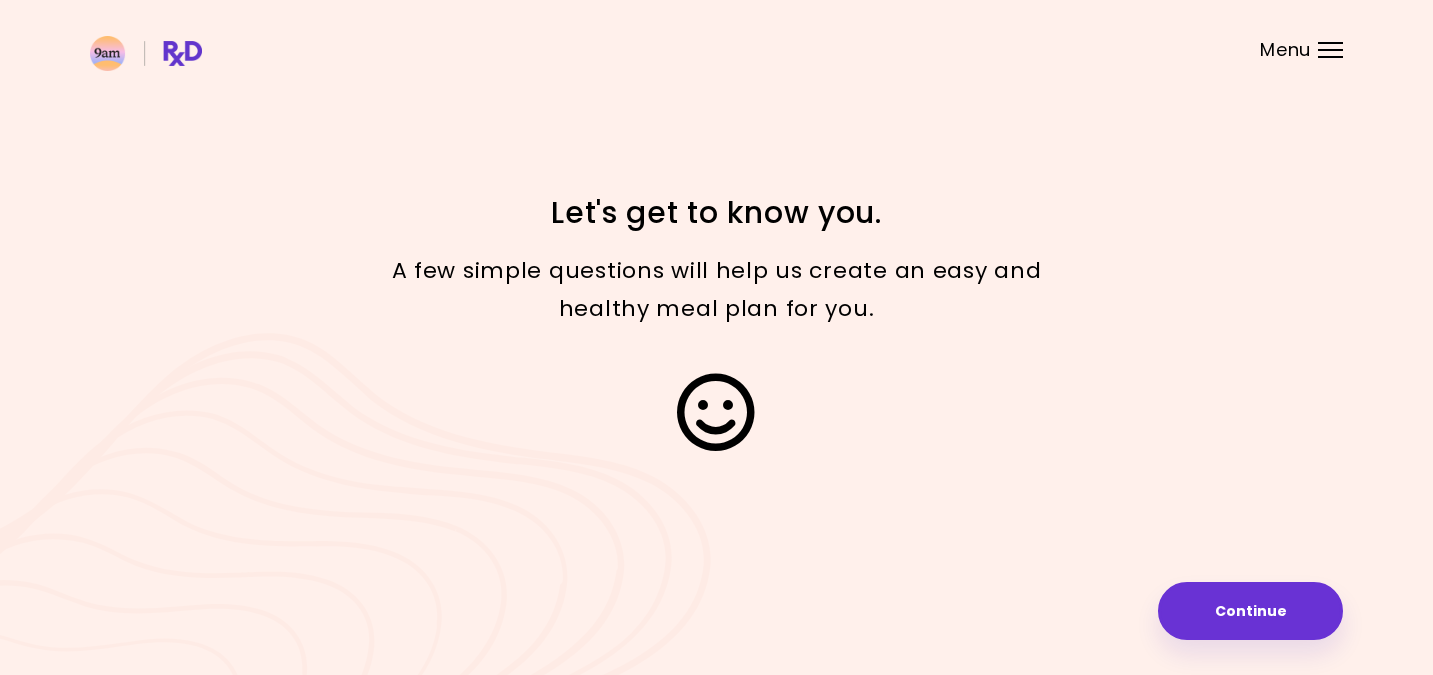 click on "Continue" at bounding box center (1250, 611) 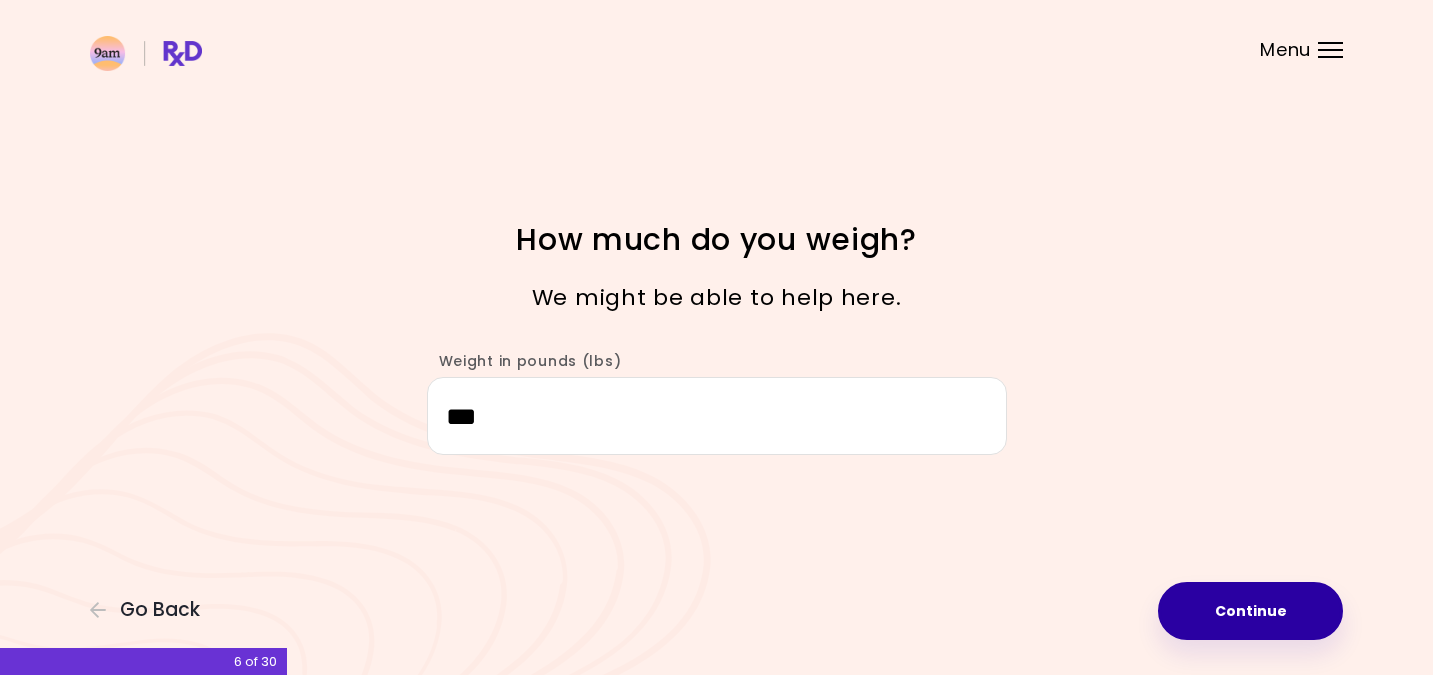 click on "Continue" at bounding box center [1250, 611] 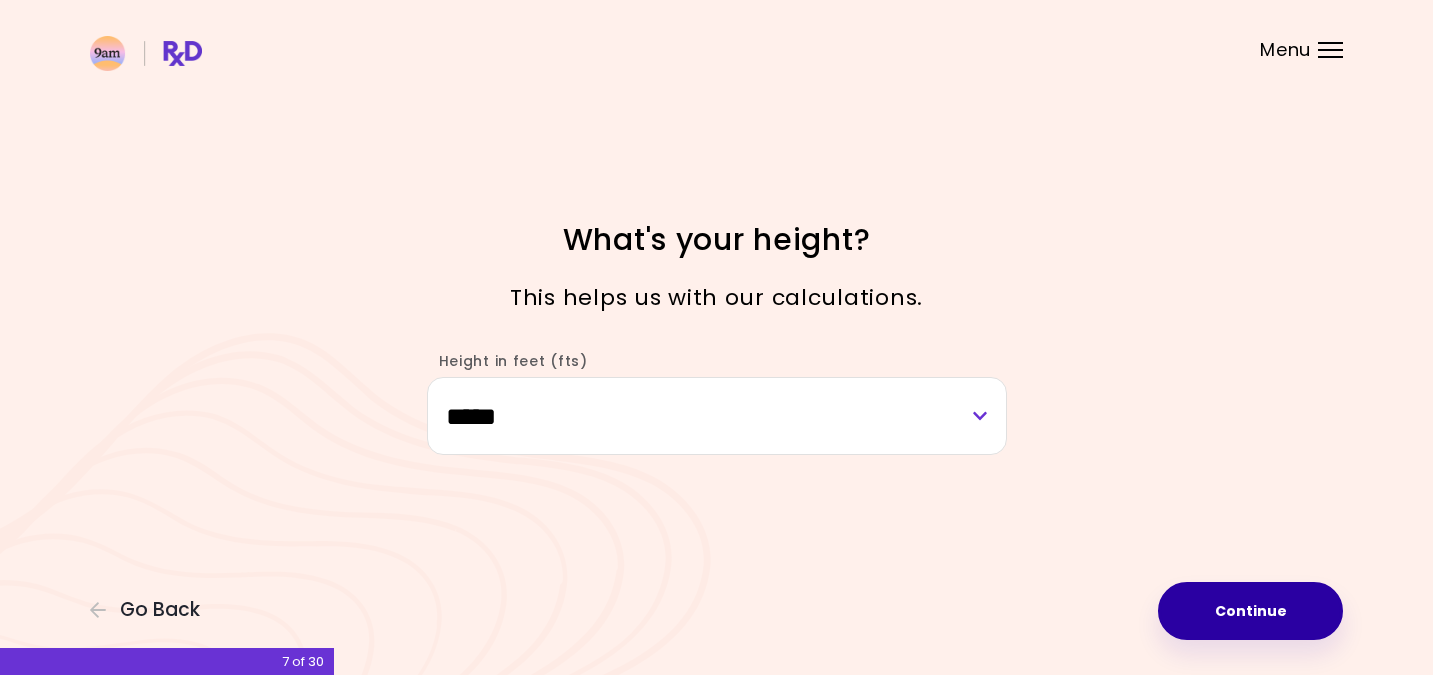 click on "Continue" at bounding box center (1250, 611) 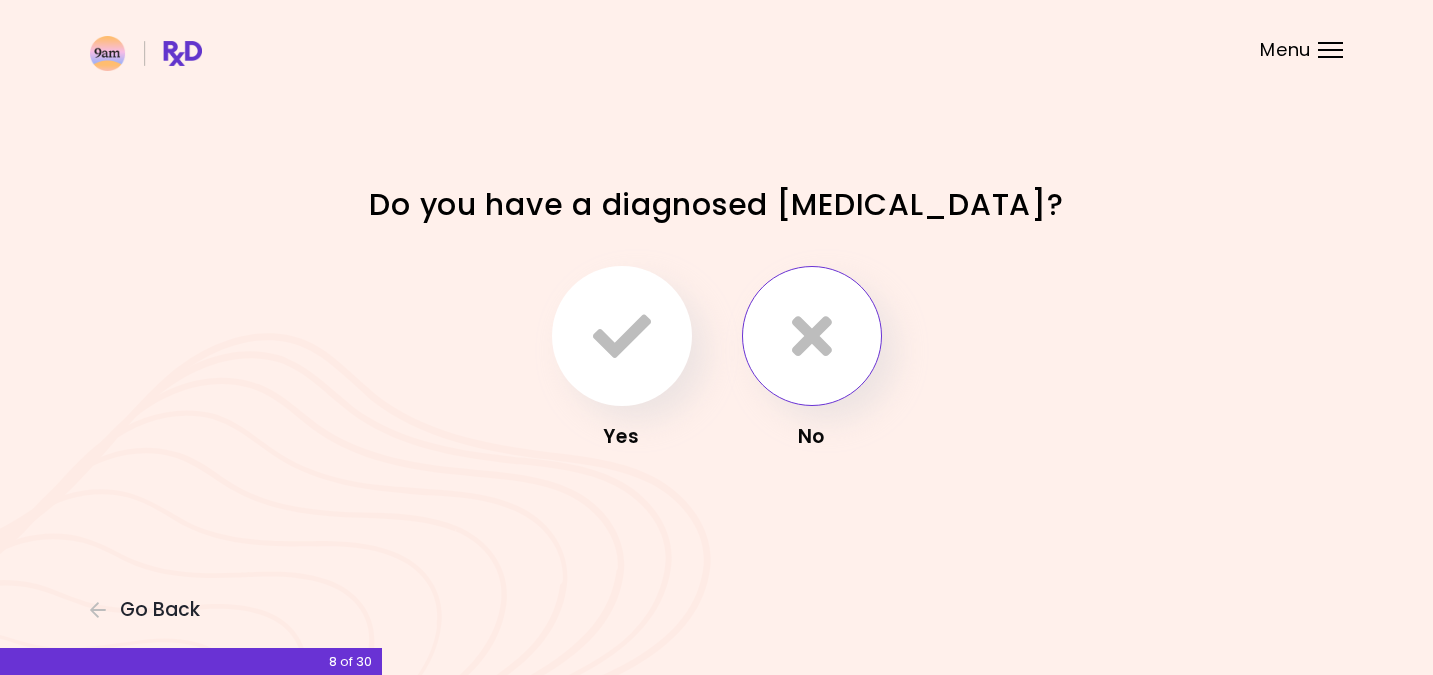 click at bounding box center [812, 336] 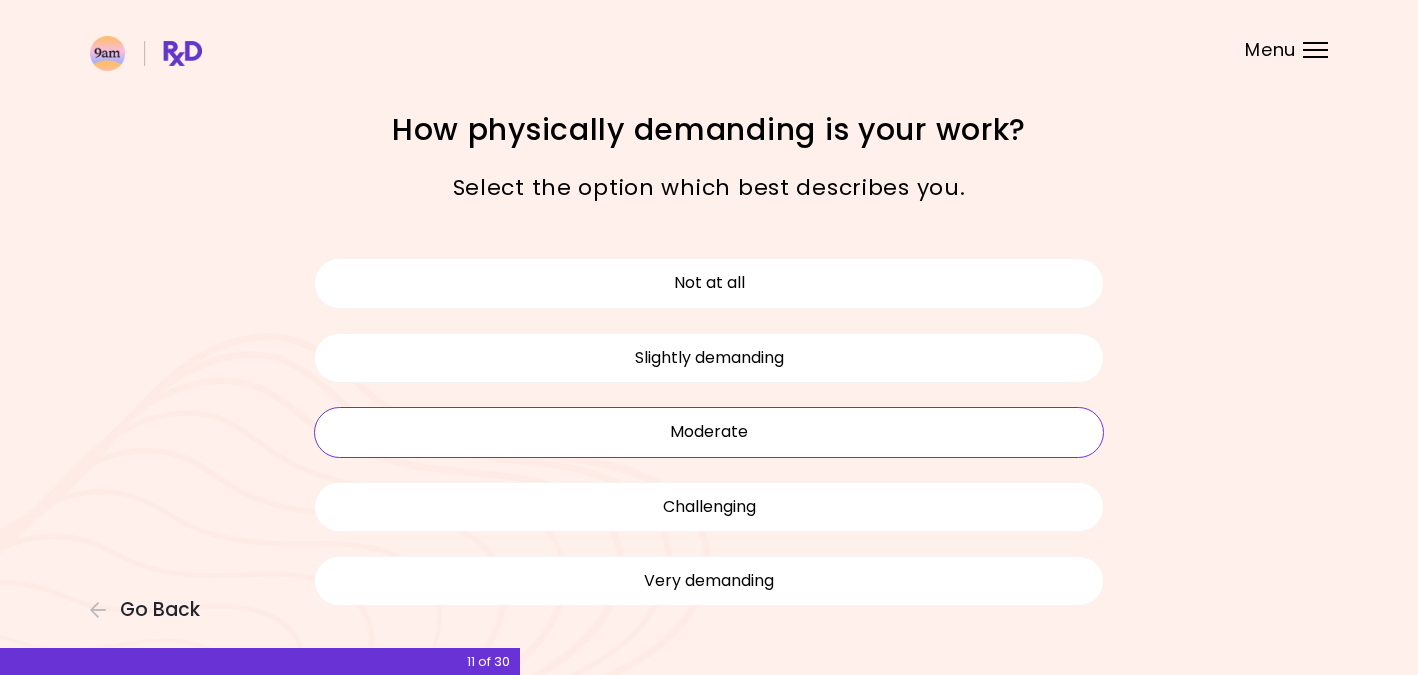 click on "Moderate" at bounding box center (709, 432) 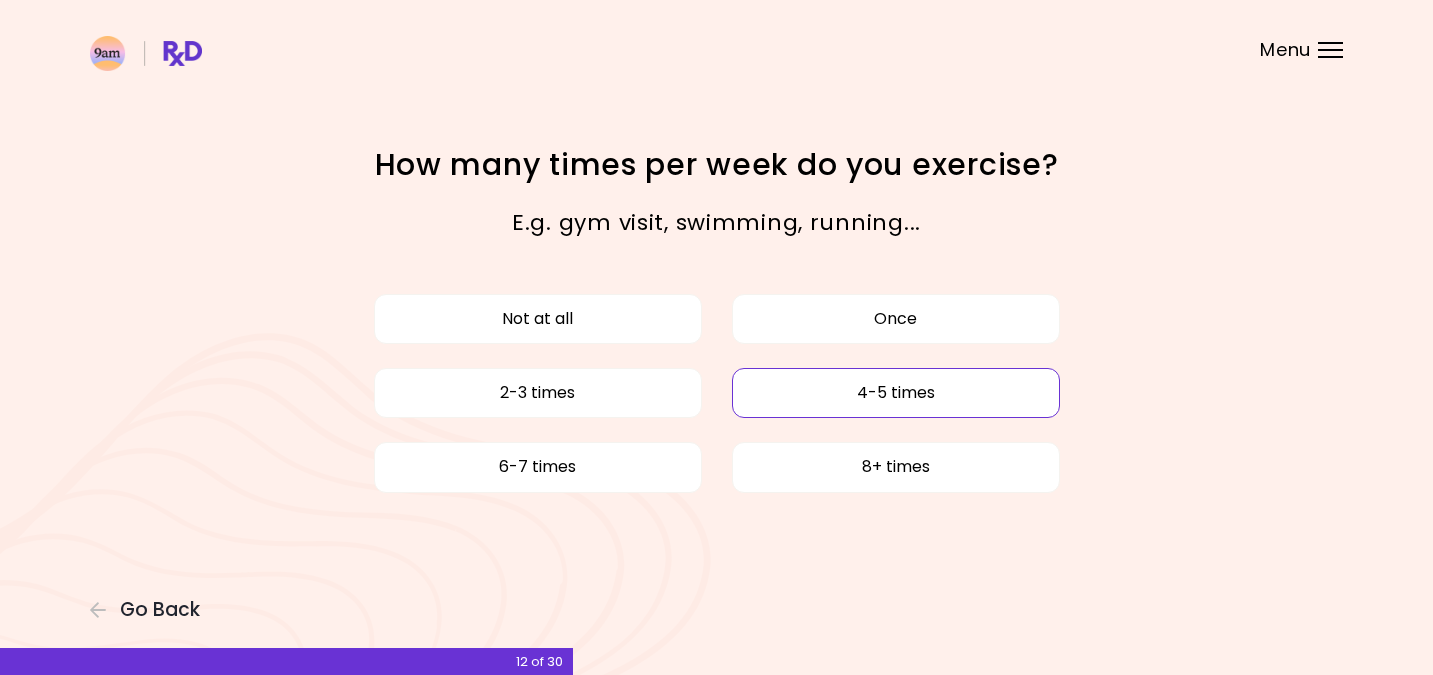 click on "4-5 times" at bounding box center (896, 393) 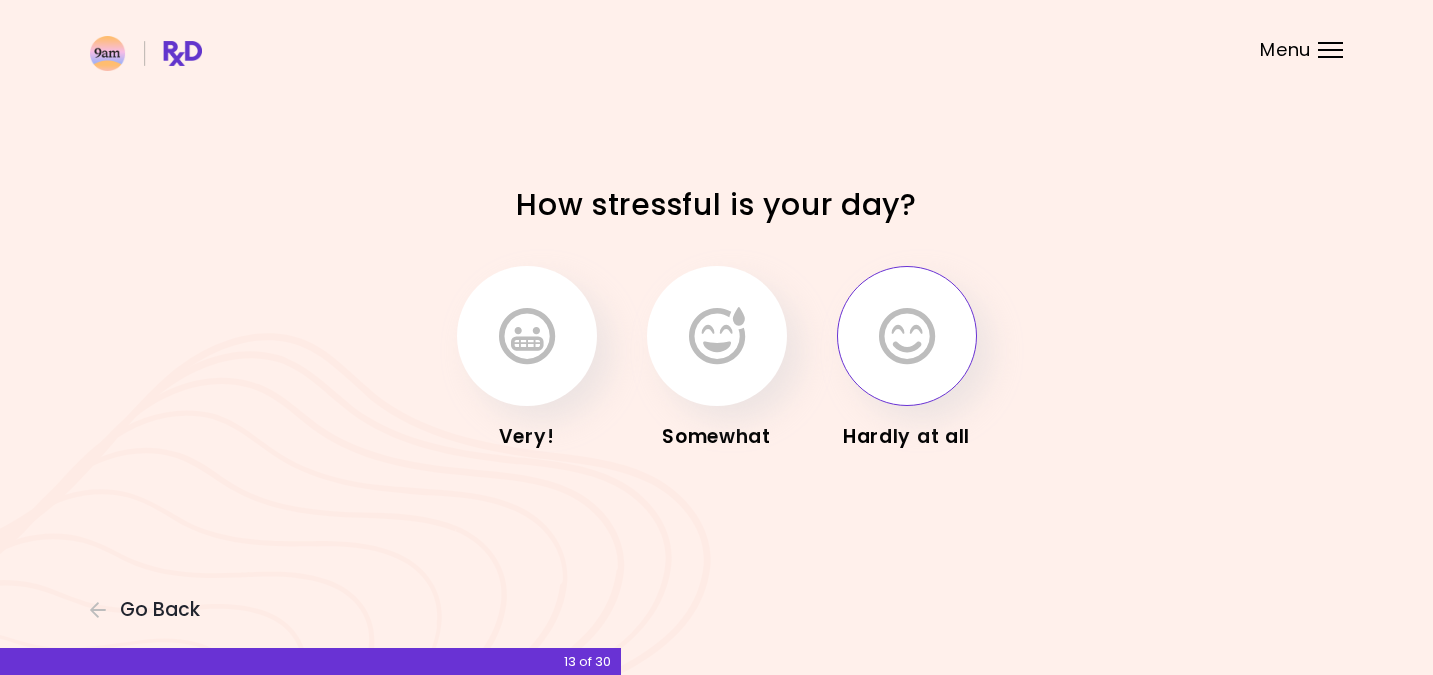 click at bounding box center [907, 336] 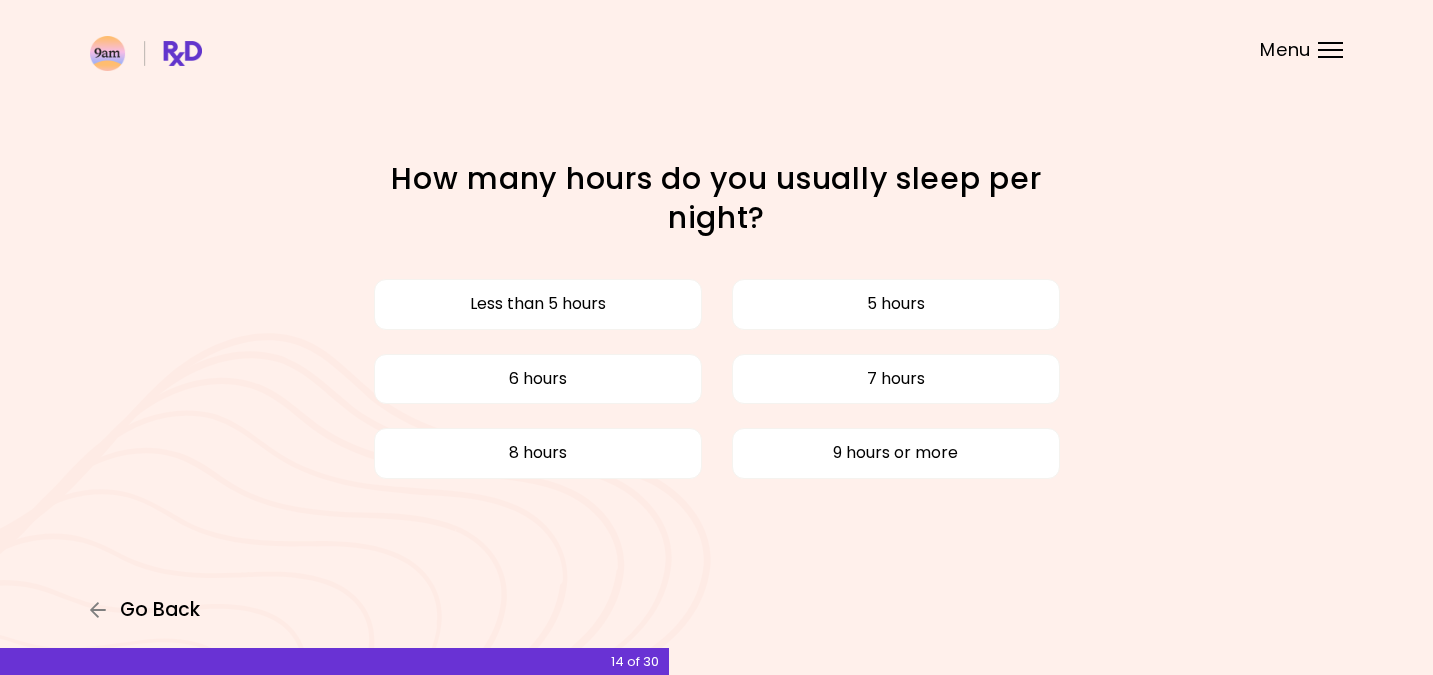 click on "Go Back" at bounding box center (160, 610) 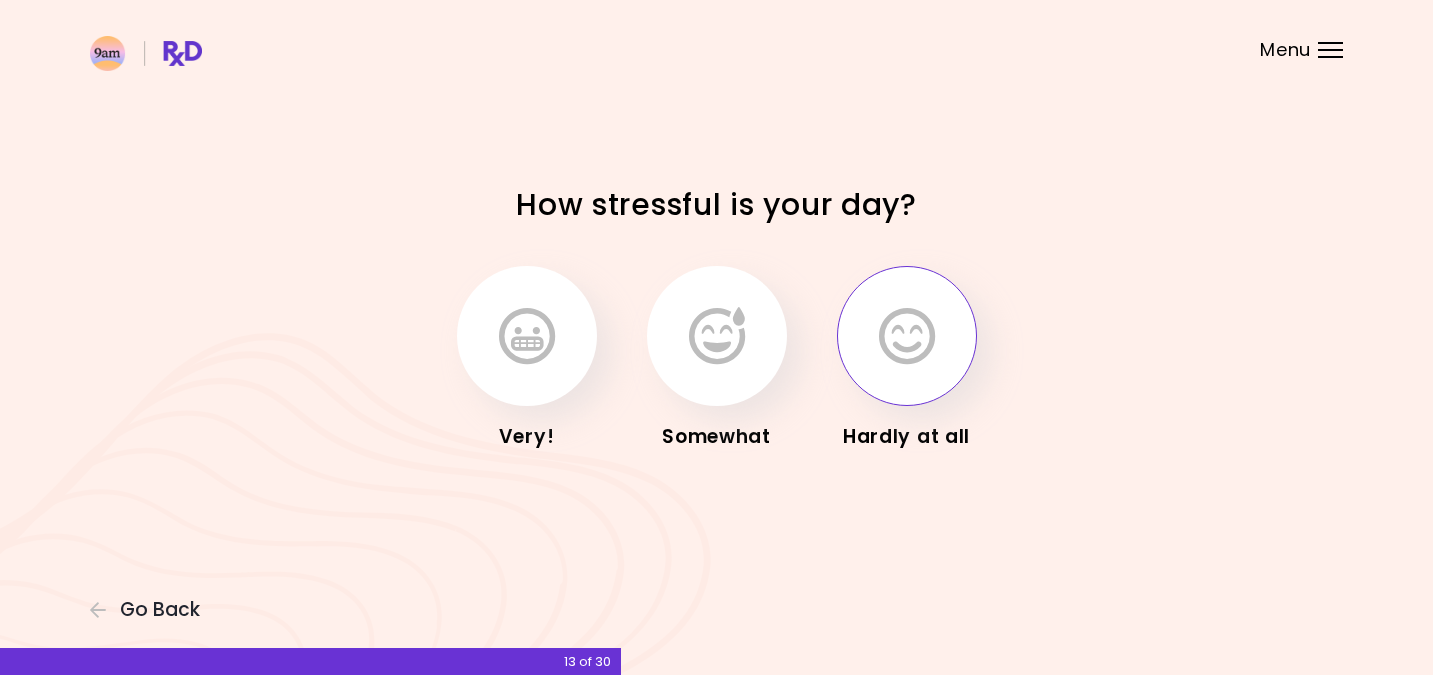 click on "Somewhat" at bounding box center [717, 437] 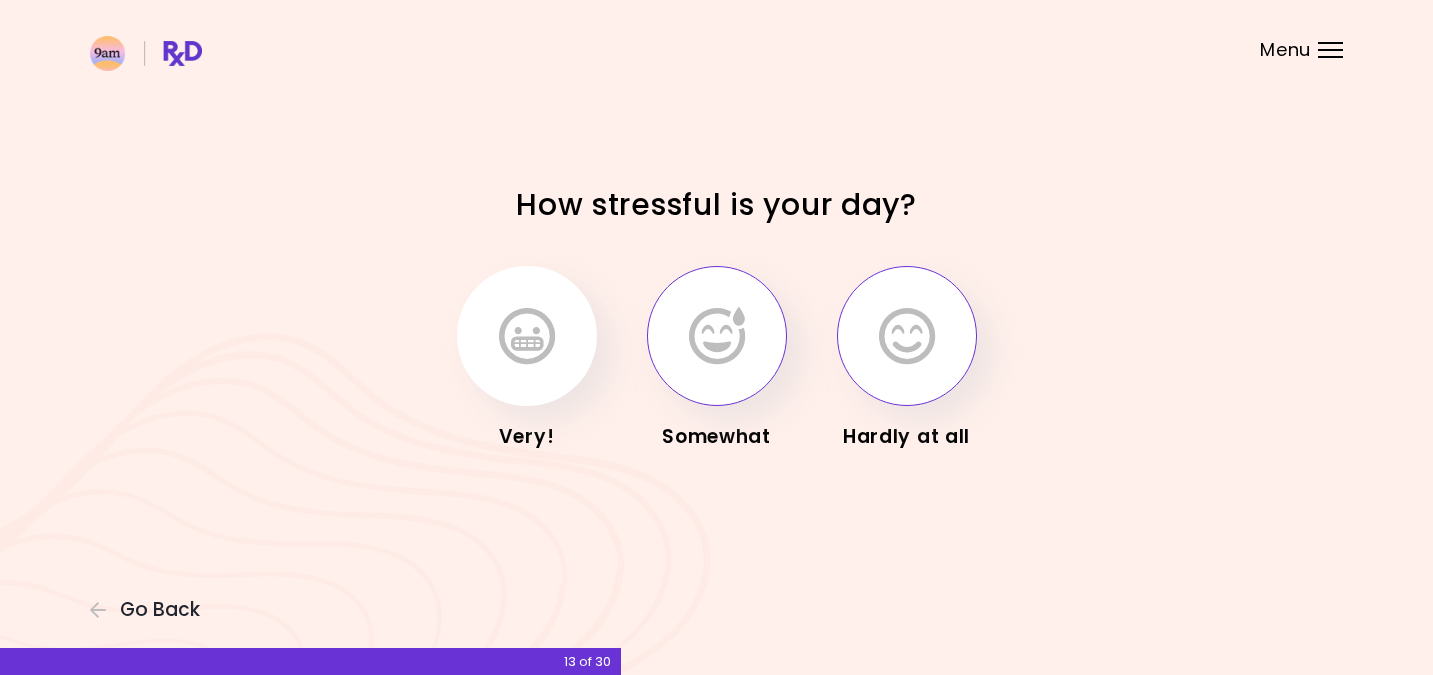 click at bounding box center [717, 336] 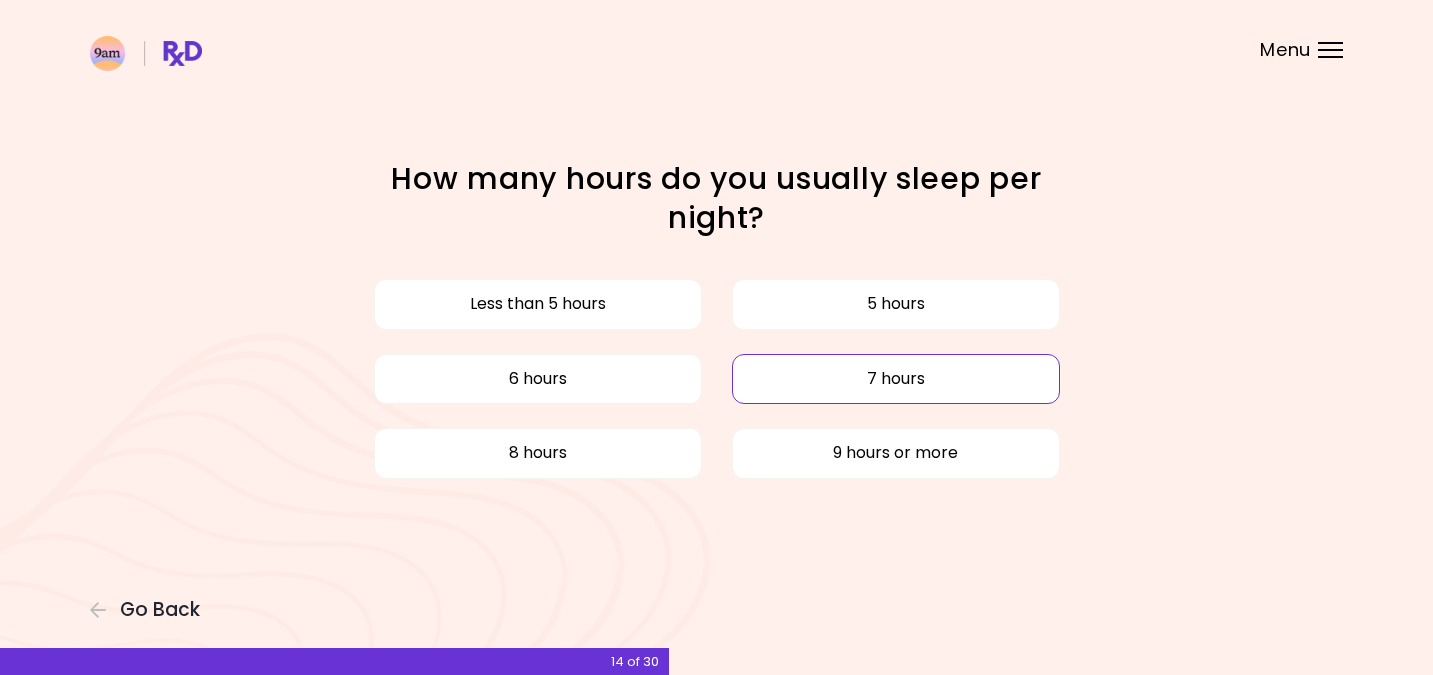 click on "7 hours" at bounding box center (896, 379) 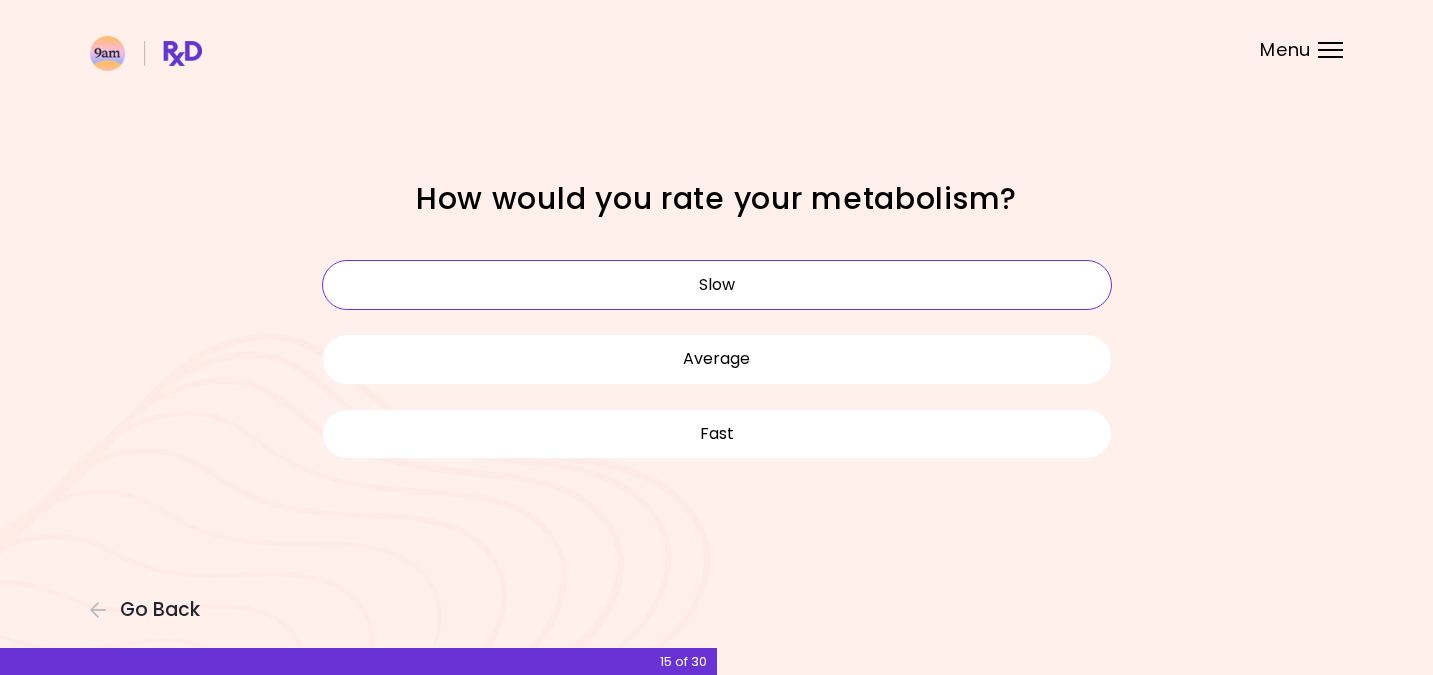 click on "Slow" at bounding box center [717, 285] 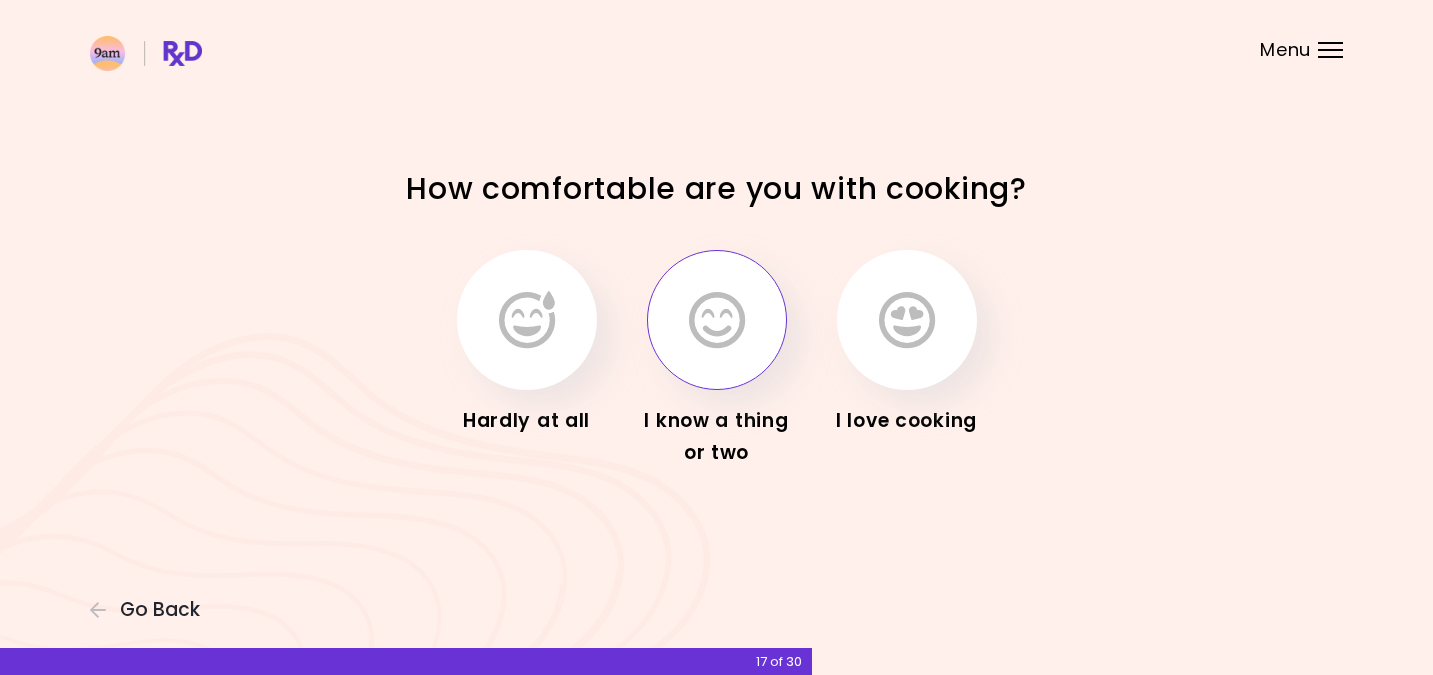 click at bounding box center [717, 320] 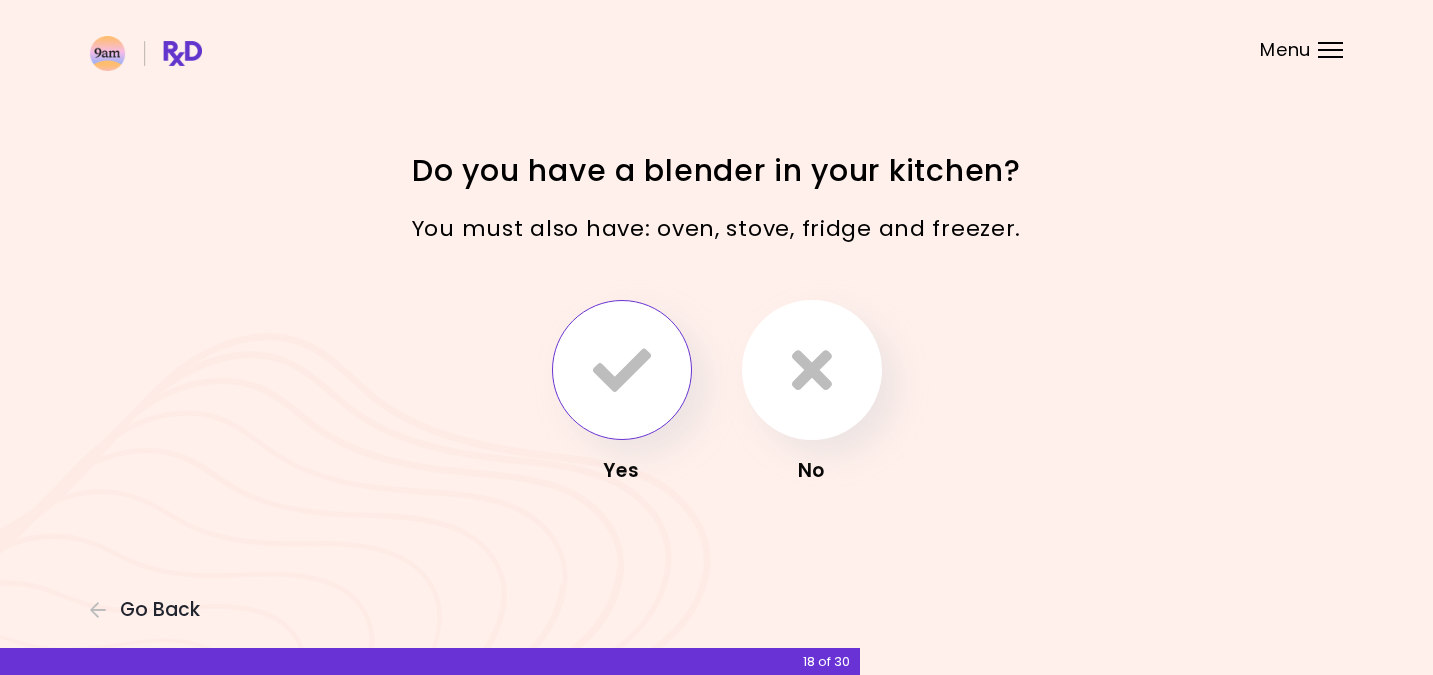click at bounding box center (622, 370) 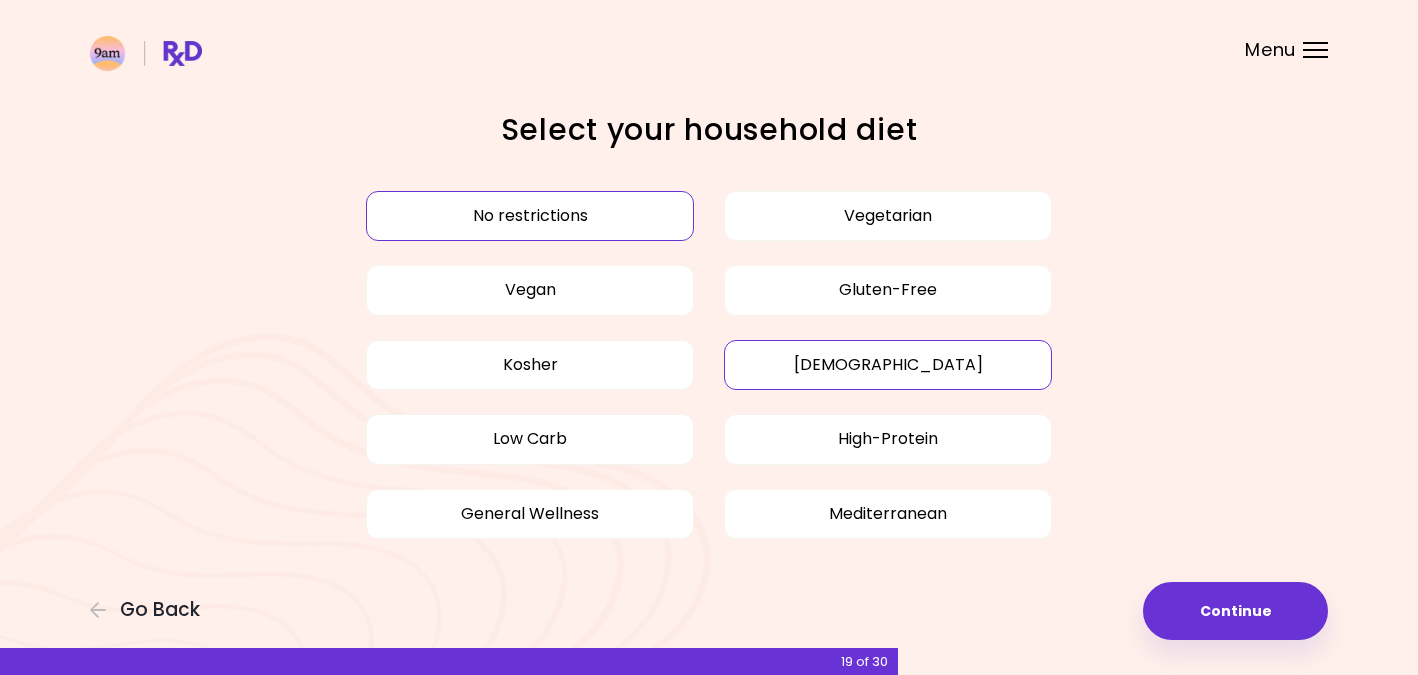 click on "[DEMOGRAPHIC_DATA]" at bounding box center (888, 365) 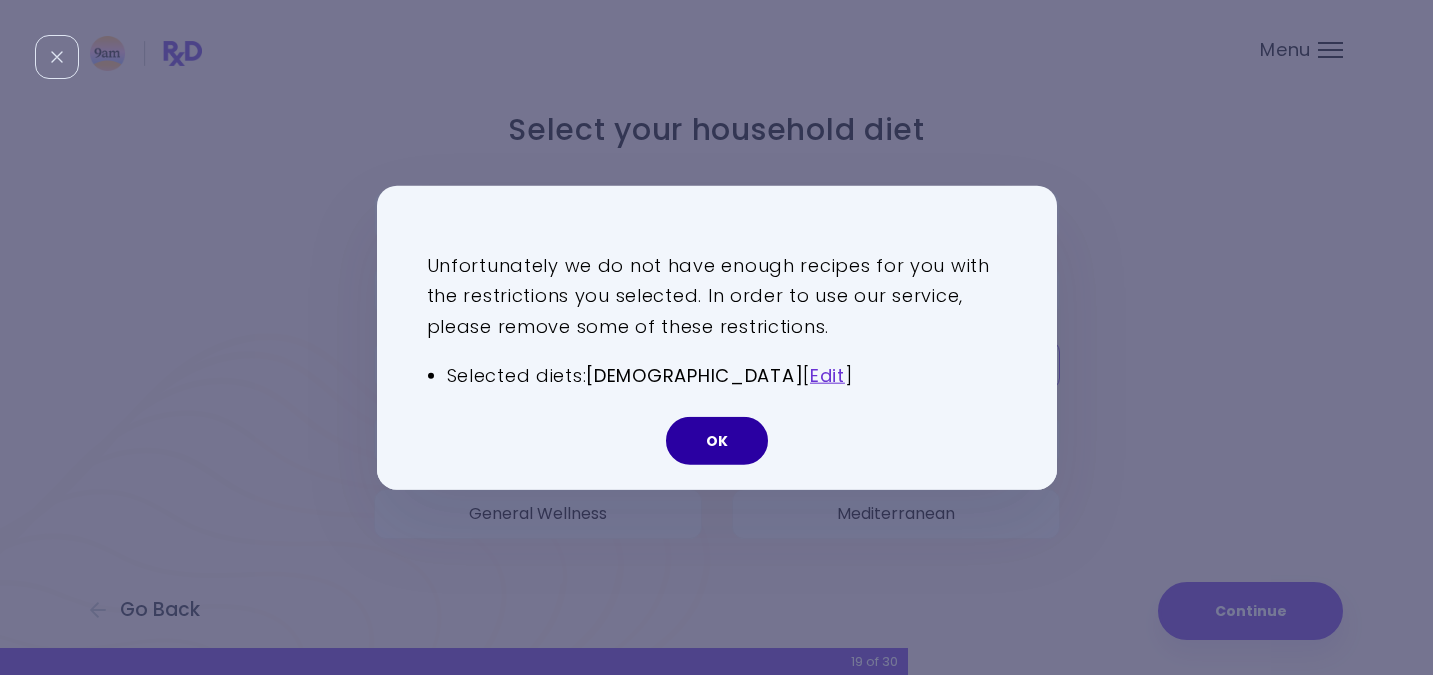 click on "OK" at bounding box center (717, 441) 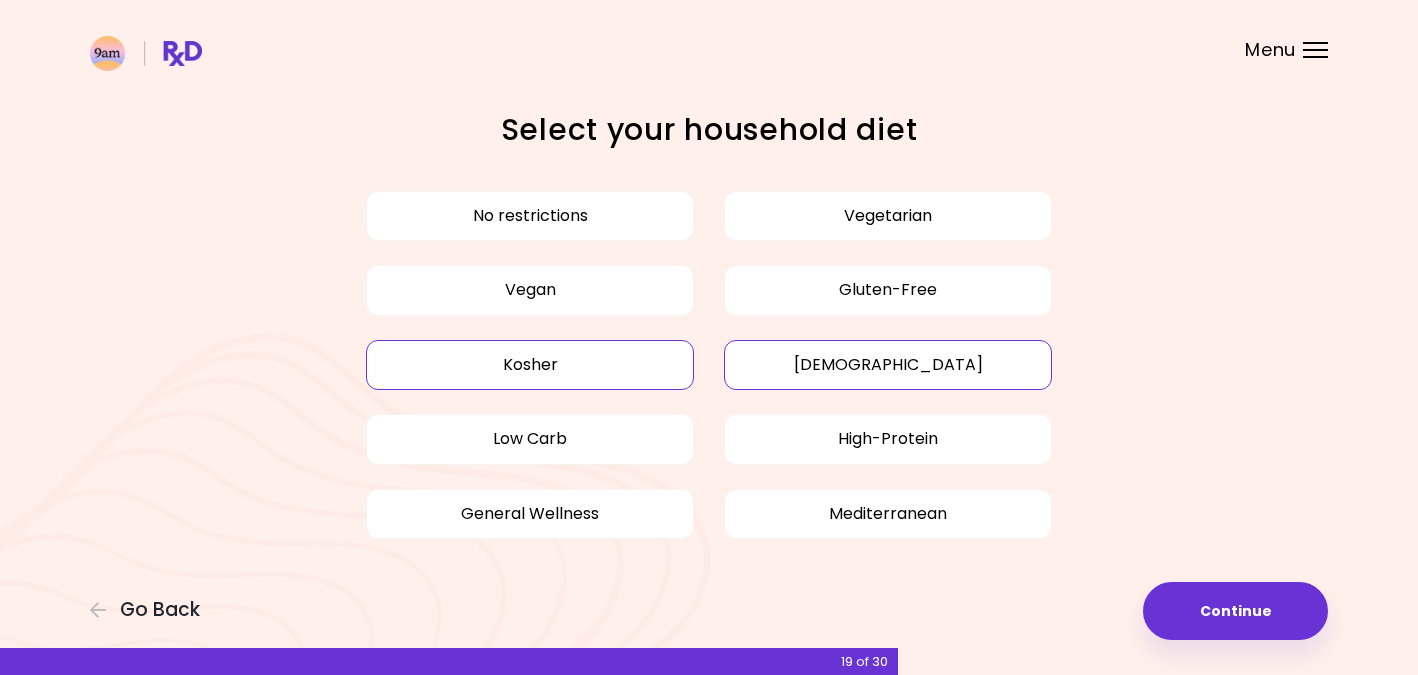 click on "Kosher" at bounding box center (530, 365) 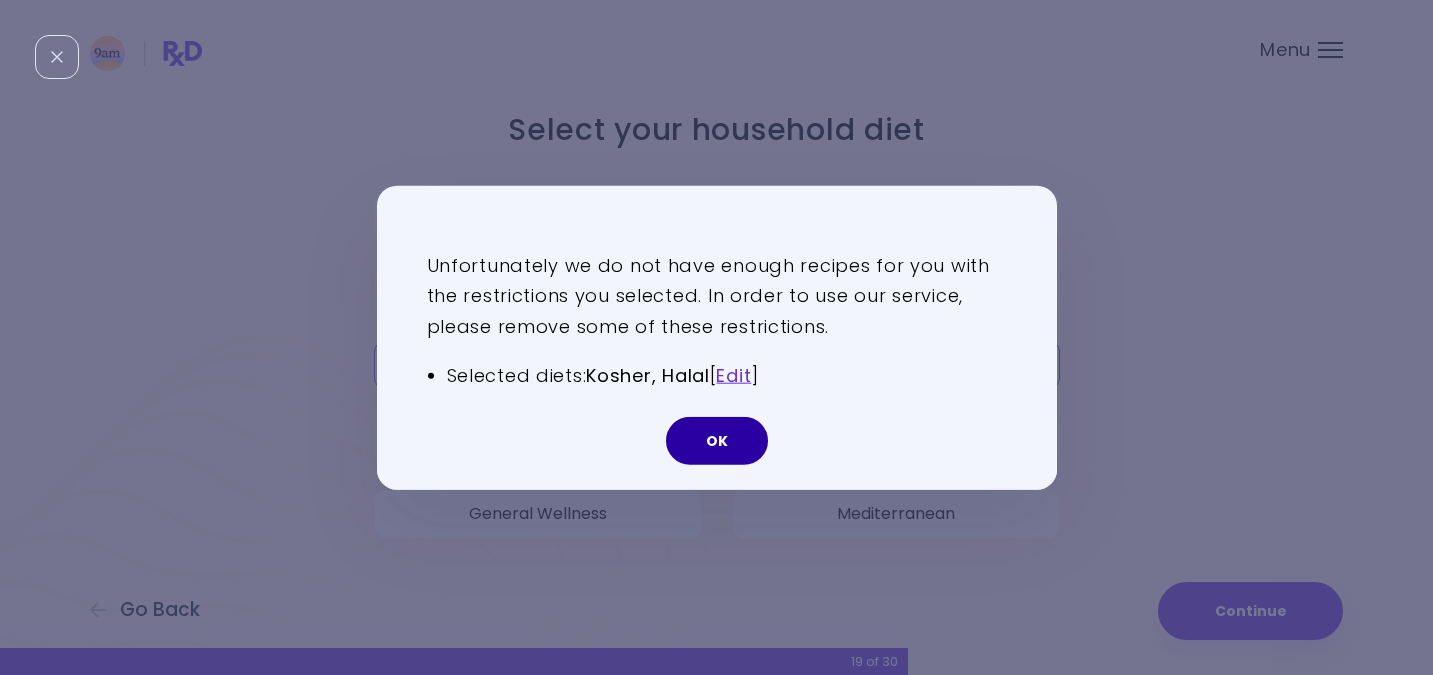 click on "OK" at bounding box center (717, 441) 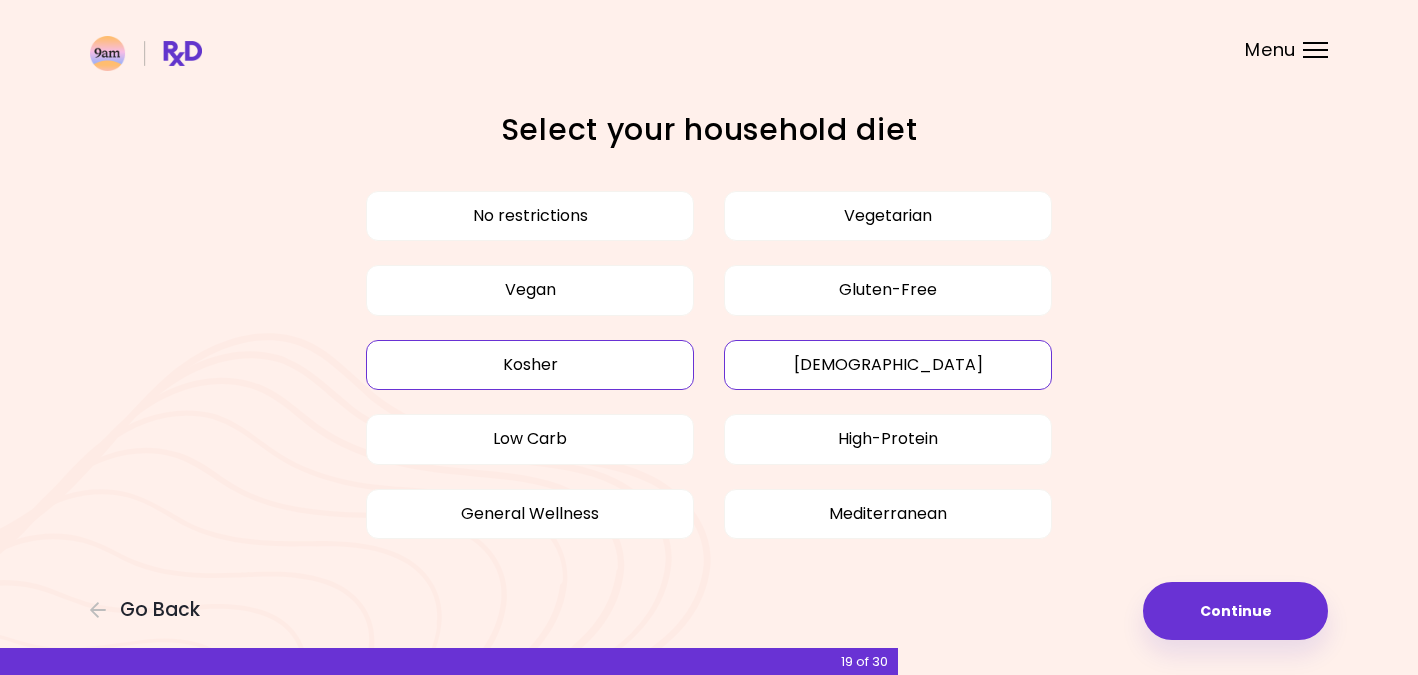 click on "Kosher" at bounding box center (530, 365) 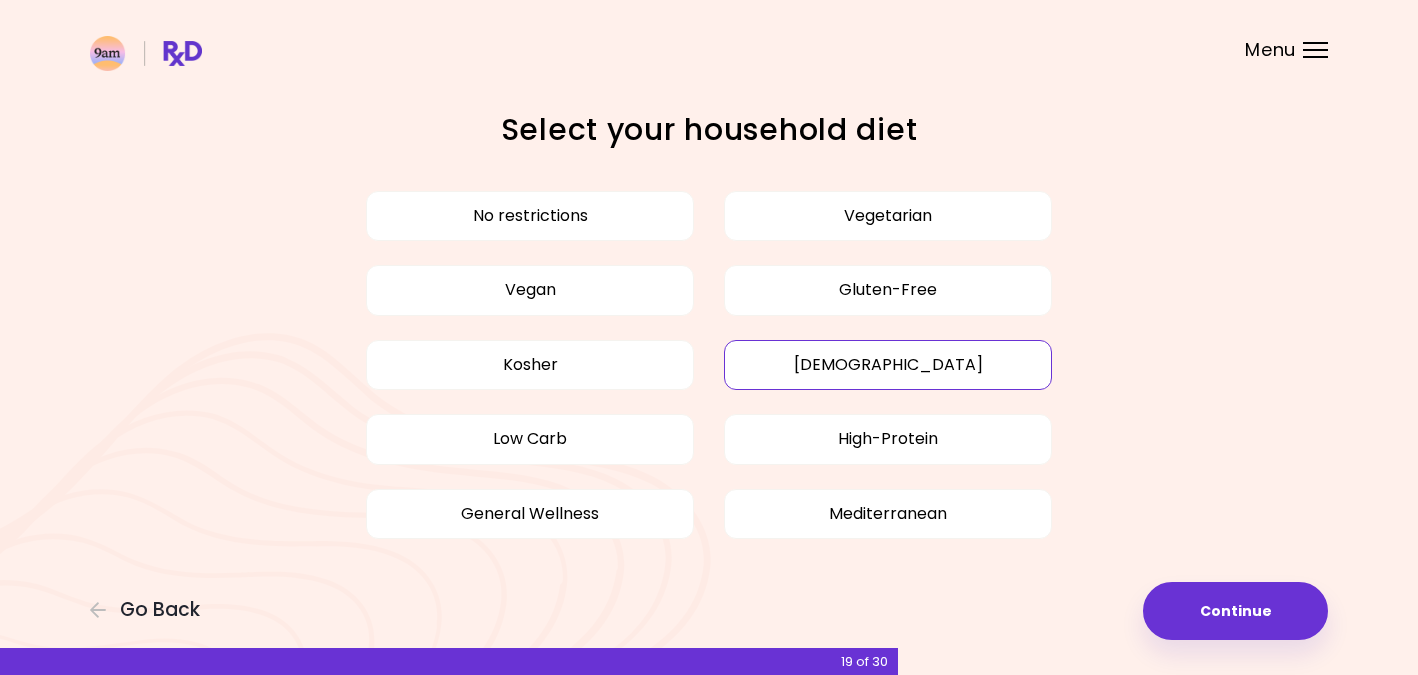 click on "No restrictions Vegetarian Vegan Gluten-Free Kosher Halal Low Carb High-Protein General Wellness Mediterranean" at bounding box center (709, 365) 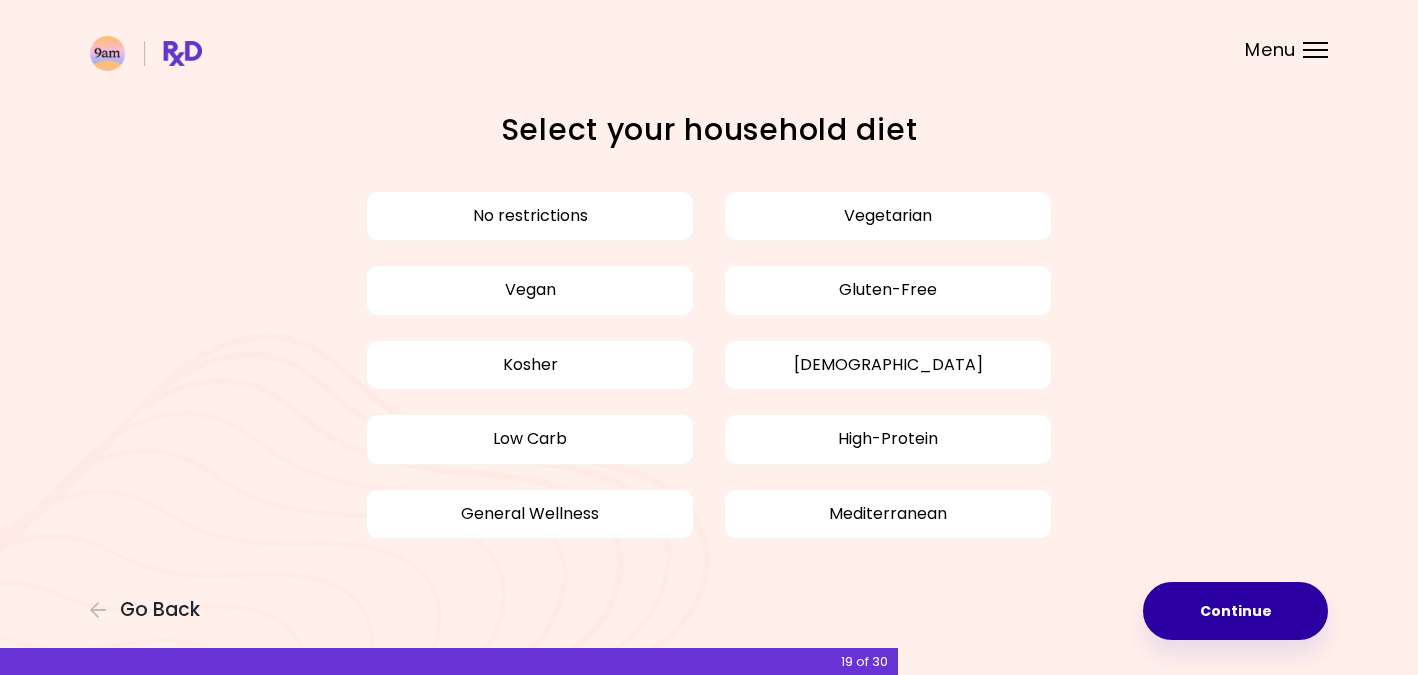click on "Continue" at bounding box center [1235, 611] 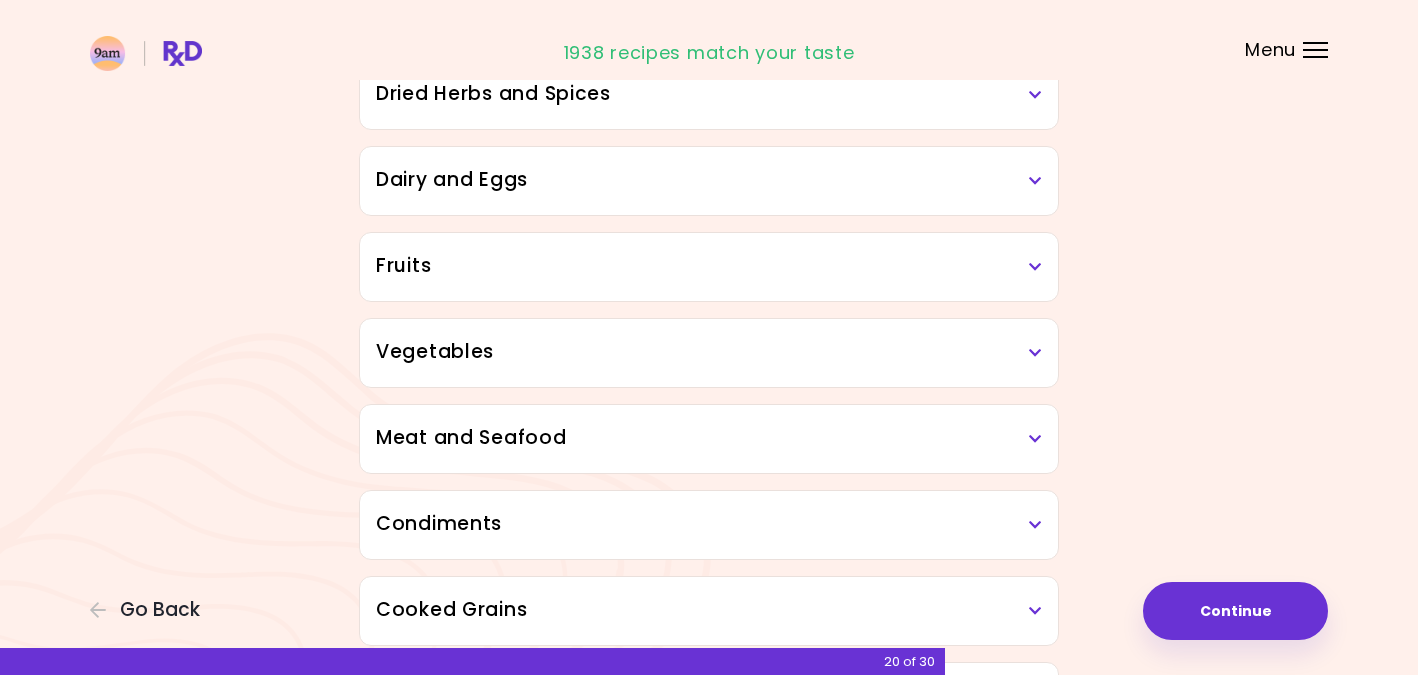 click on "Meat and Seafood" at bounding box center [709, 438] 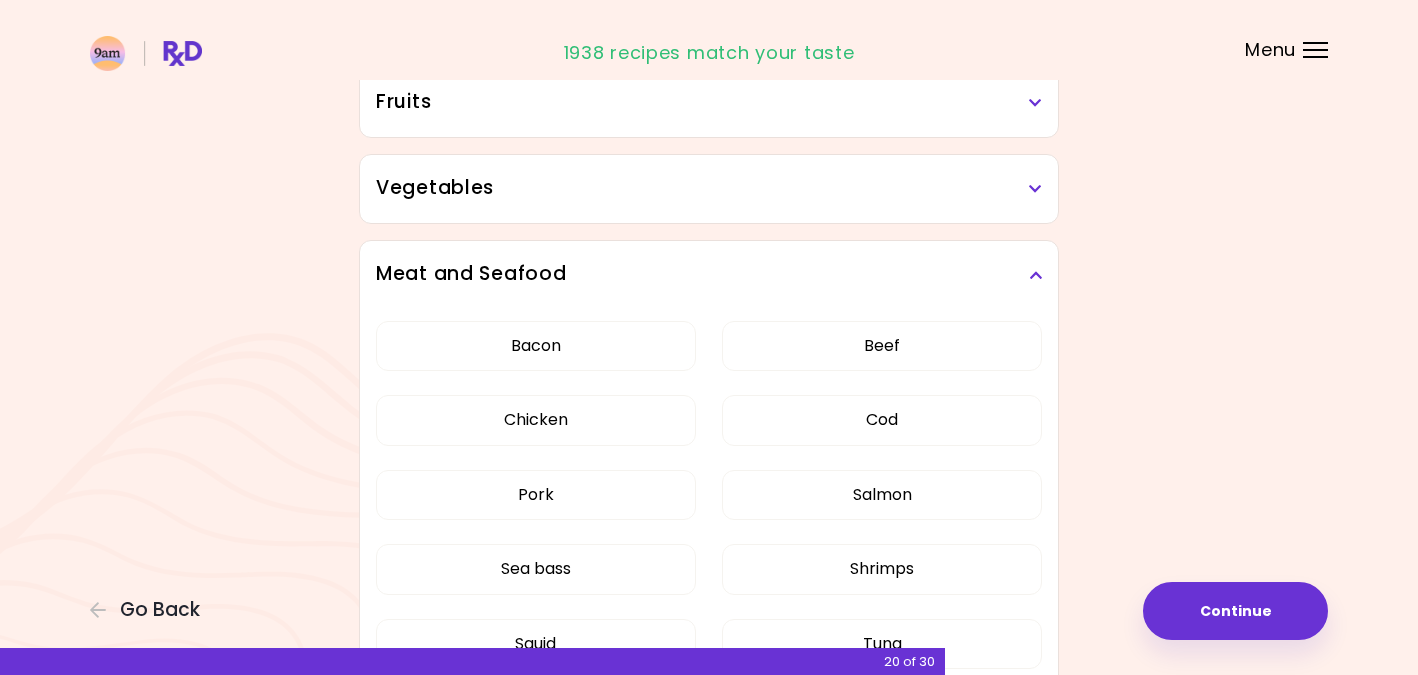 scroll, scrollTop: 363, scrollLeft: 0, axis: vertical 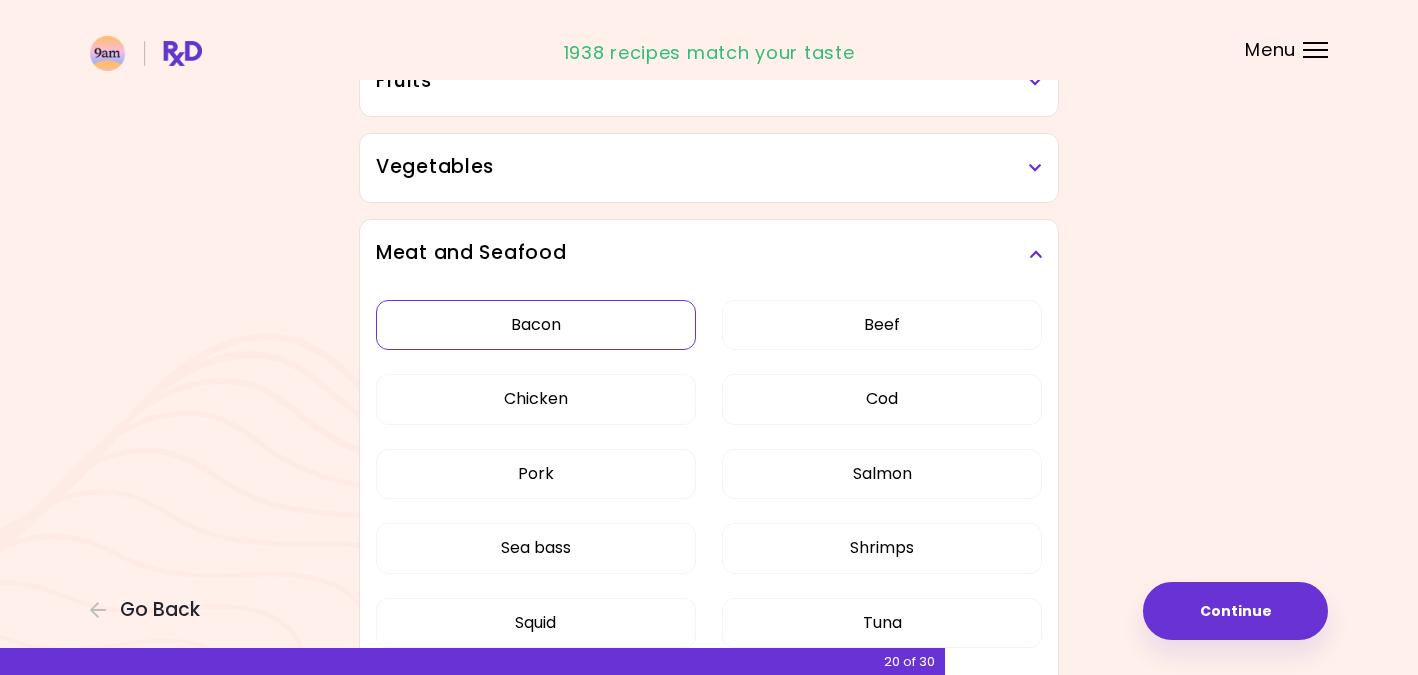 click on "Bacon" at bounding box center [536, 325] 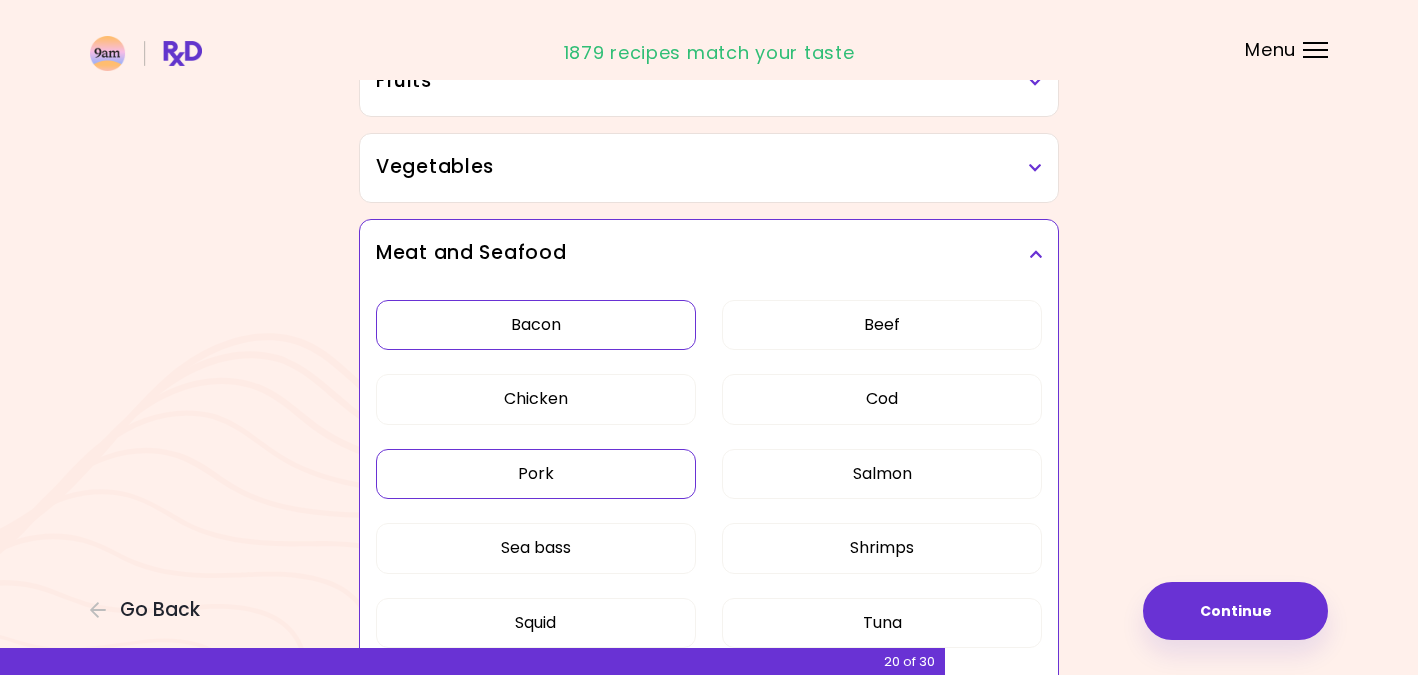 click on "Pork" at bounding box center [536, 474] 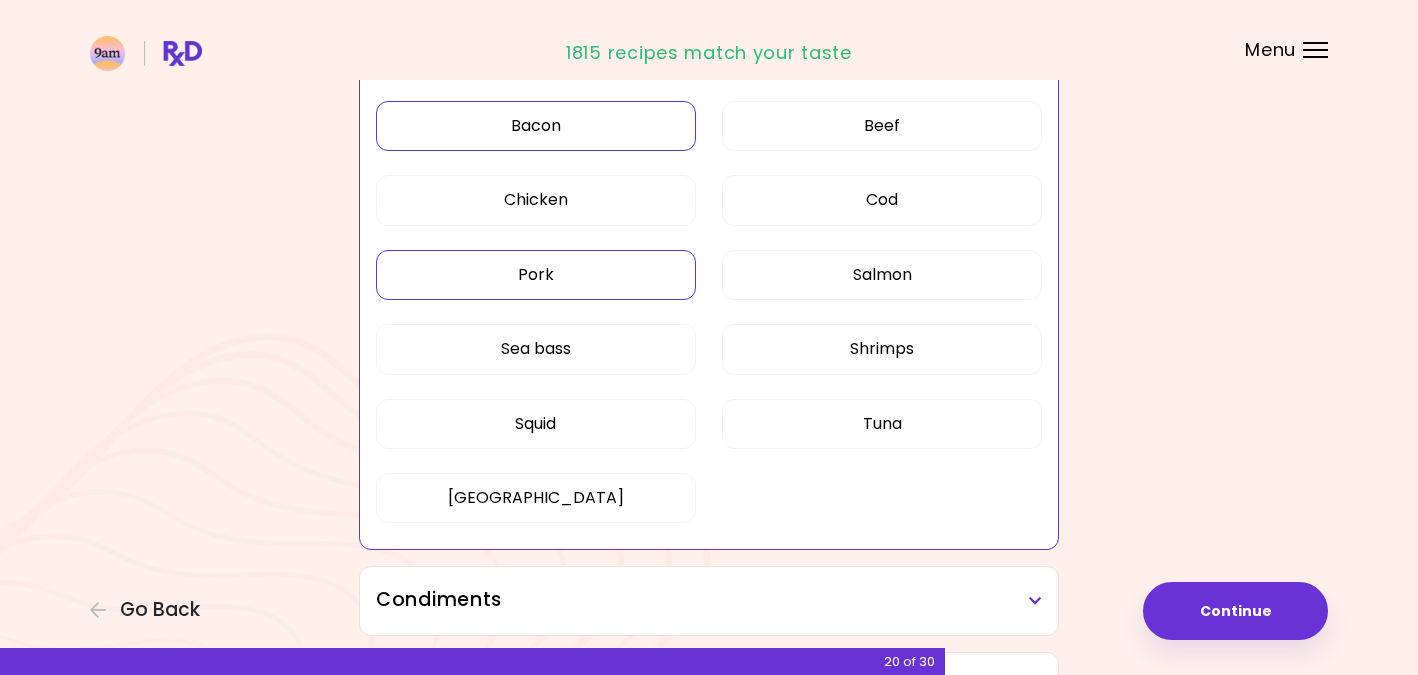 scroll, scrollTop: 560, scrollLeft: 0, axis: vertical 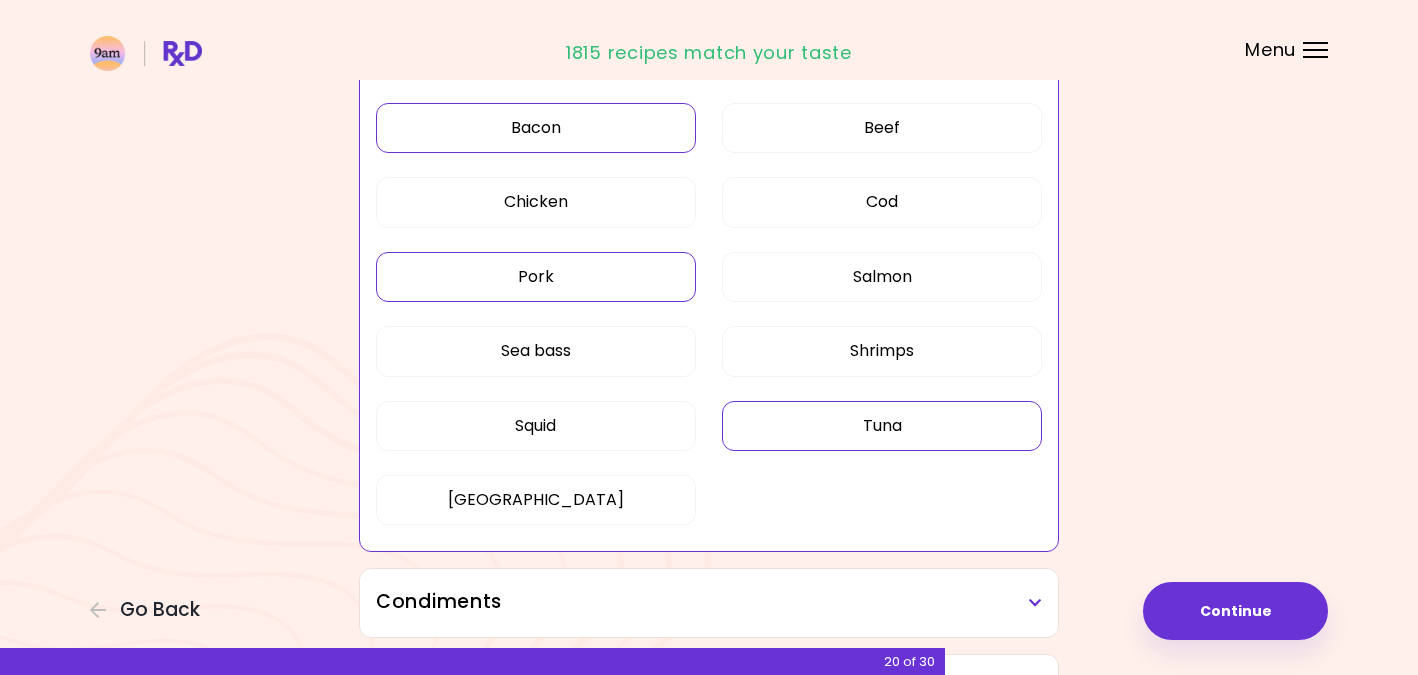 click on "Tuna" at bounding box center (882, 426) 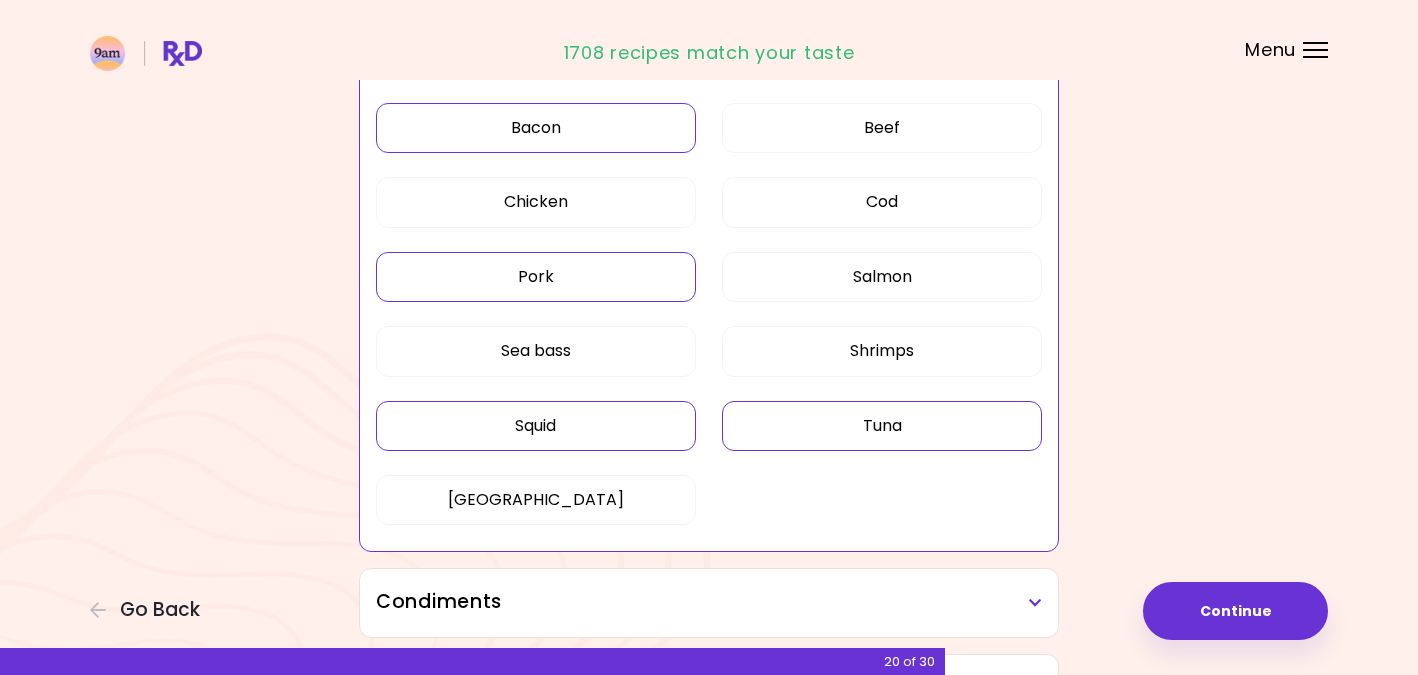 click on "Squid" at bounding box center [536, 426] 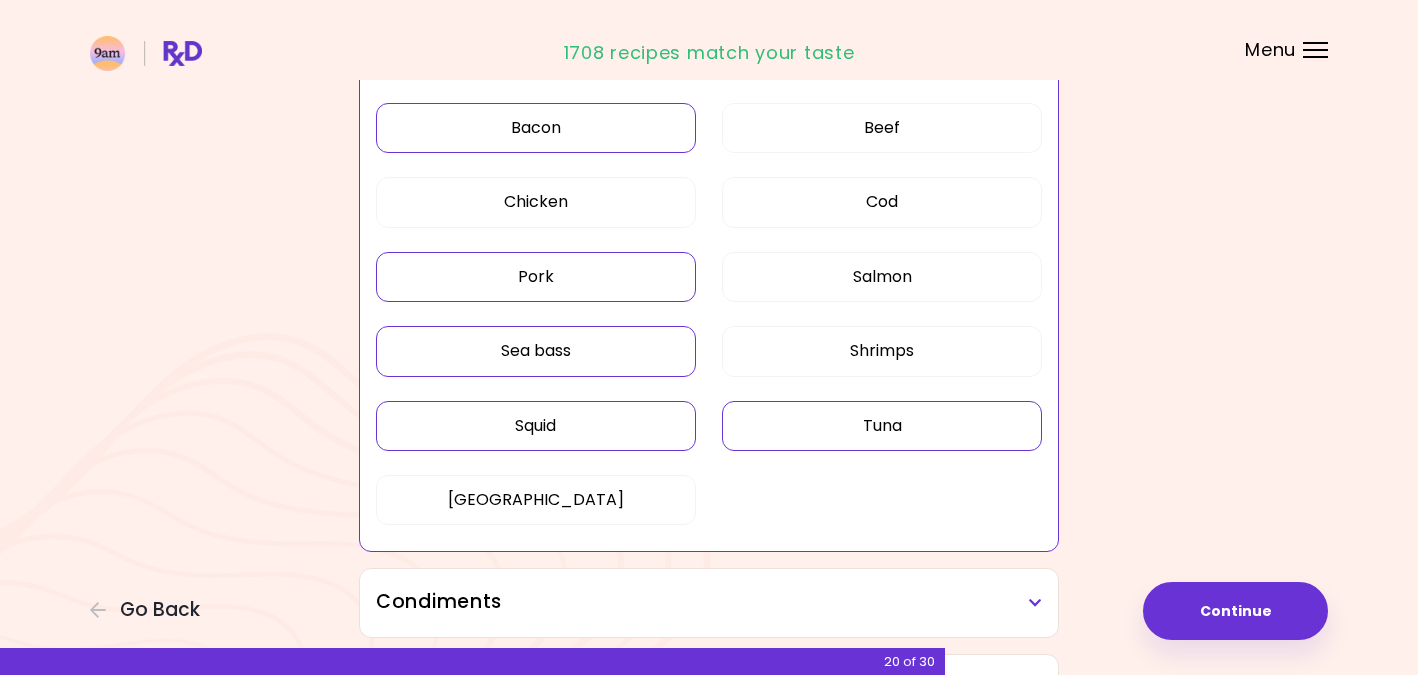 click on "Sea bass" at bounding box center (536, 351) 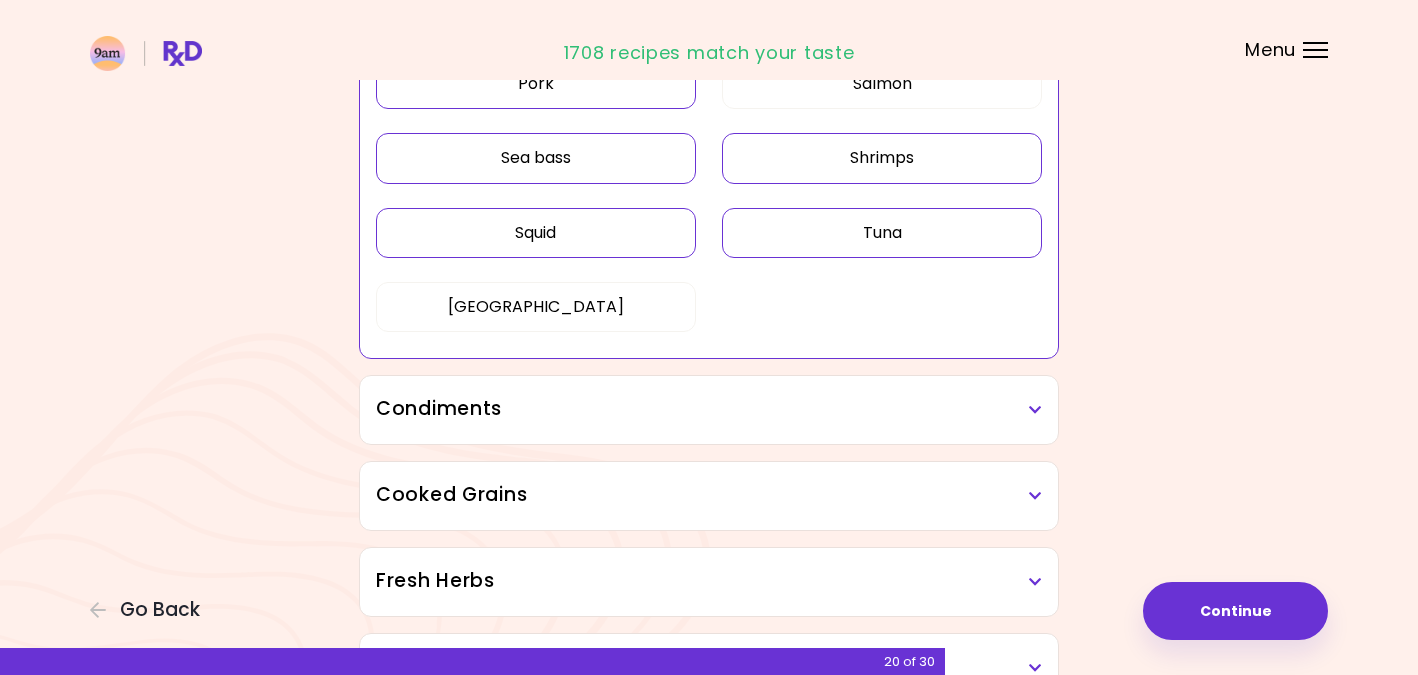 scroll, scrollTop: 757, scrollLeft: 0, axis: vertical 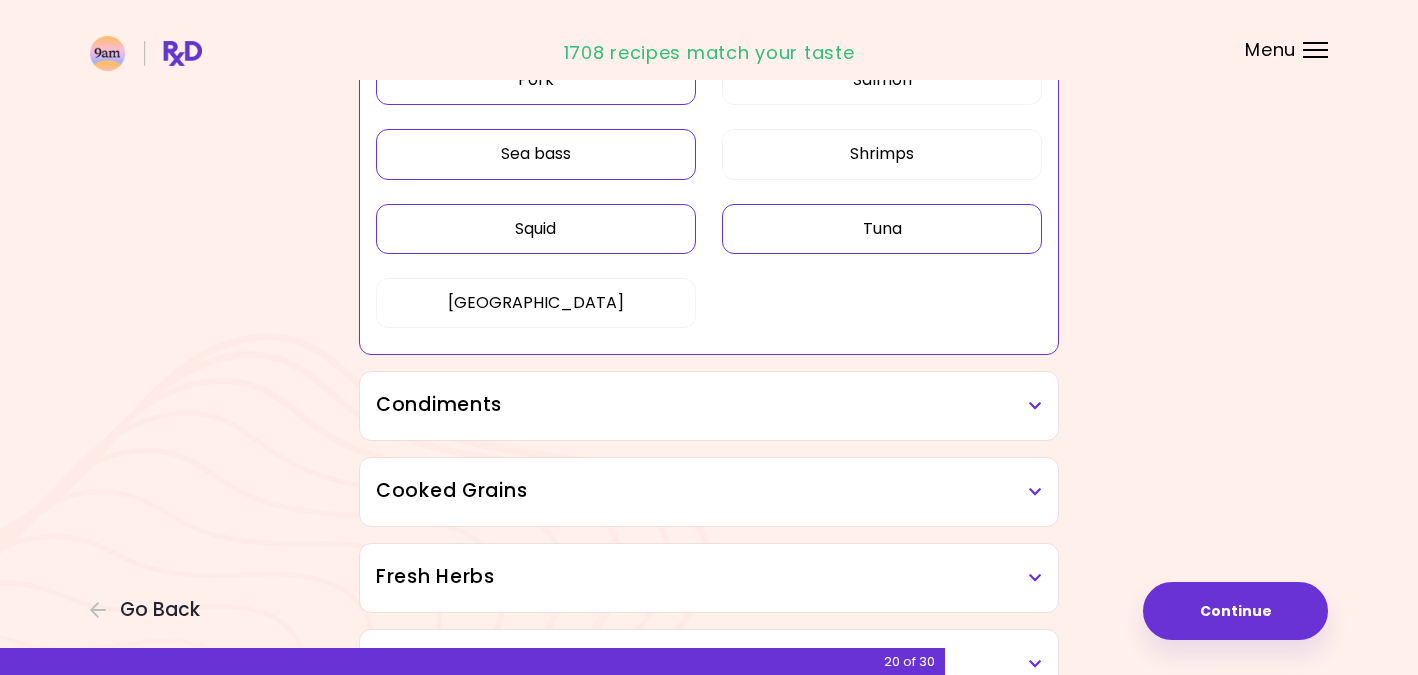 click on "Condiments" at bounding box center [709, 406] 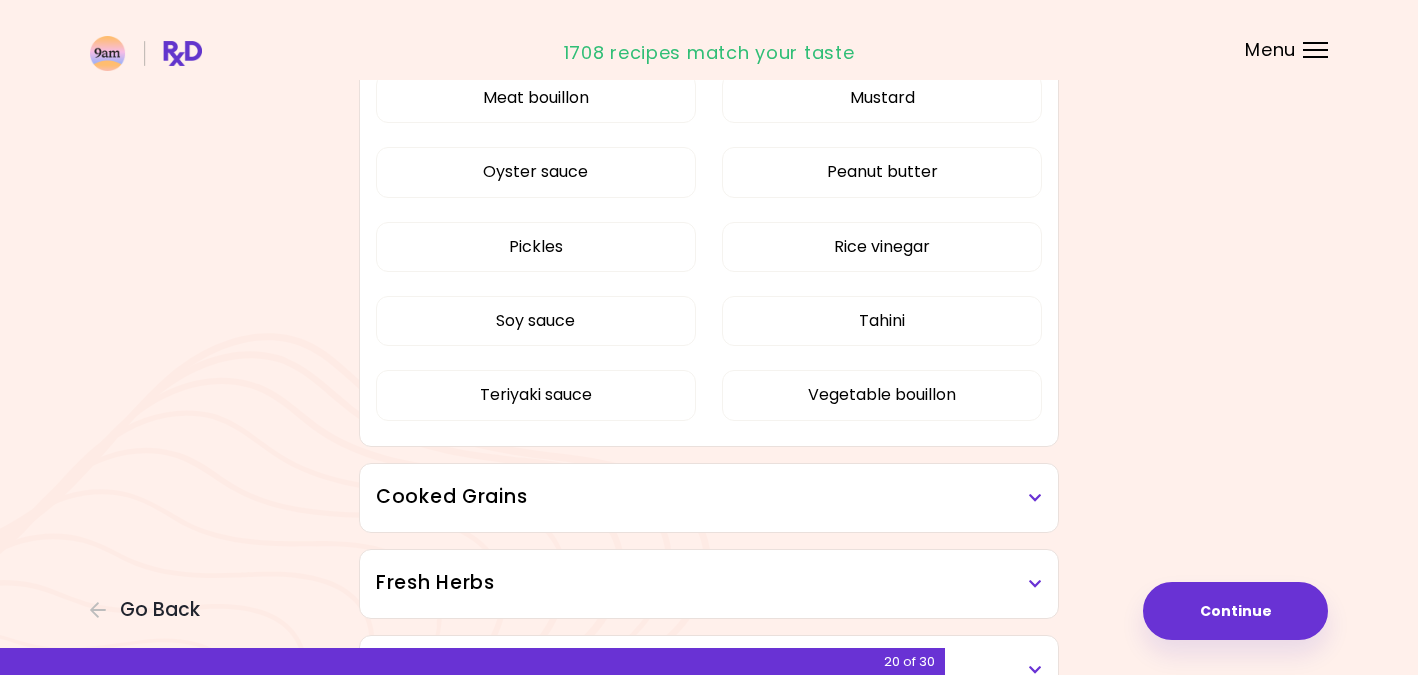 scroll, scrollTop: 1286, scrollLeft: 0, axis: vertical 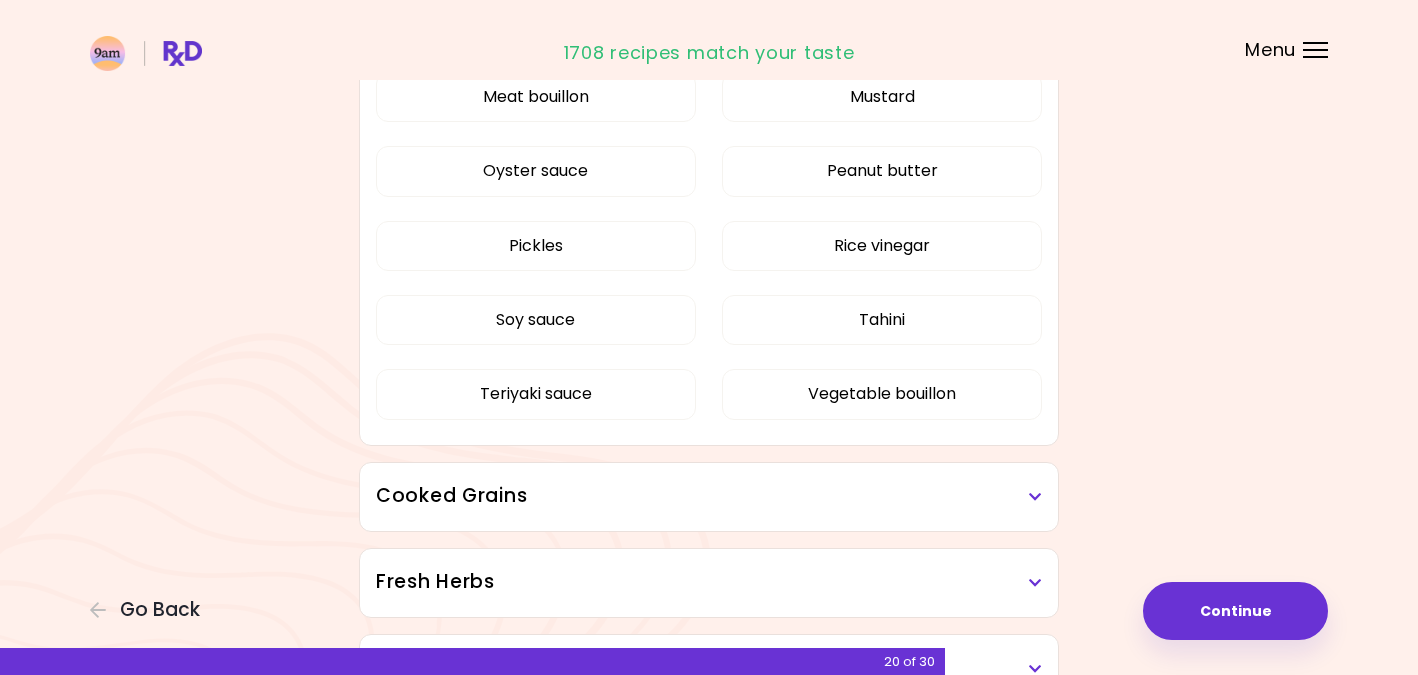 click on "Cooked Grains" at bounding box center [709, 496] 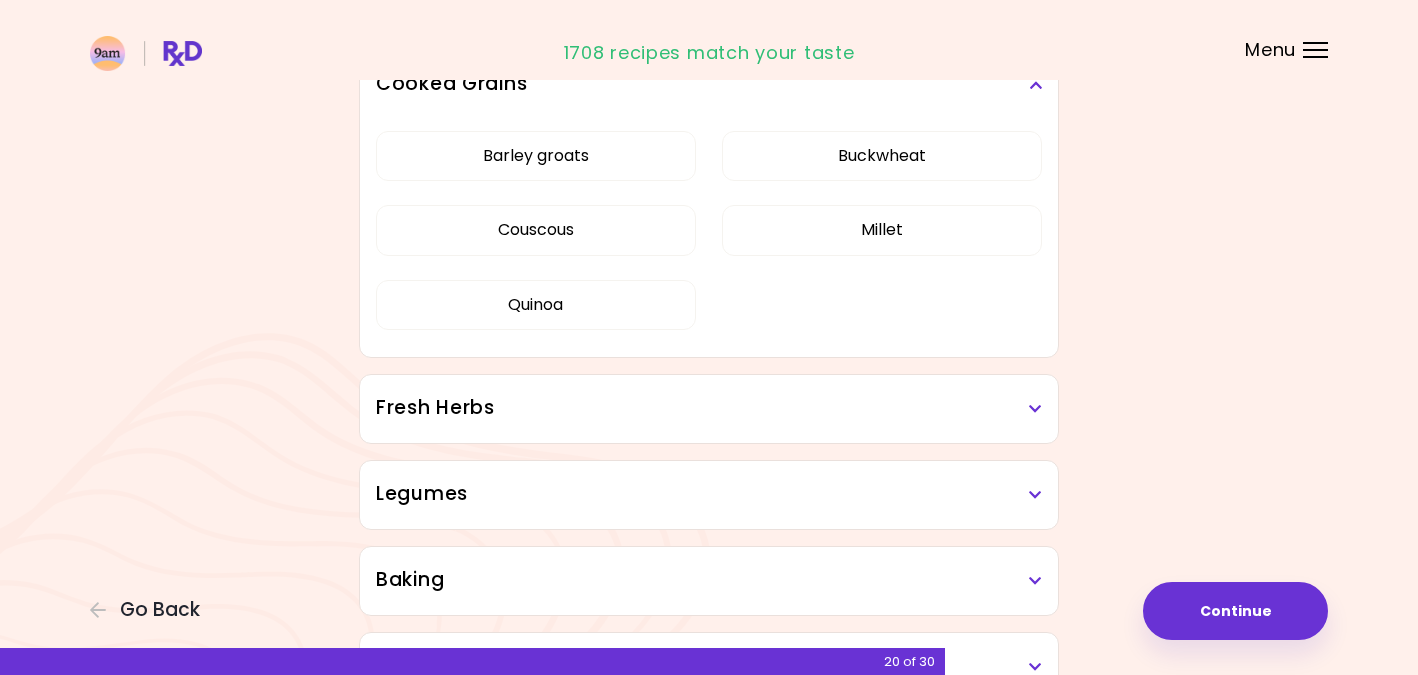 scroll, scrollTop: 1702, scrollLeft: 0, axis: vertical 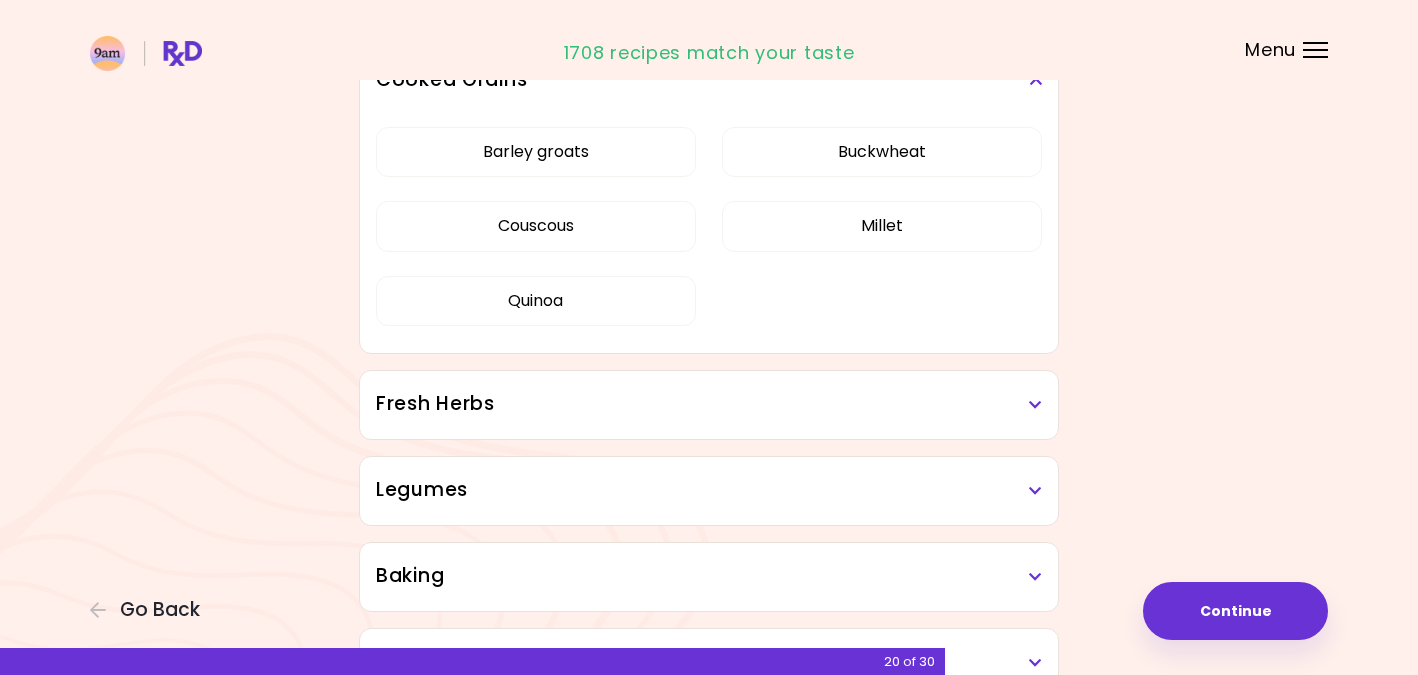 click on "Fresh Herbs" at bounding box center [709, 404] 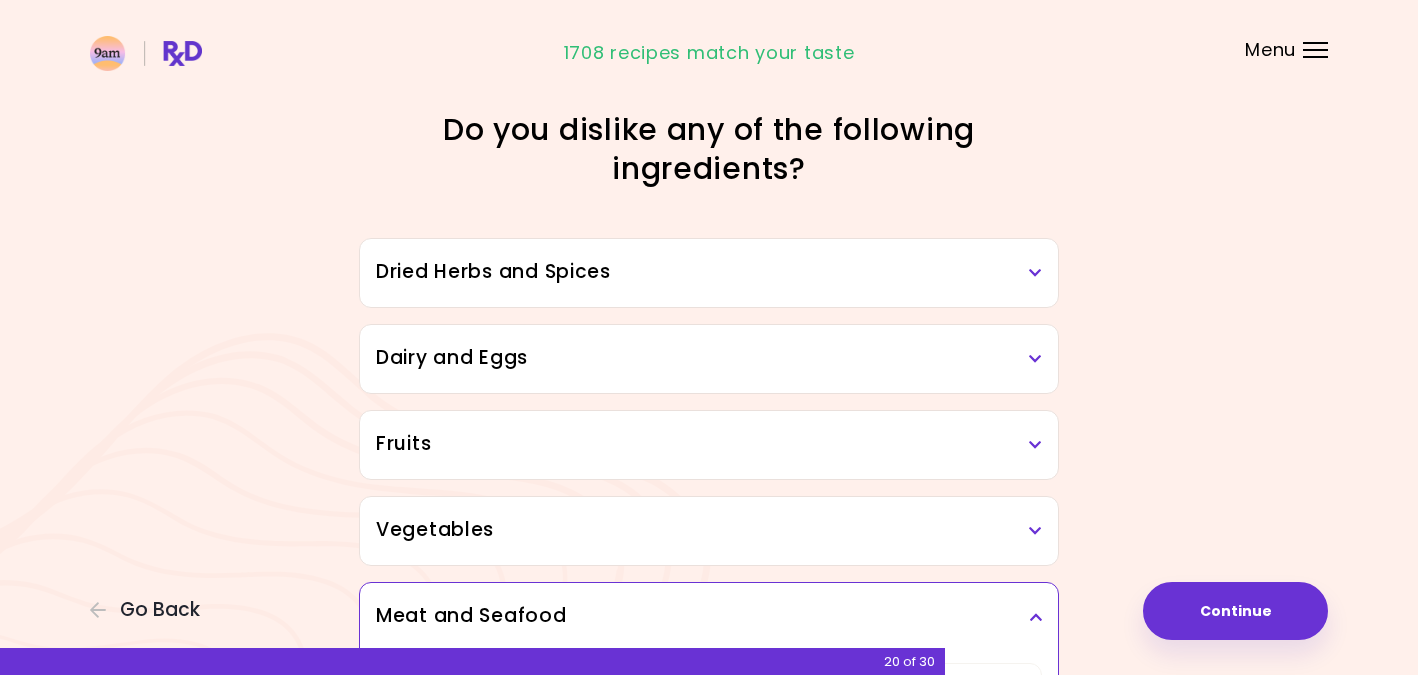 scroll, scrollTop: 0, scrollLeft: 0, axis: both 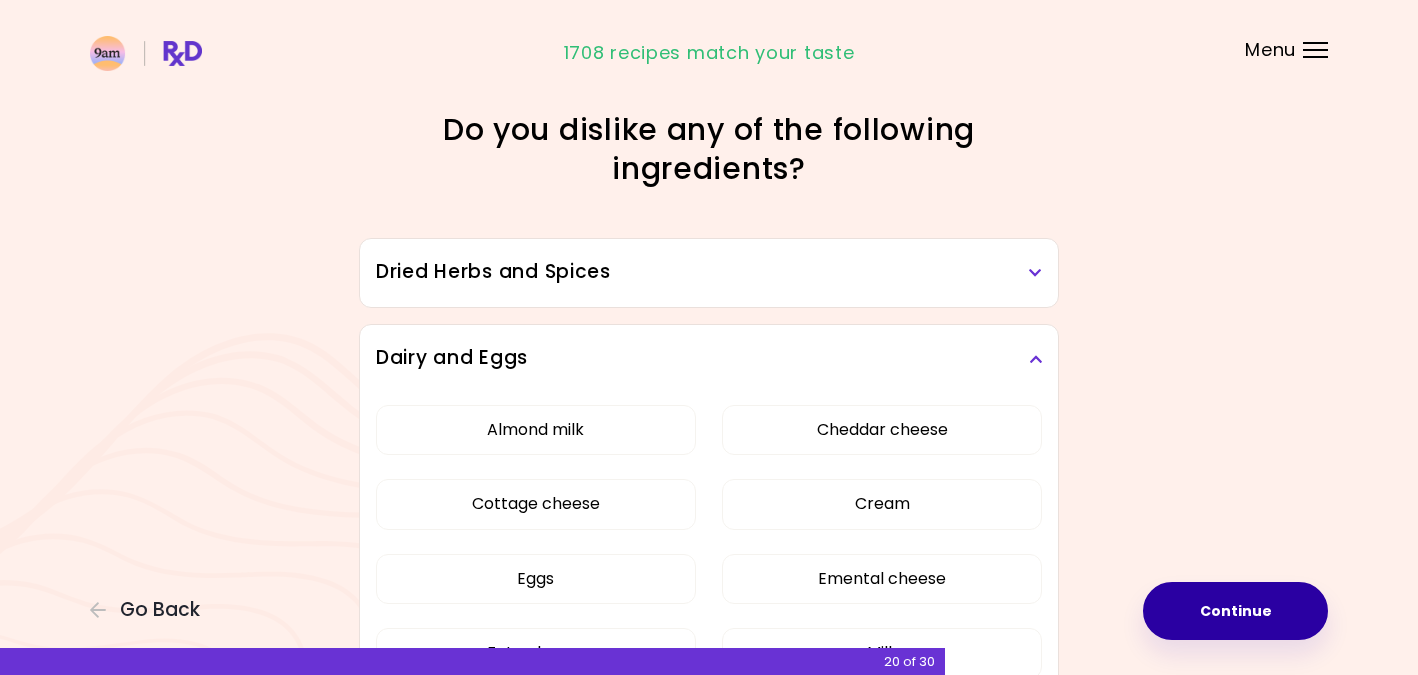 click on "Continue" at bounding box center (1235, 611) 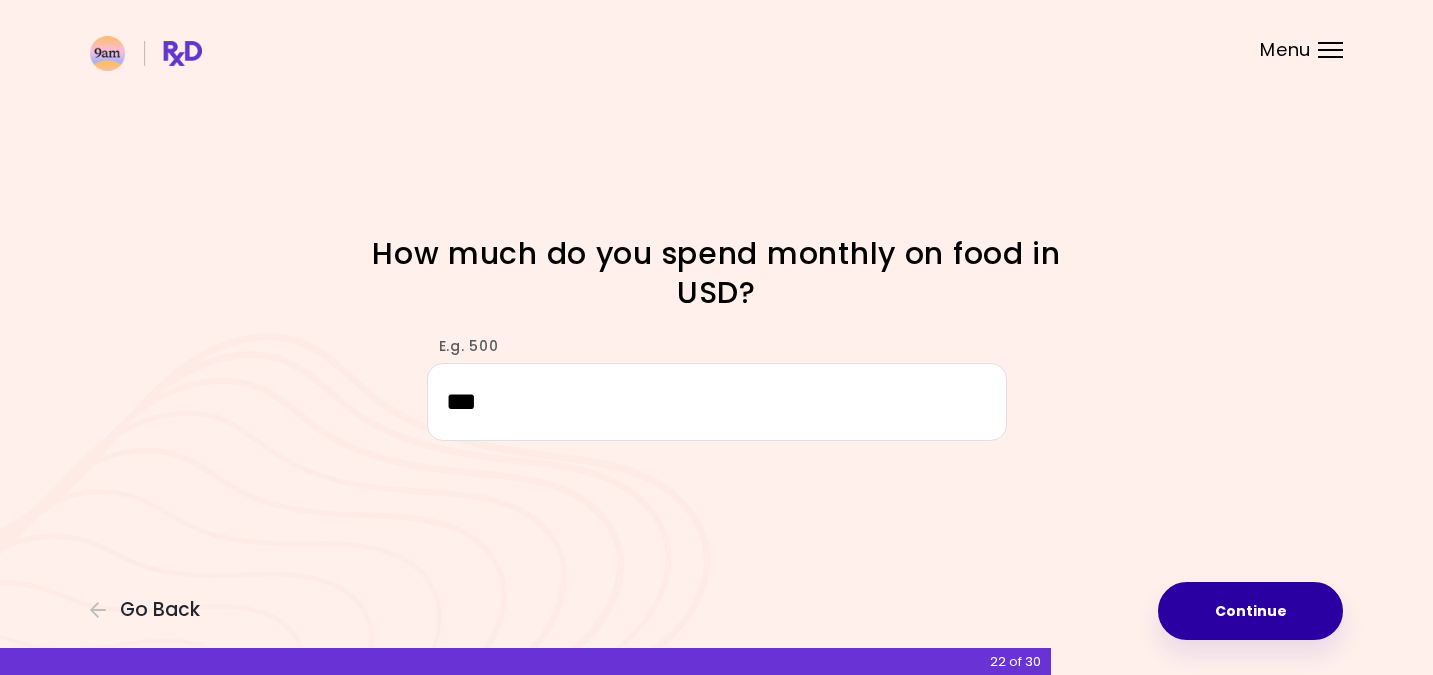 type on "***" 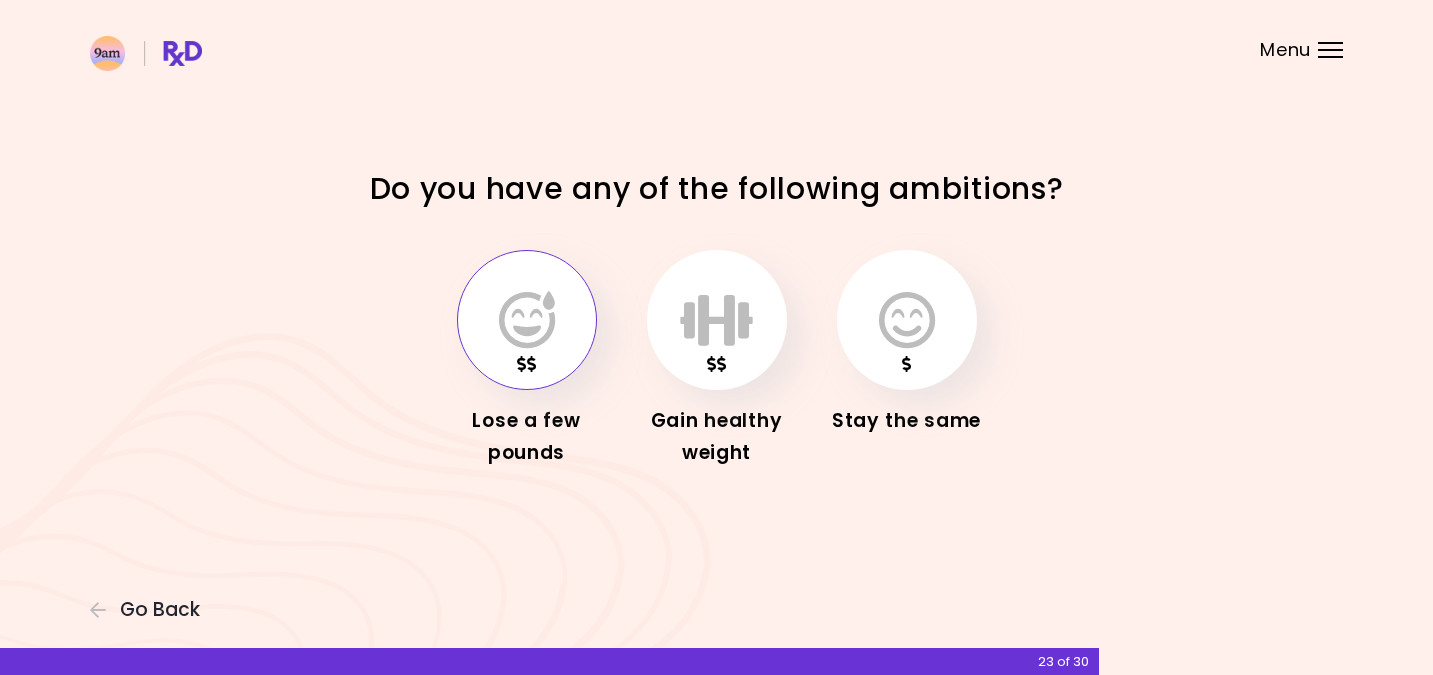 click at bounding box center [527, 320] 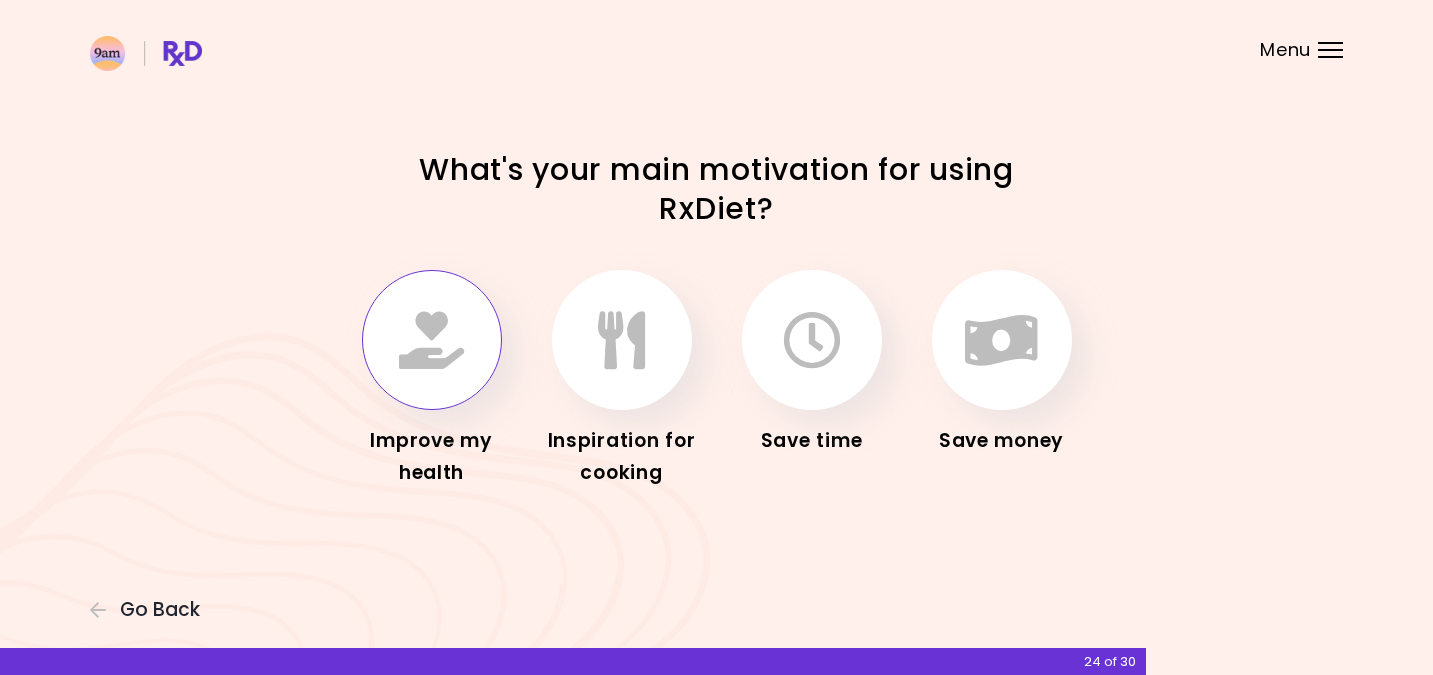 click at bounding box center [431, 340] 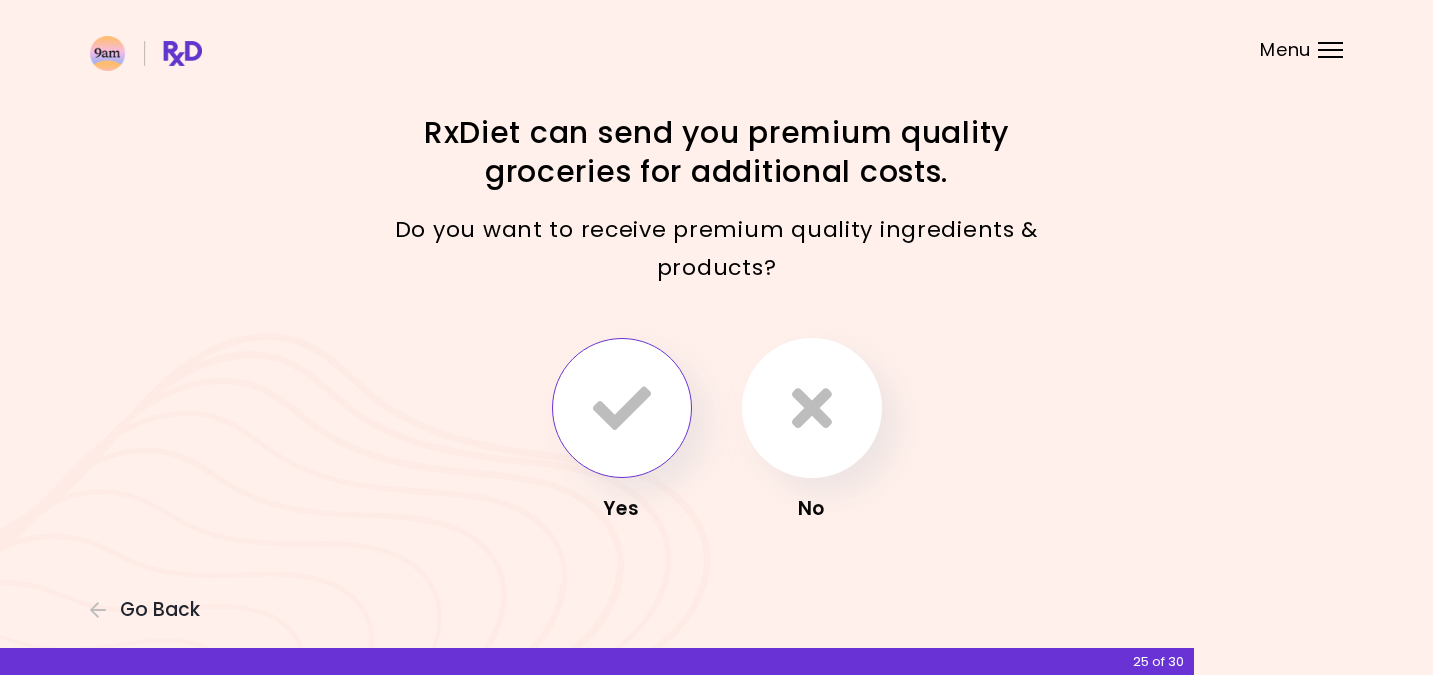 click at bounding box center (622, 408) 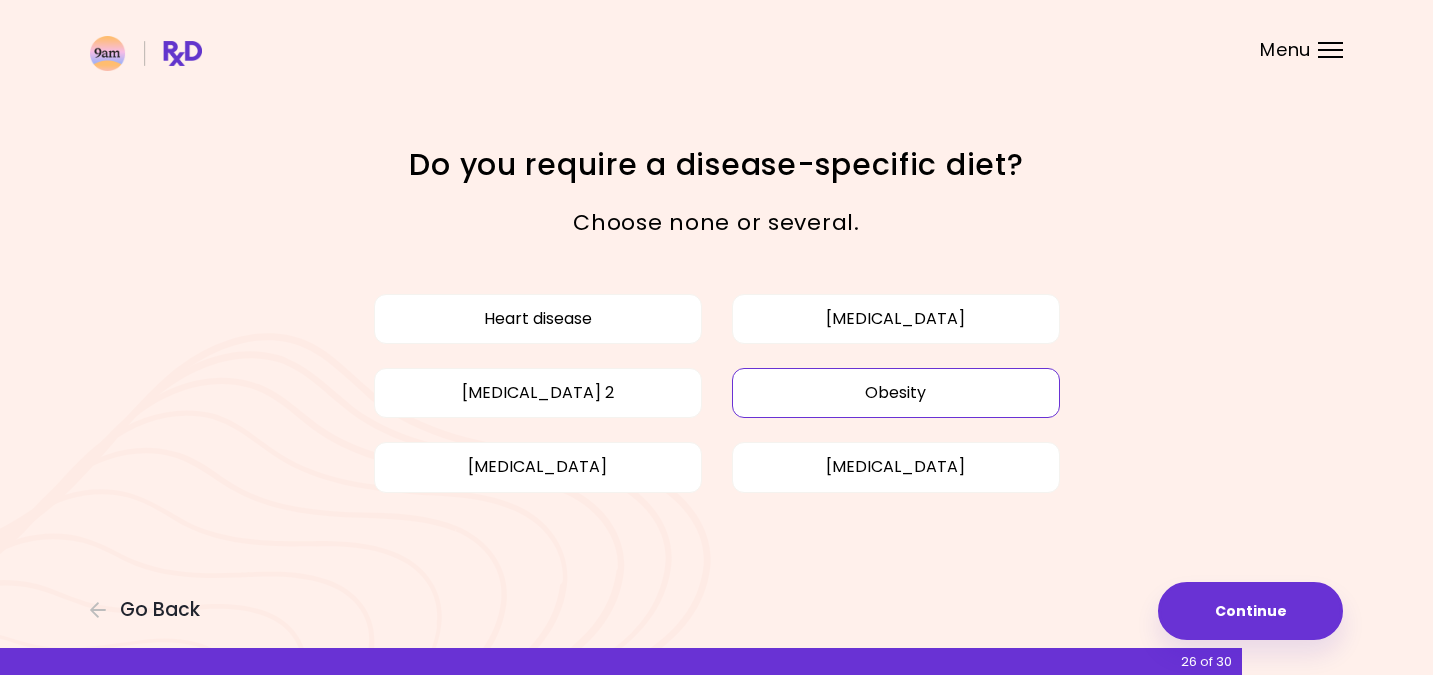click on "Obesity" at bounding box center [896, 393] 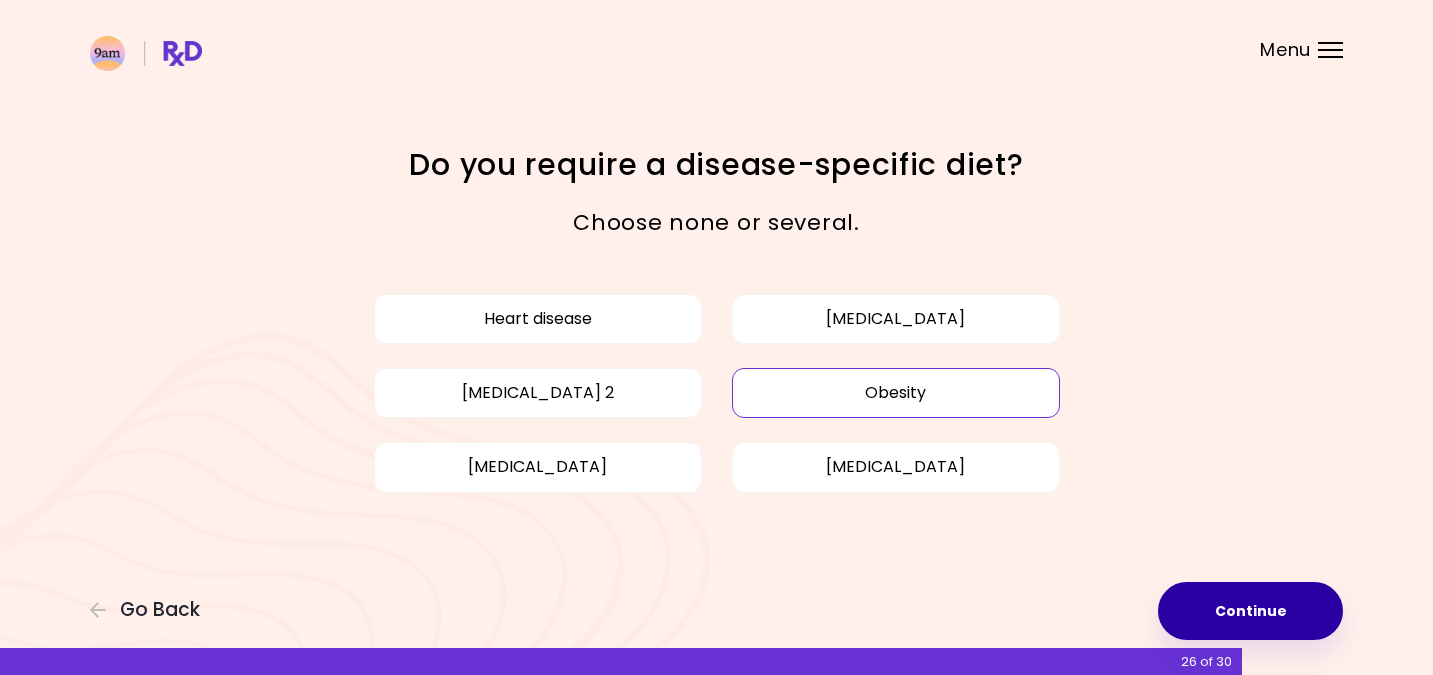 click on "Continue" at bounding box center (1250, 611) 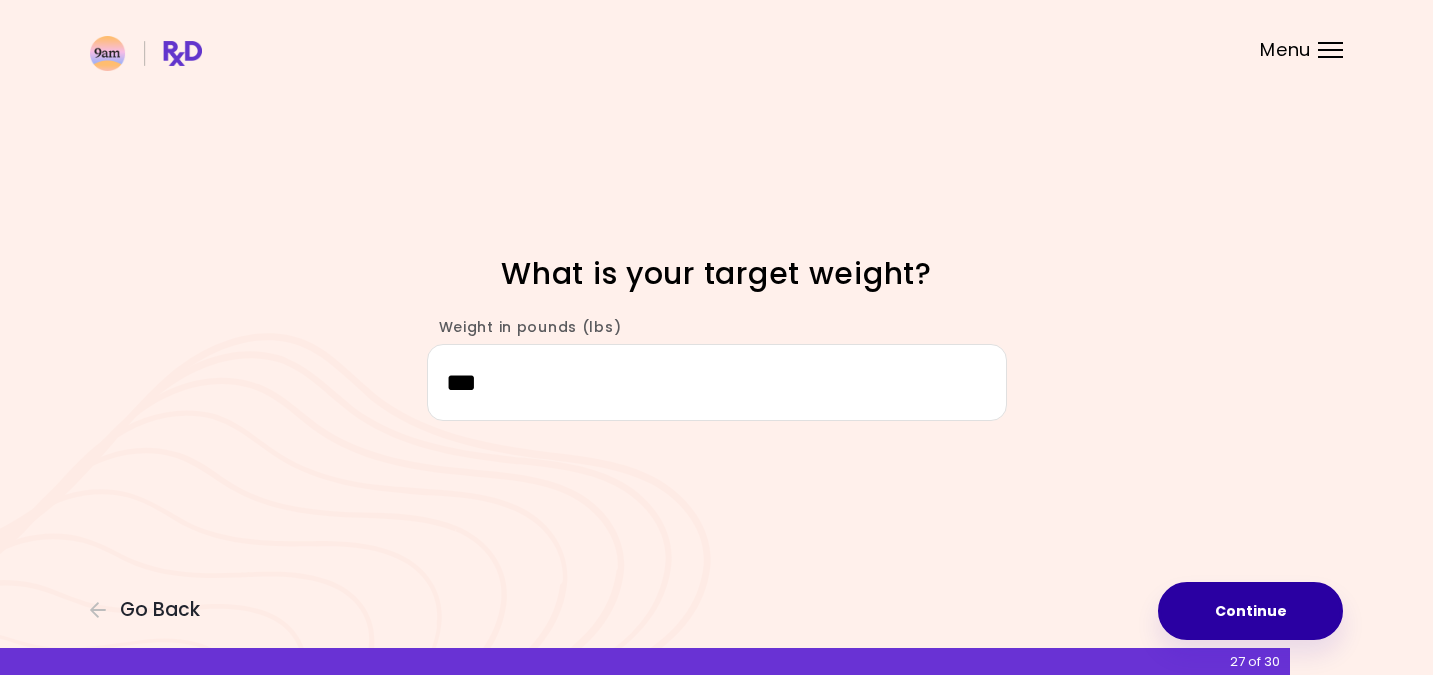 type on "***" 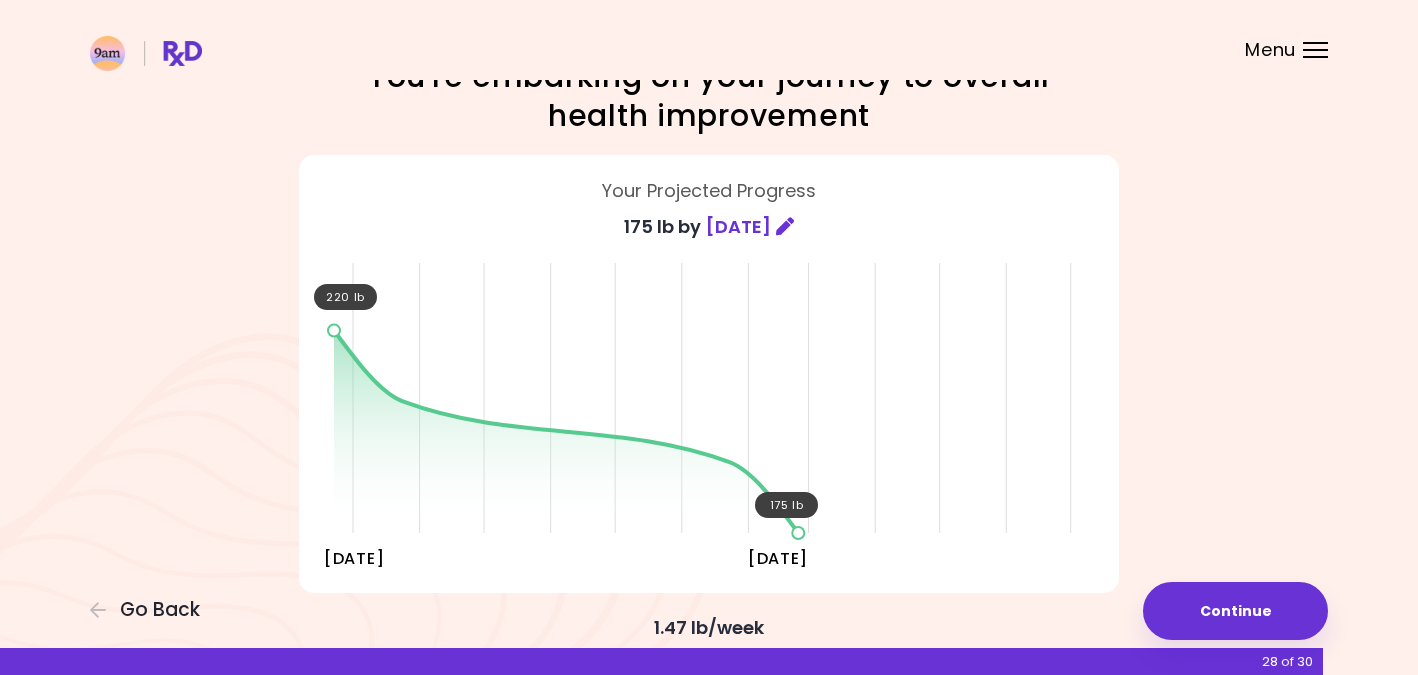 scroll, scrollTop: 75, scrollLeft: 0, axis: vertical 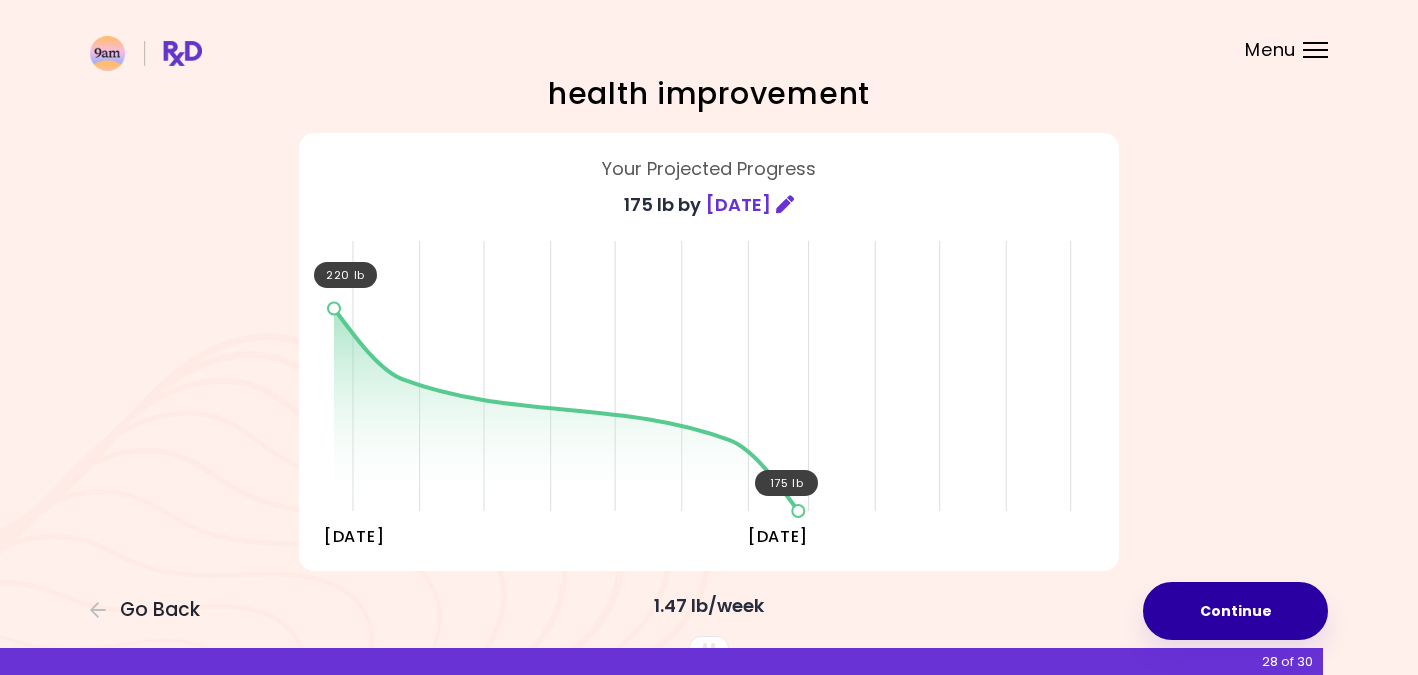 click on "Continue" at bounding box center (1235, 611) 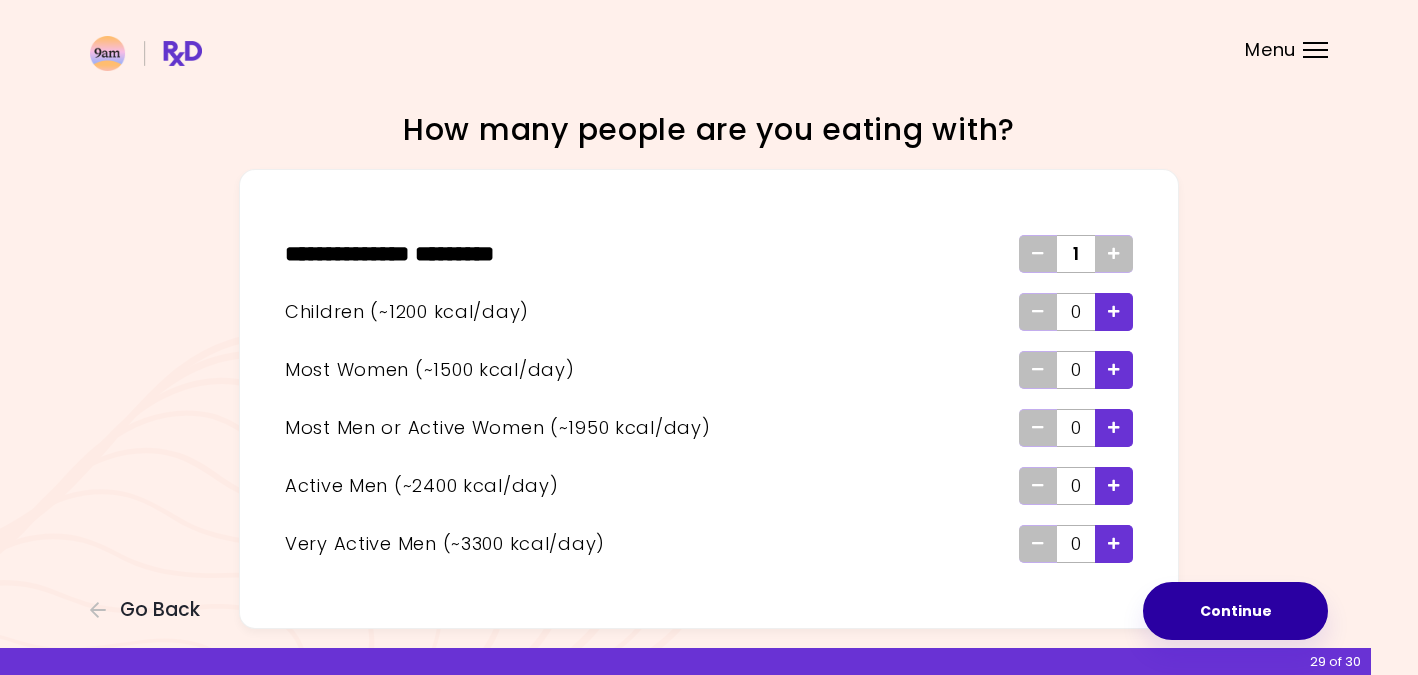 click on "Continue" at bounding box center [1235, 611] 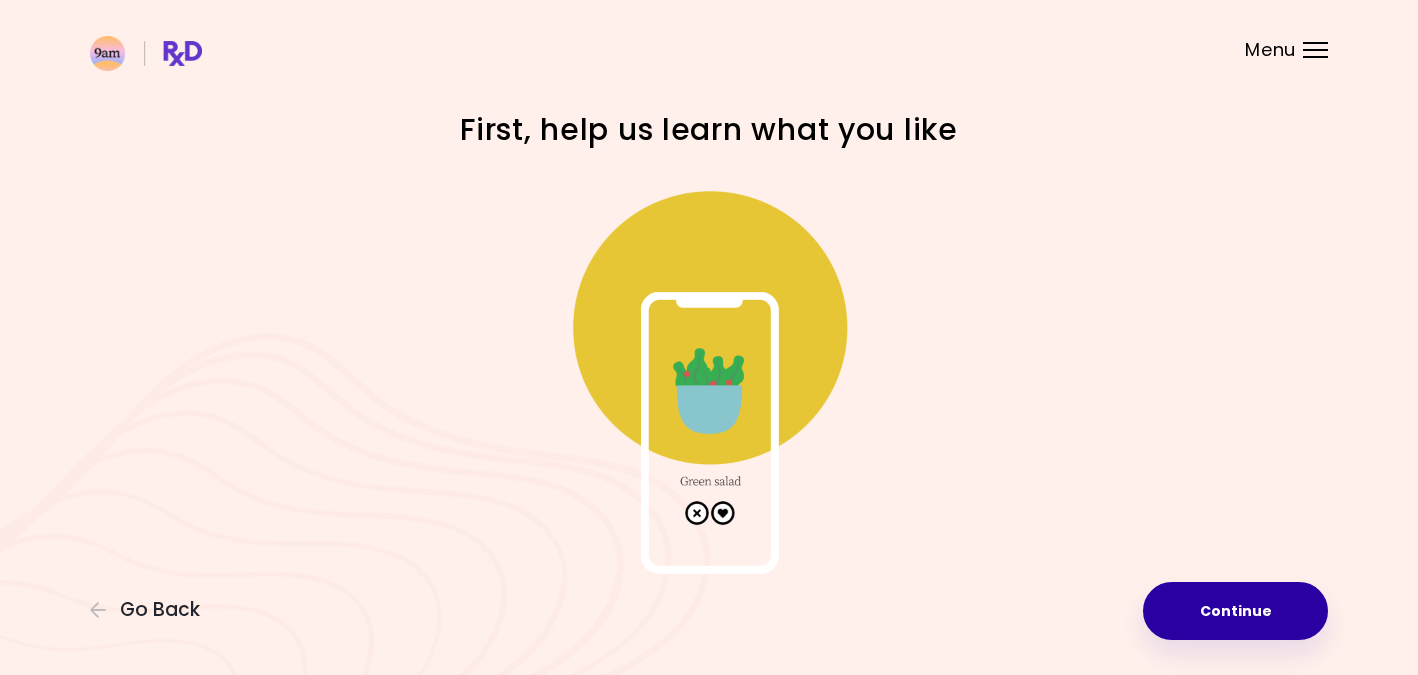 click on "Continue" at bounding box center [1235, 611] 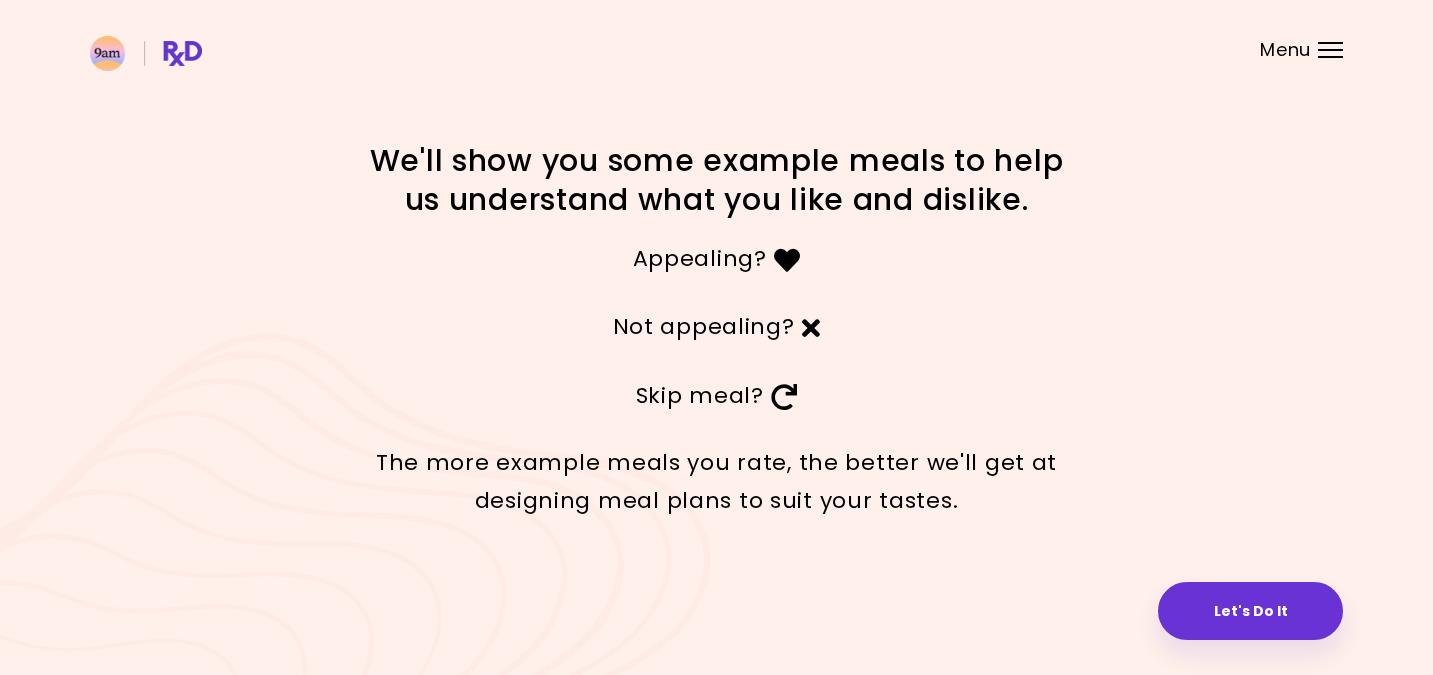 click on "Let's Do It" at bounding box center (1250, 611) 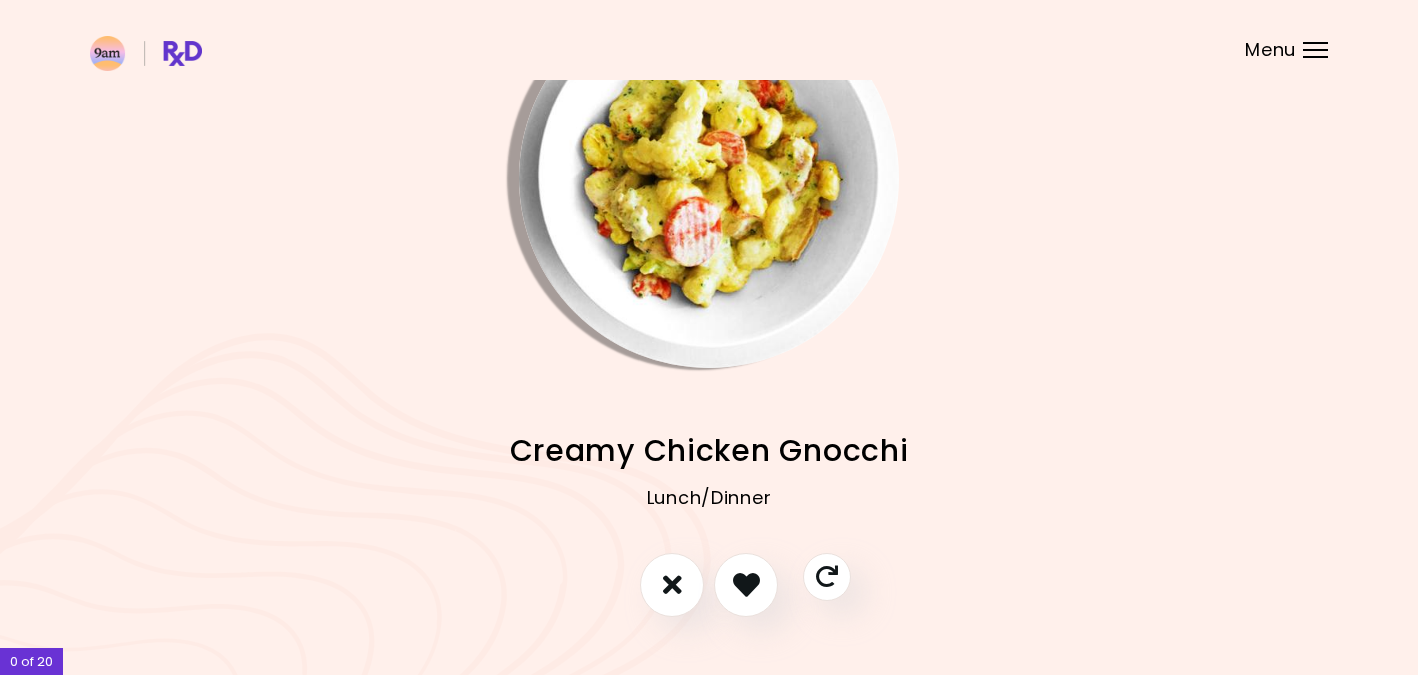 scroll, scrollTop: 134, scrollLeft: 0, axis: vertical 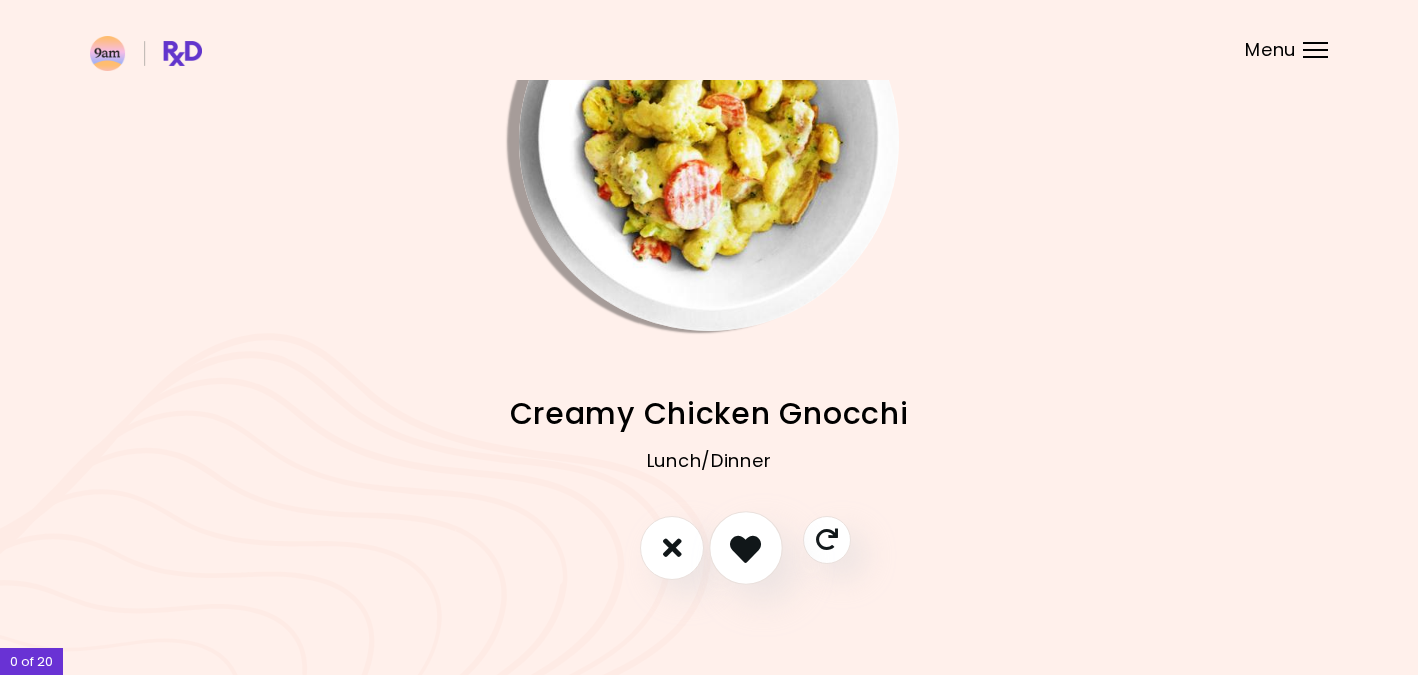 click at bounding box center (745, 547) 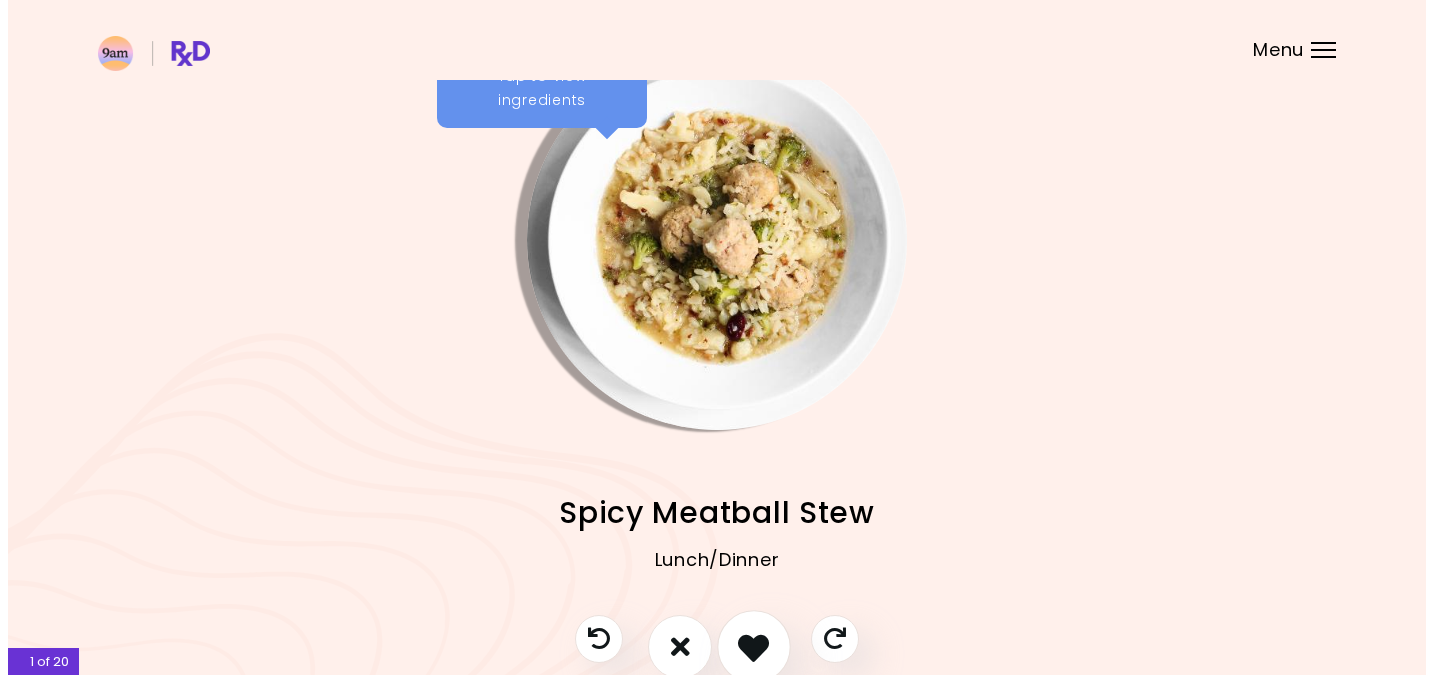 scroll, scrollTop: 34, scrollLeft: 0, axis: vertical 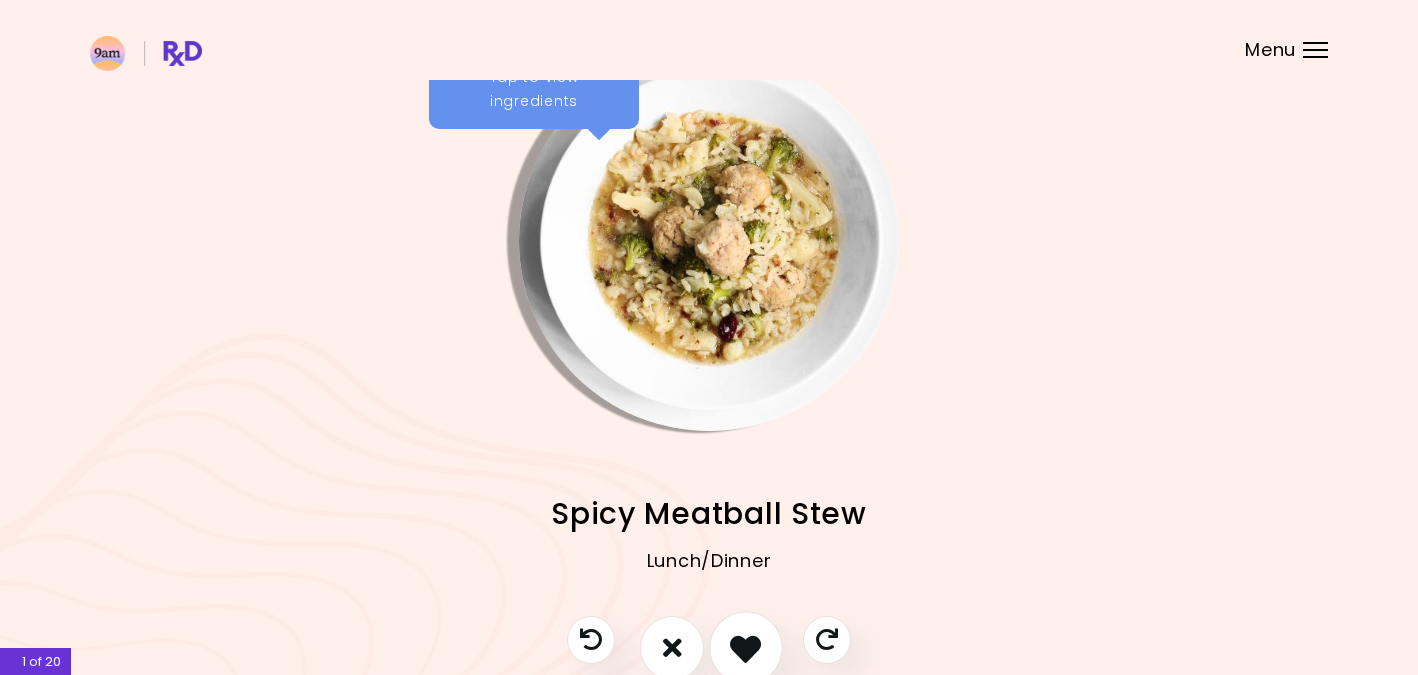 click at bounding box center (745, 647) 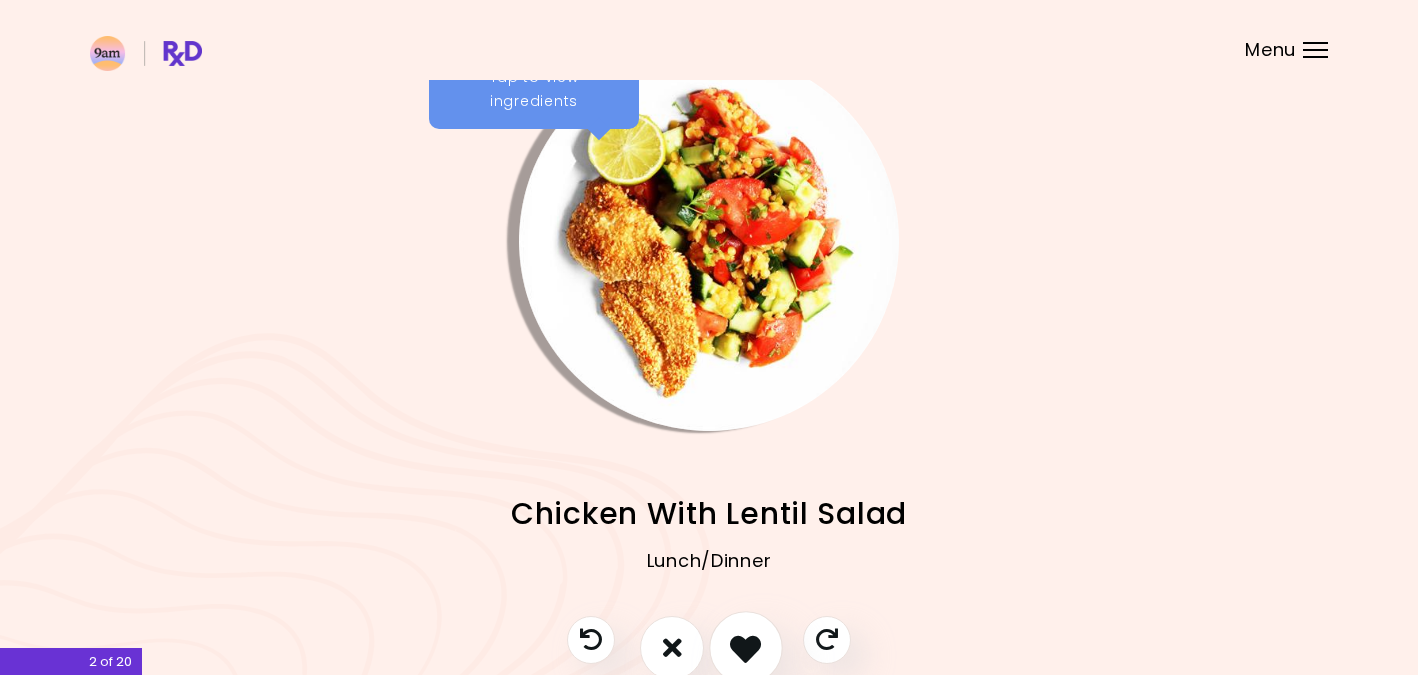 click at bounding box center (745, 647) 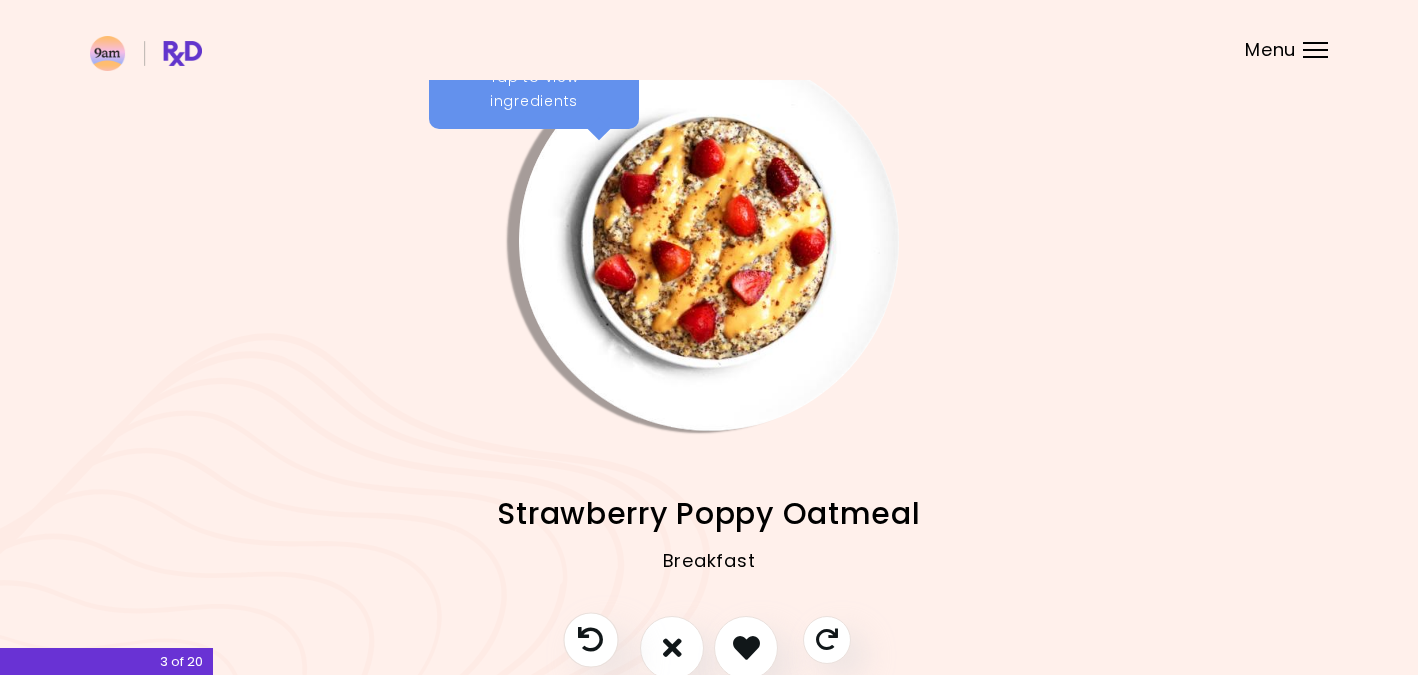 click at bounding box center [590, 639] 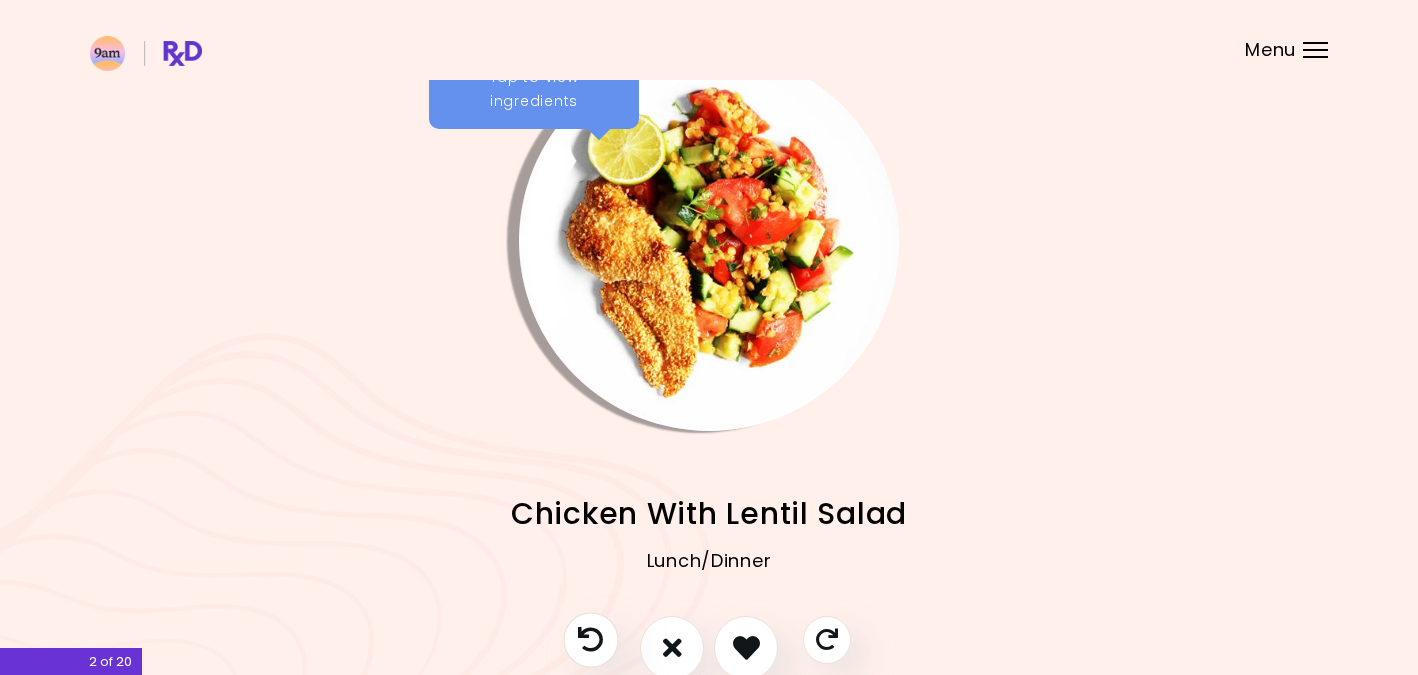 click at bounding box center (590, 639) 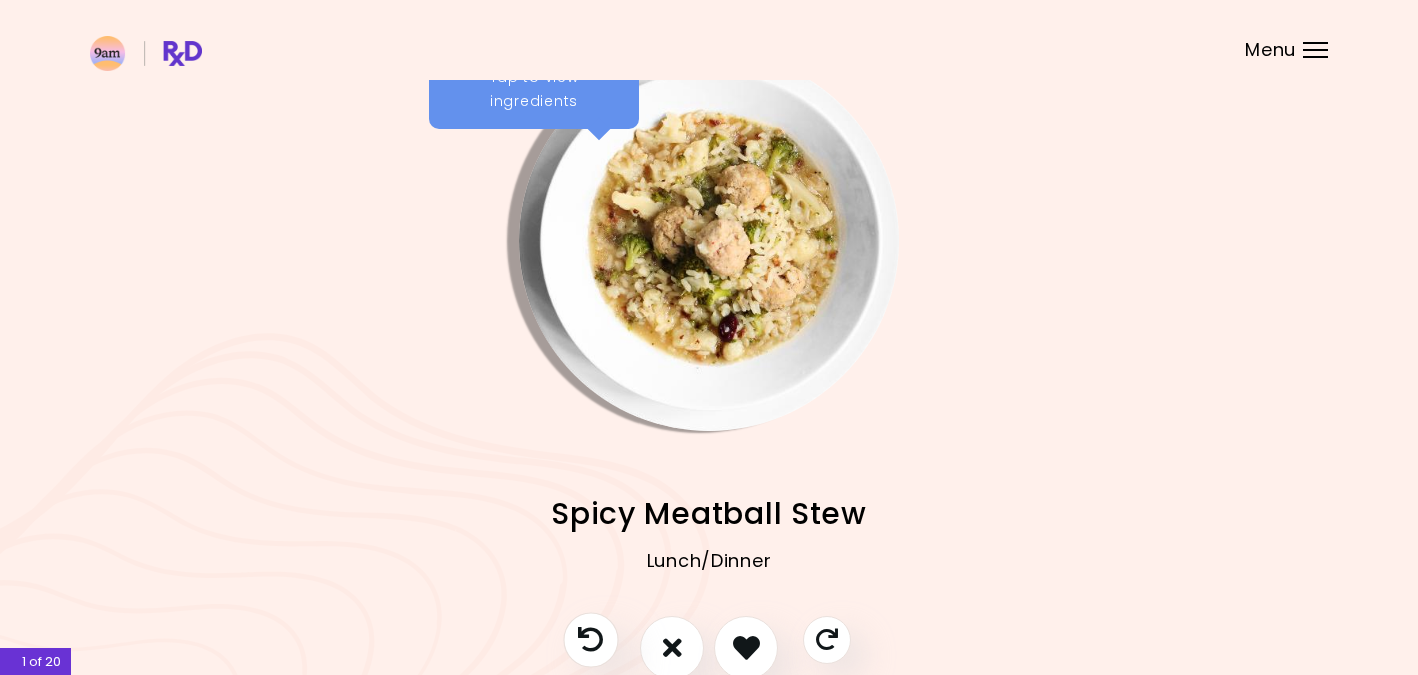 click at bounding box center (590, 639) 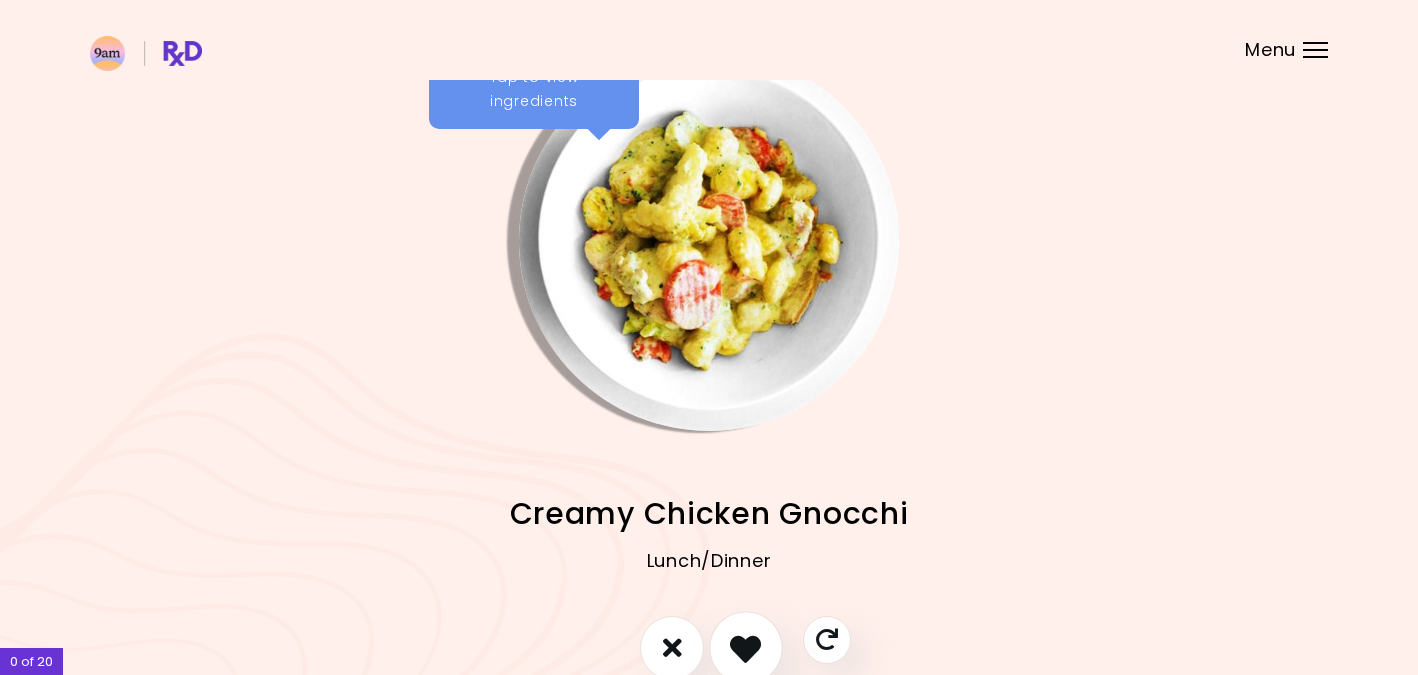click at bounding box center [745, 647] 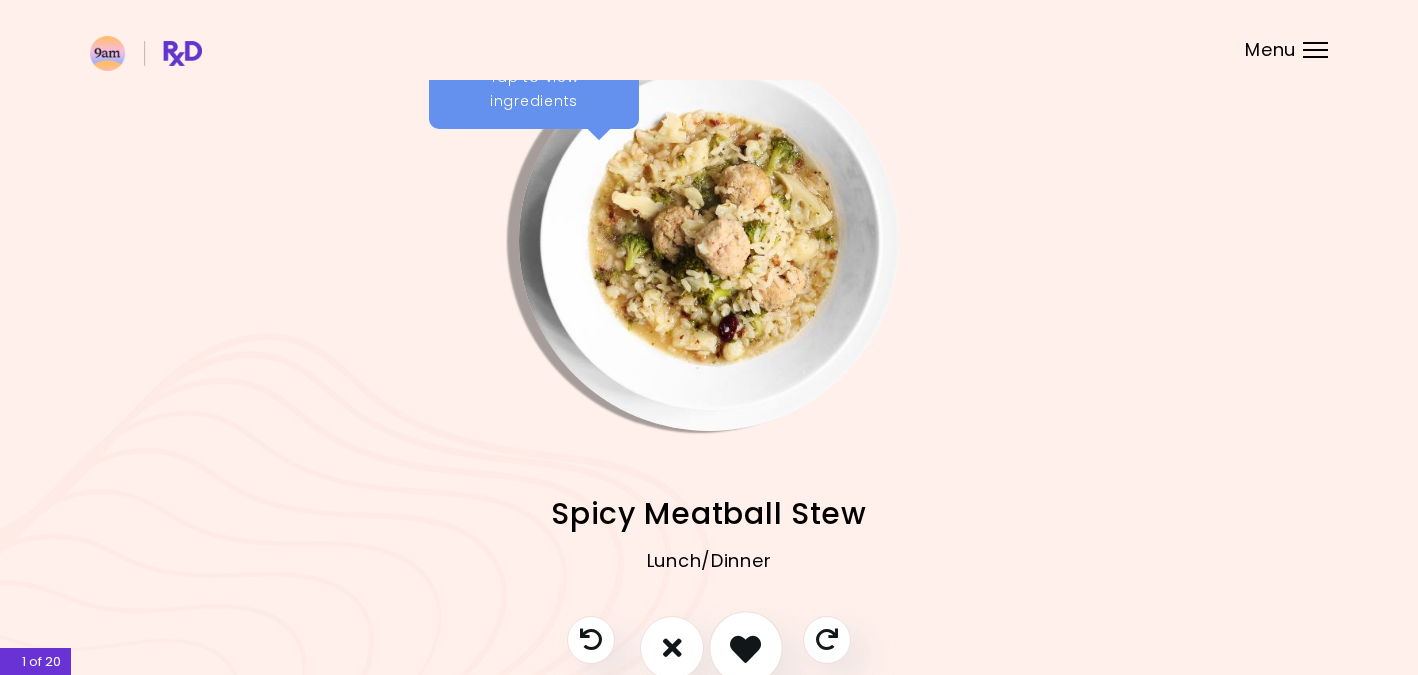 click at bounding box center [745, 647] 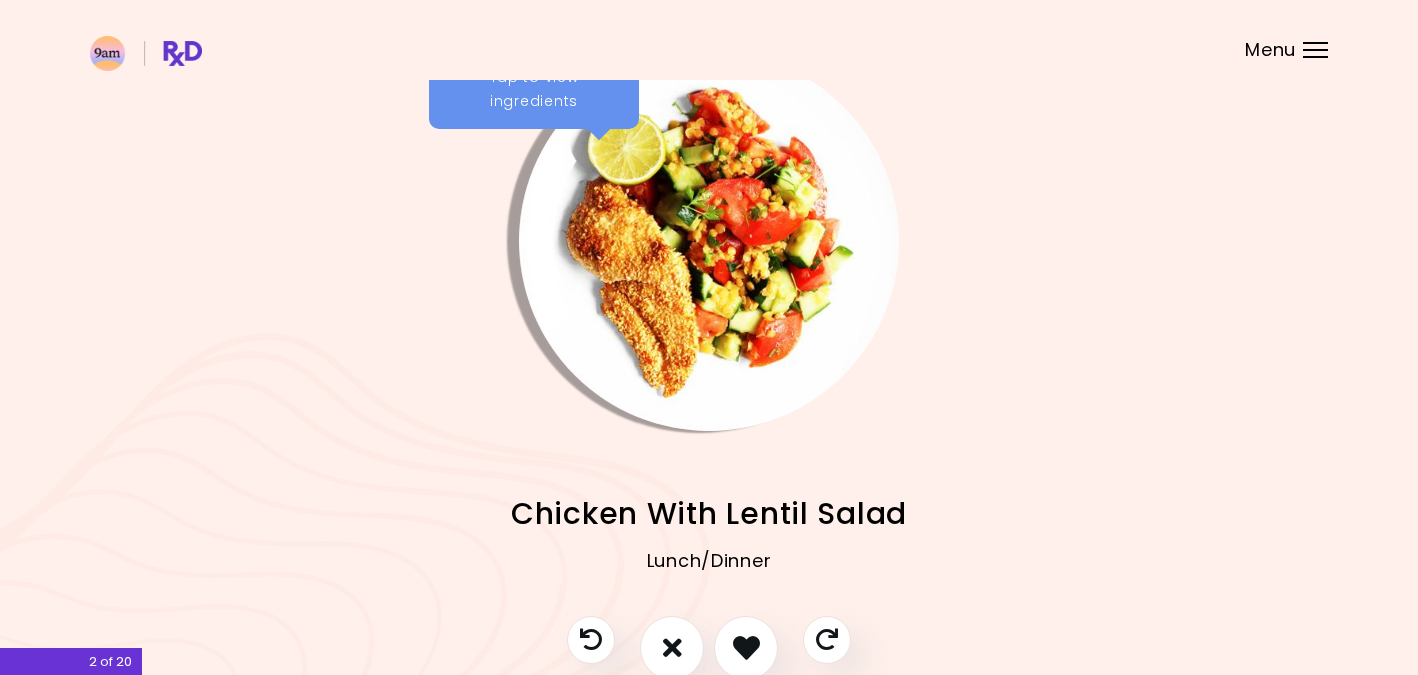 click on "Tap to view ingredients" at bounding box center [534, 90] 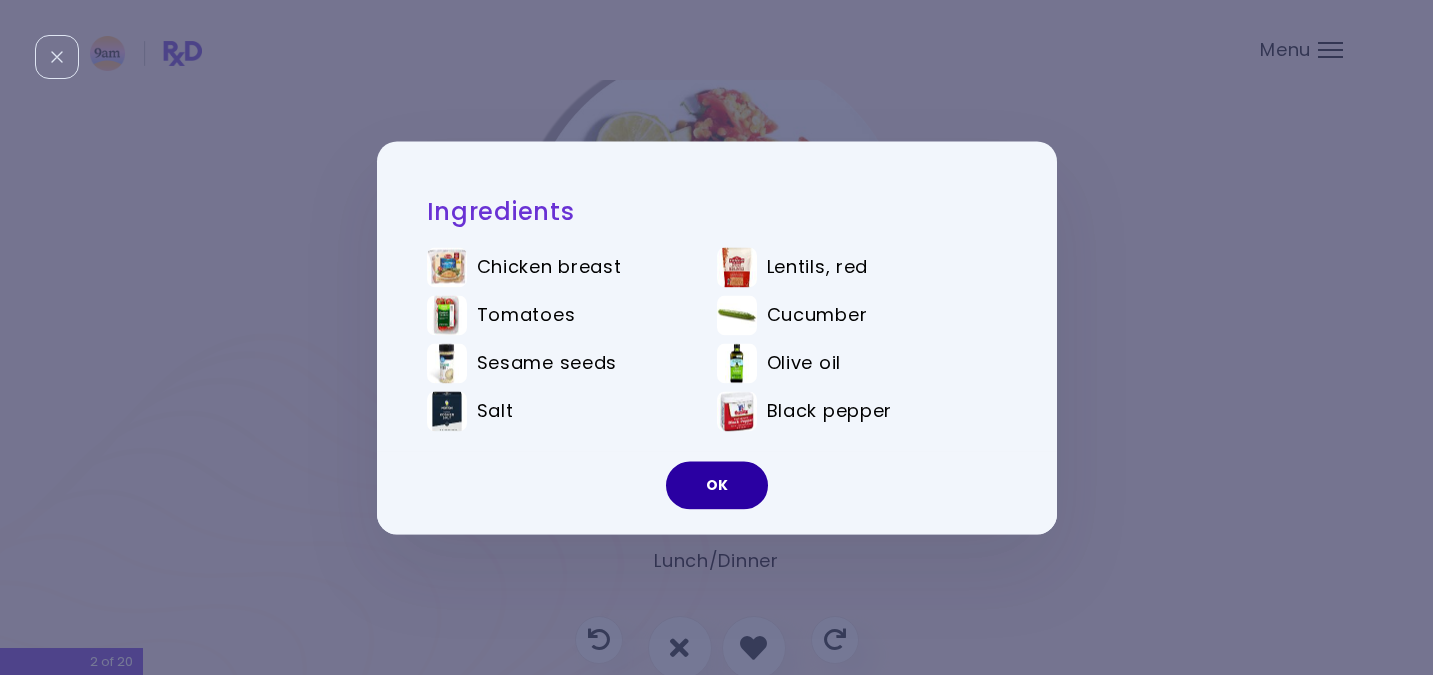 click on "OK" at bounding box center [717, 485] 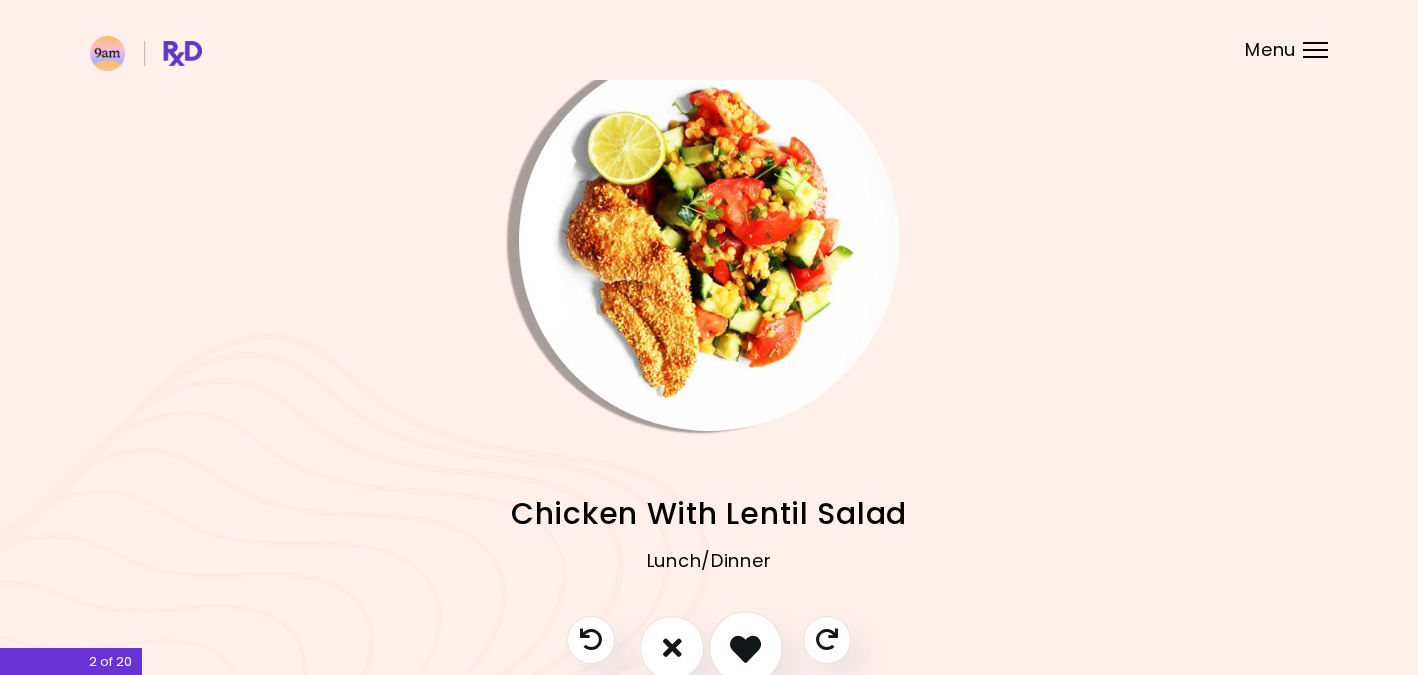 click at bounding box center (745, 647) 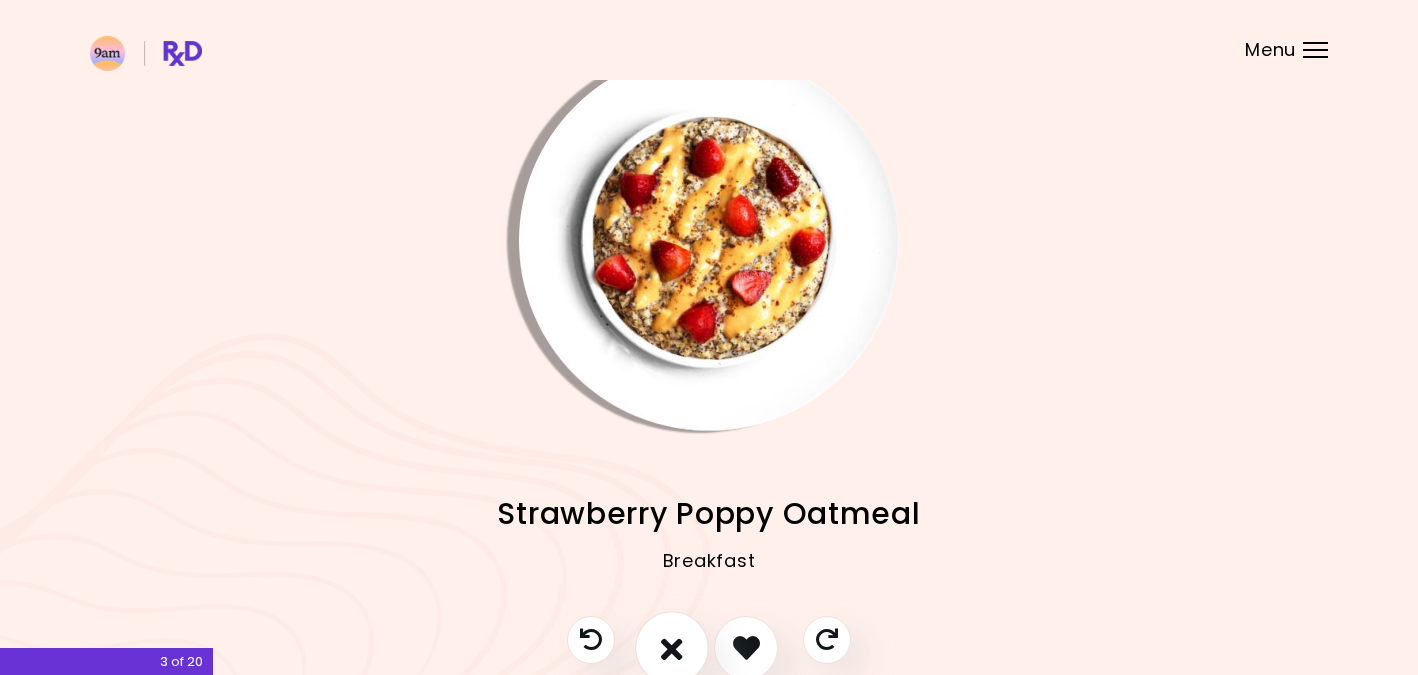 click at bounding box center [672, 648] 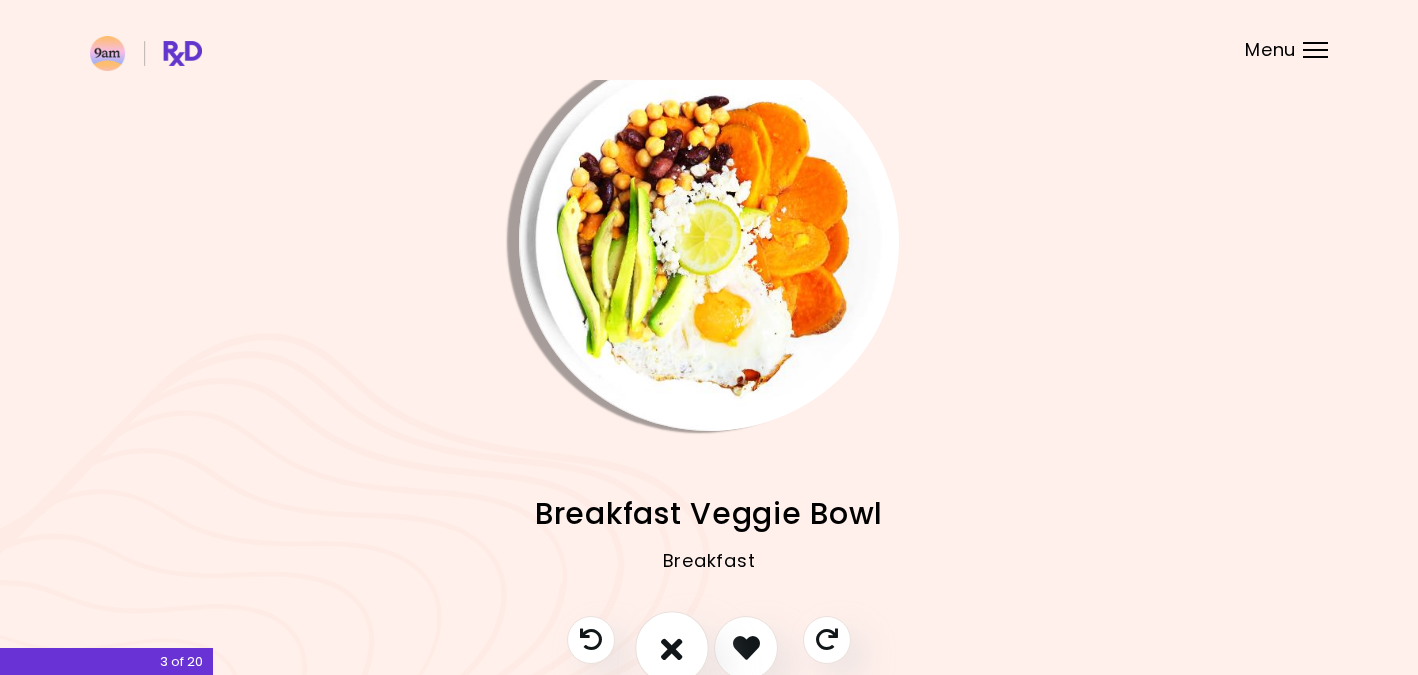 click at bounding box center (672, 648) 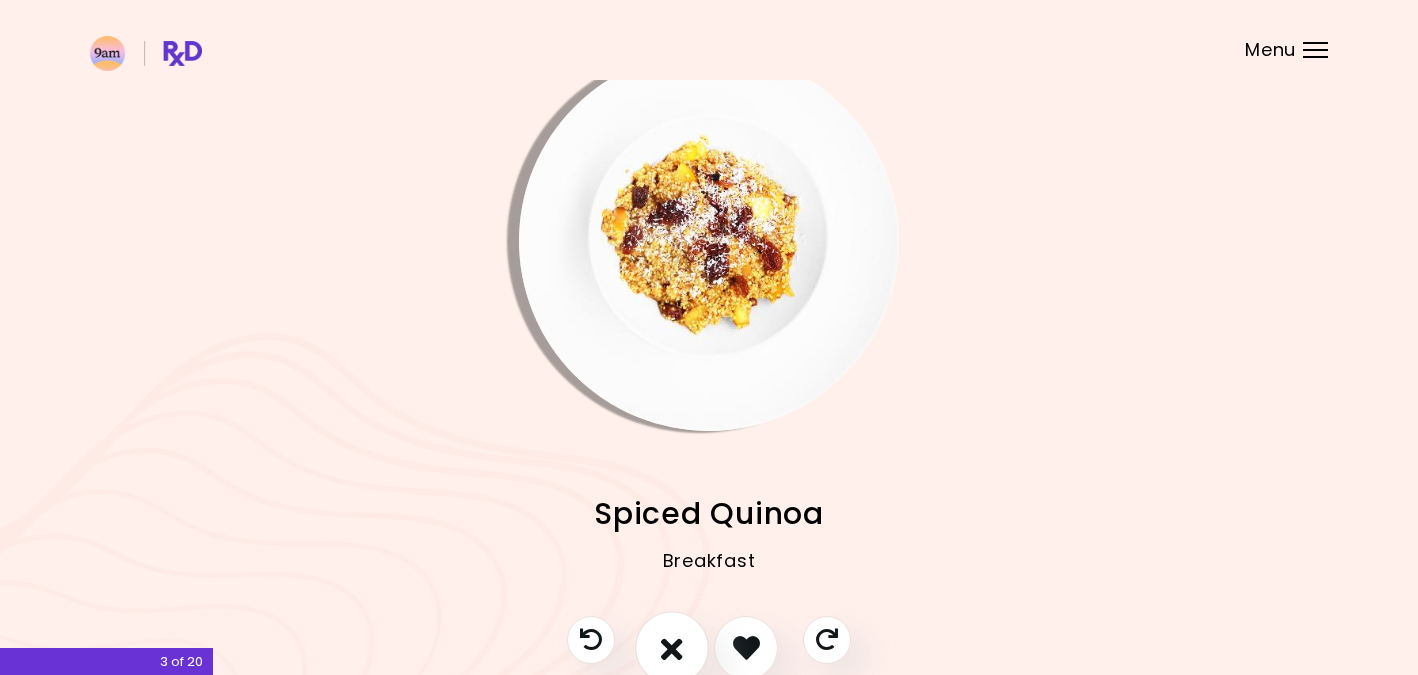 click at bounding box center [672, 648] 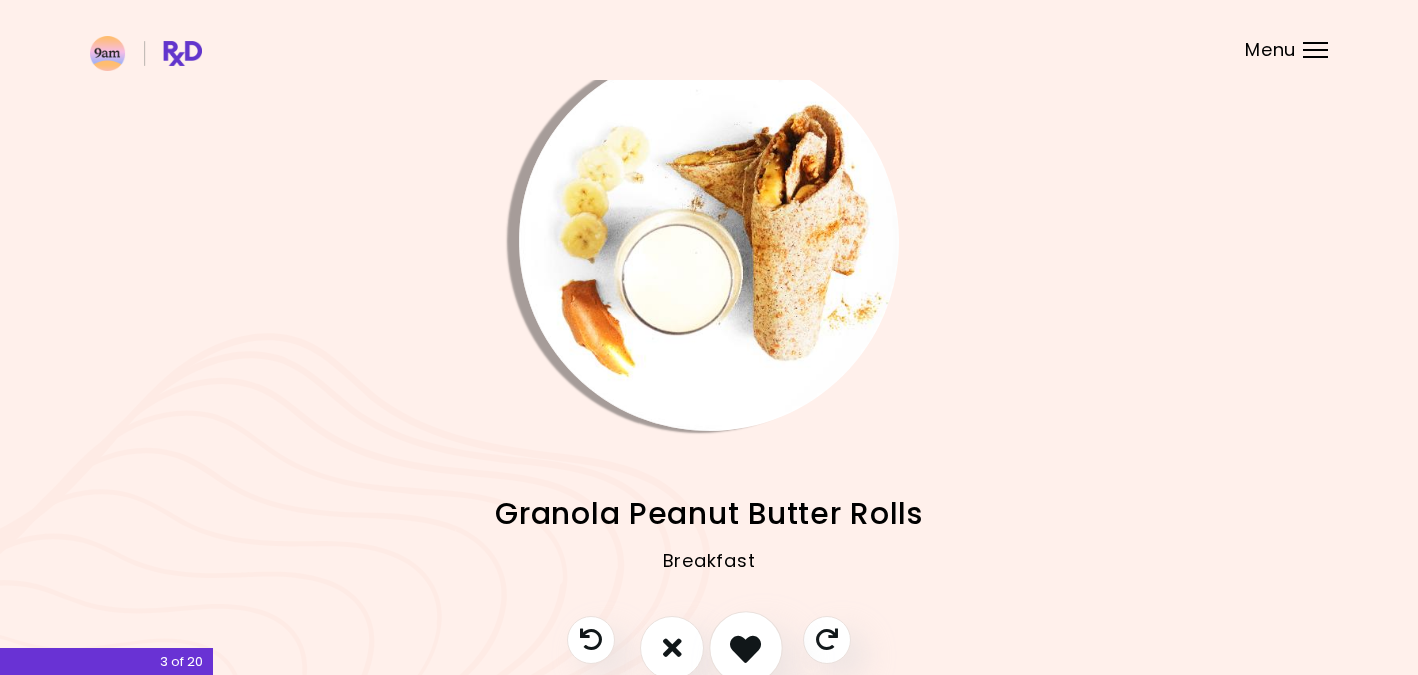 click at bounding box center [745, 647] 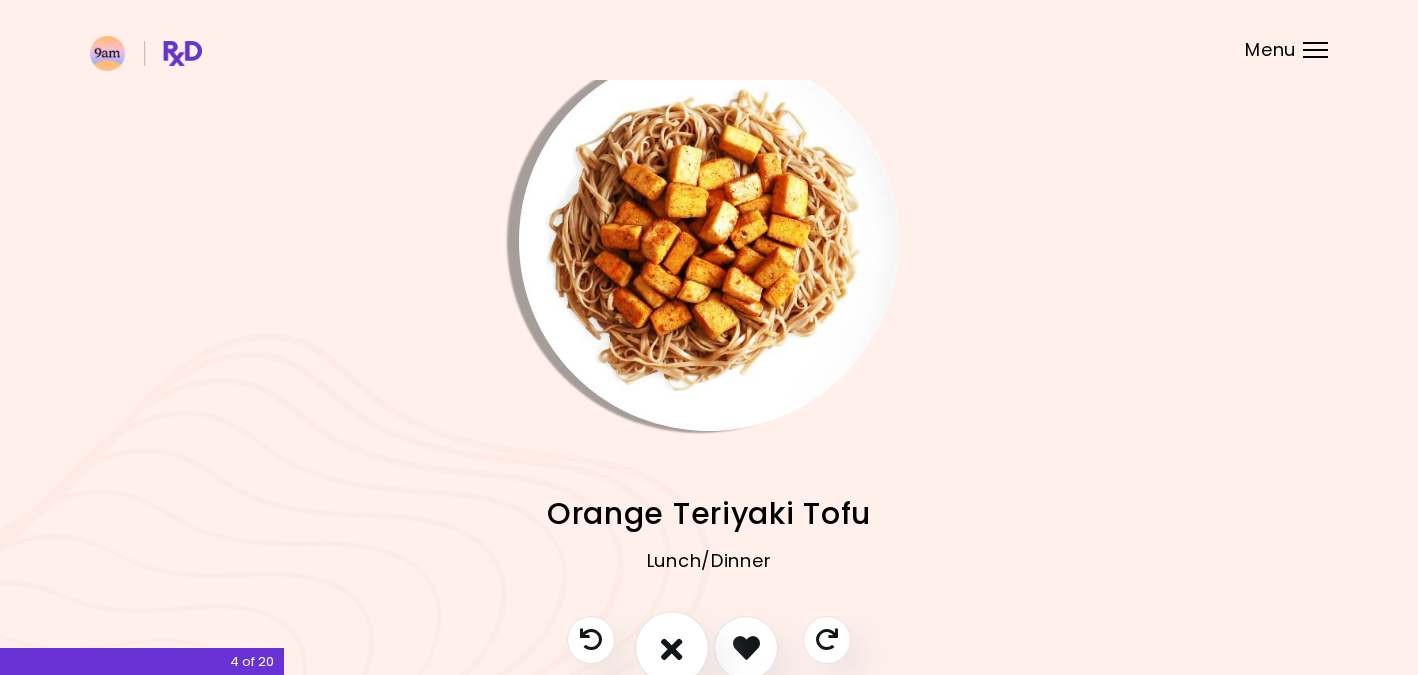 click at bounding box center (672, 647) 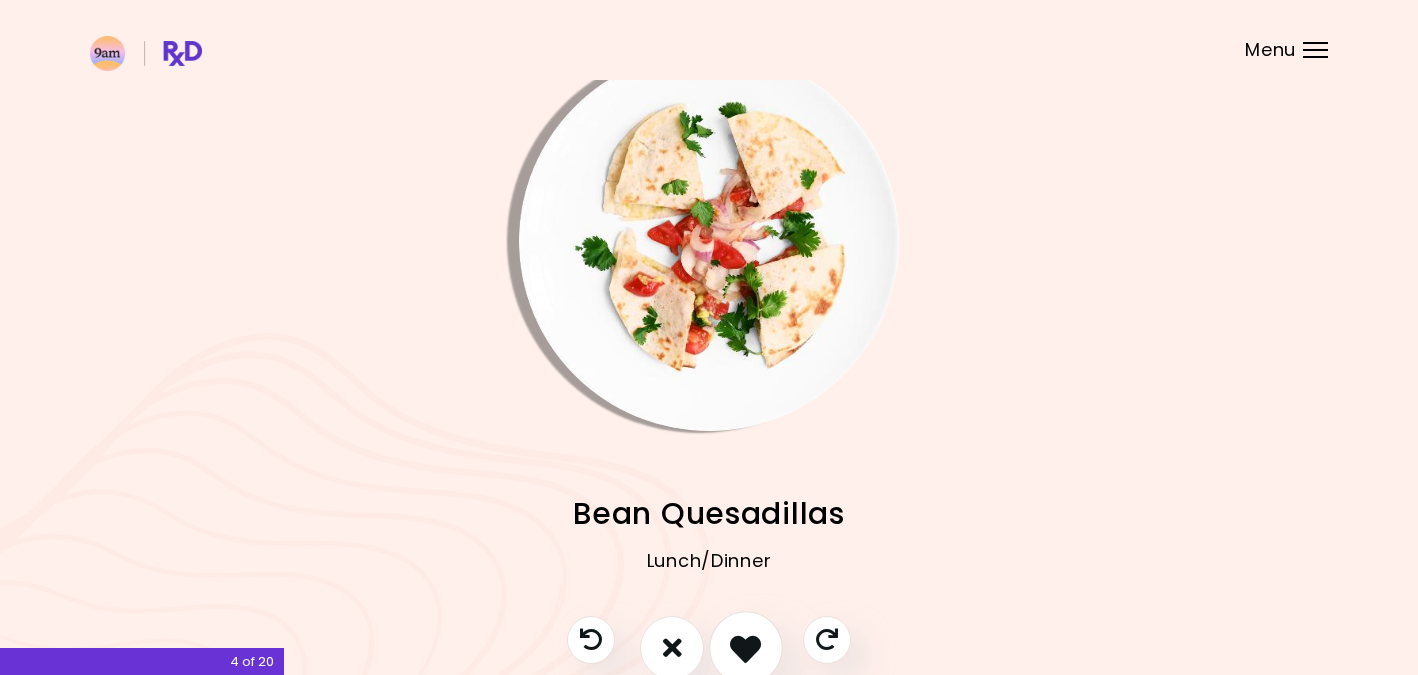 click at bounding box center (745, 647) 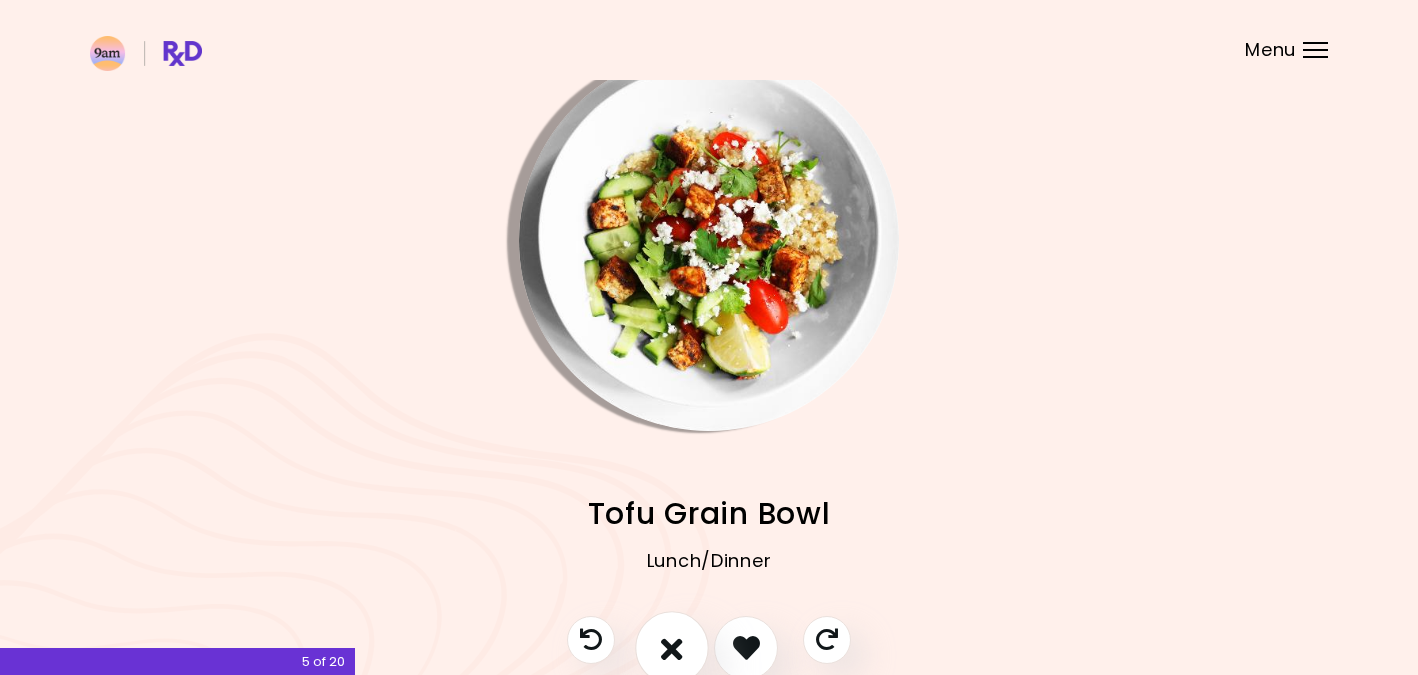 click at bounding box center (672, 647) 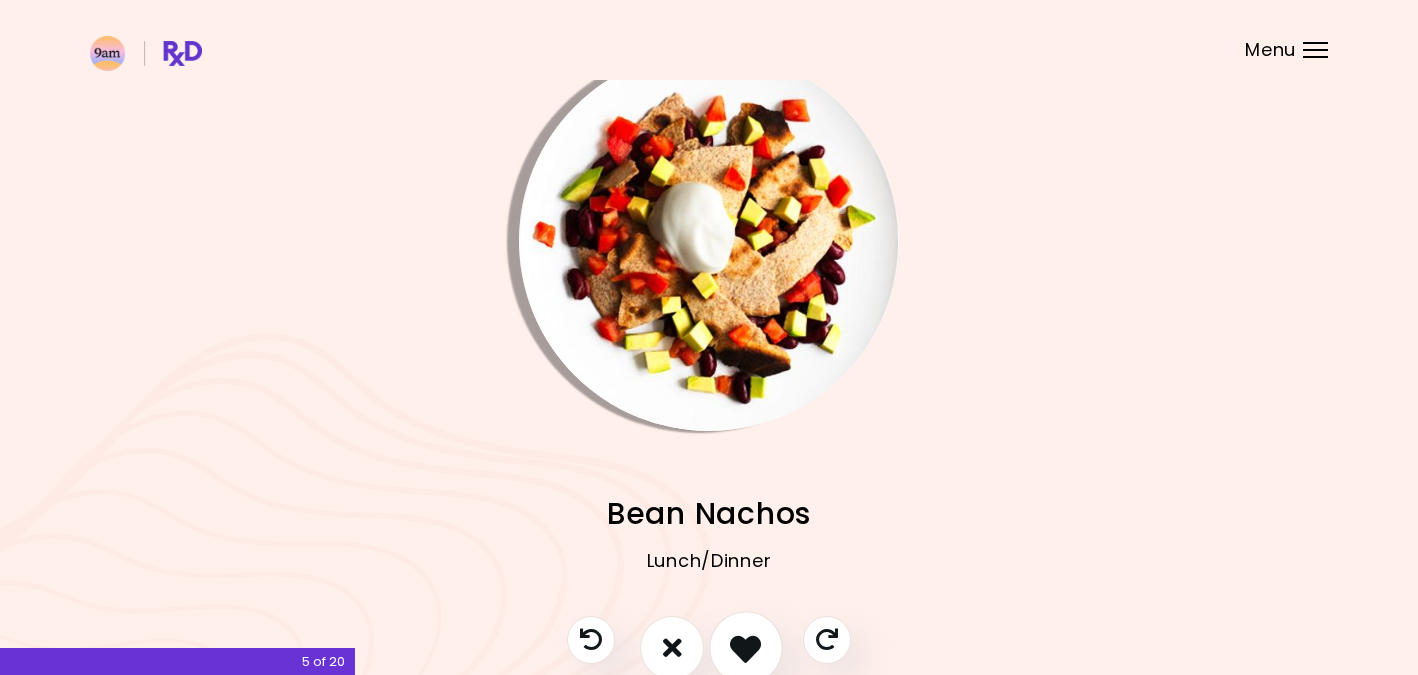 click at bounding box center (745, 647) 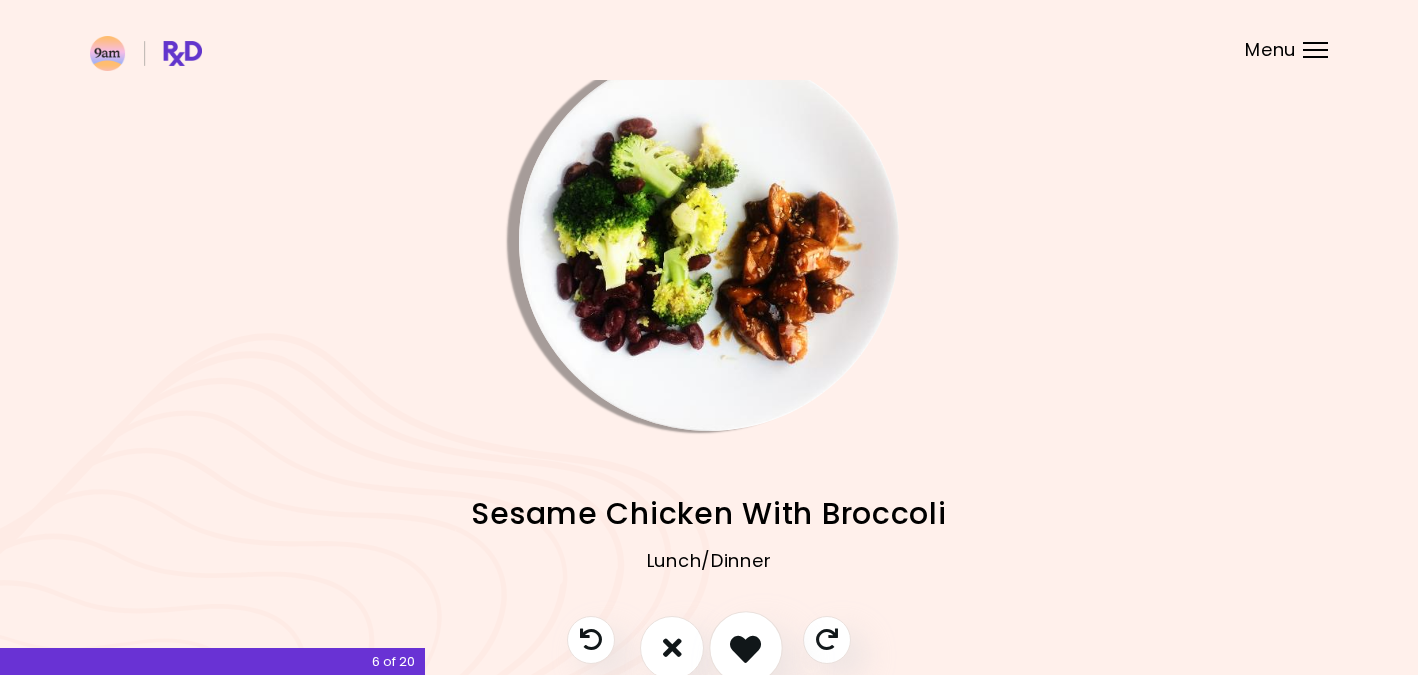 click at bounding box center [745, 647] 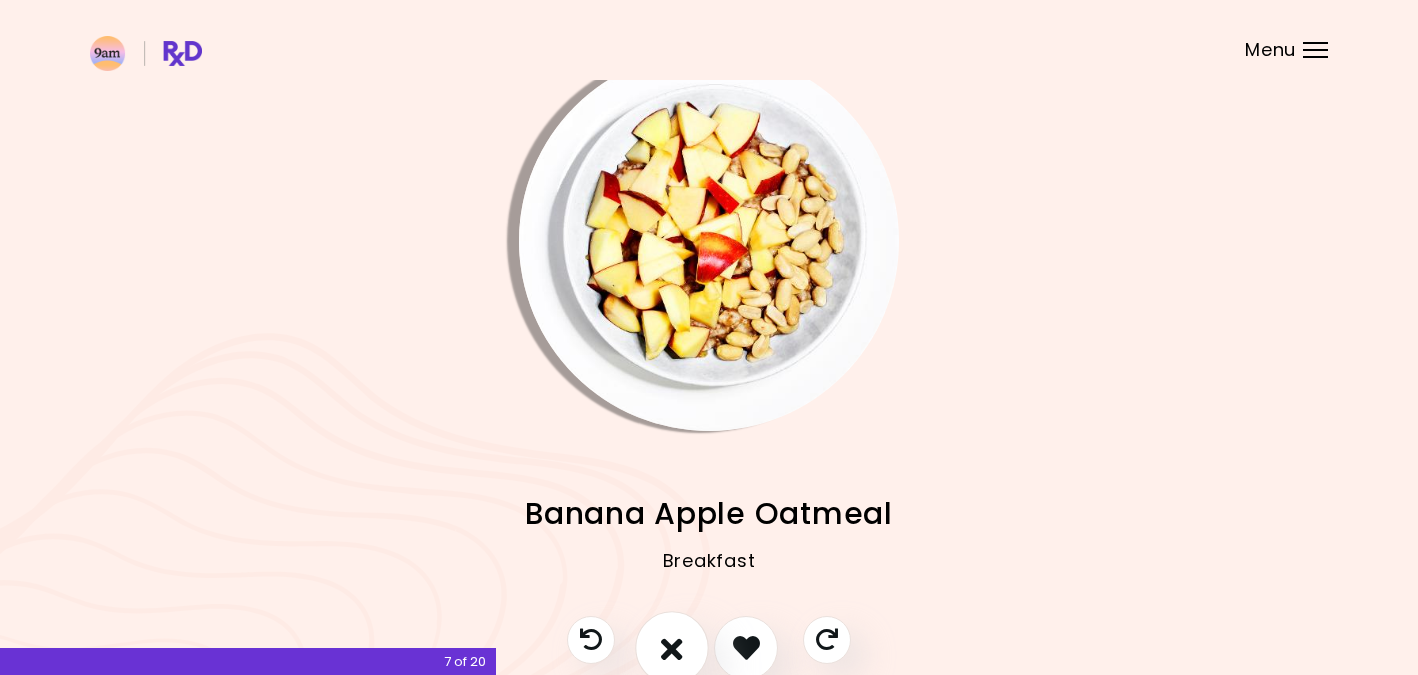 click at bounding box center [672, 648] 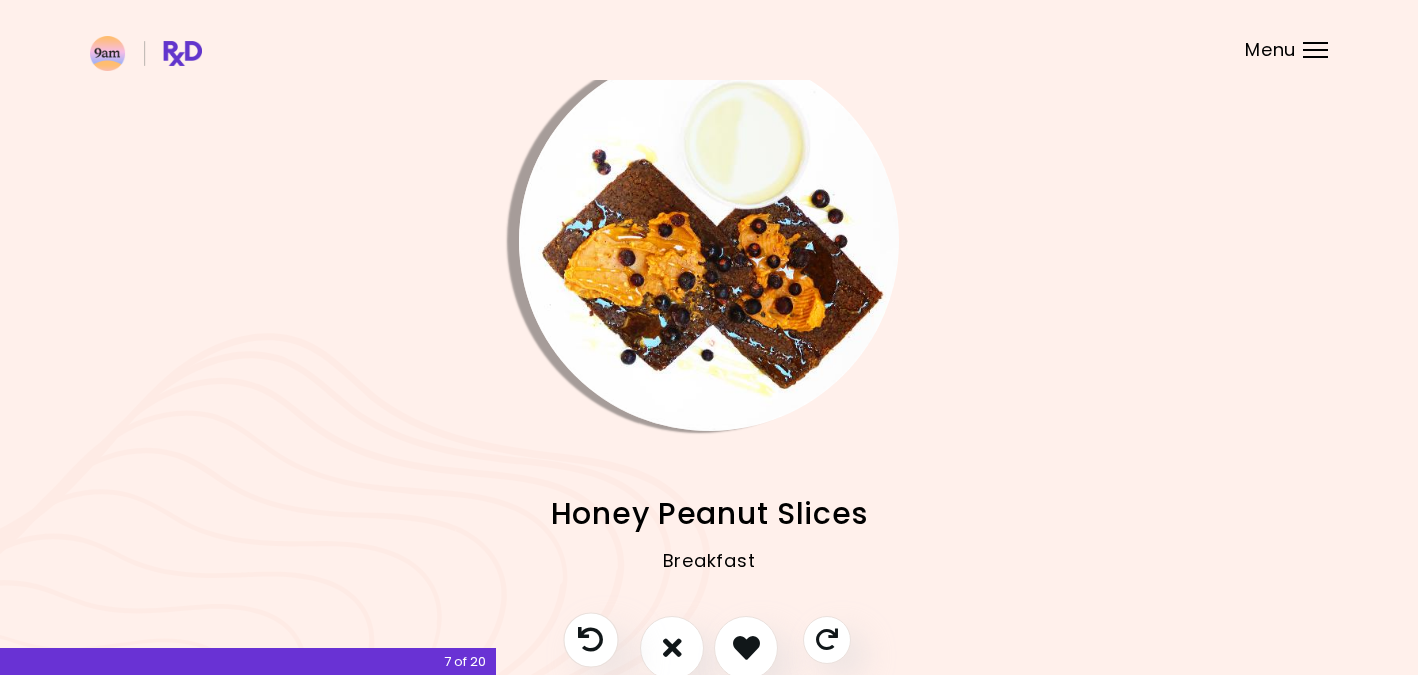 click at bounding box center (590, 639) 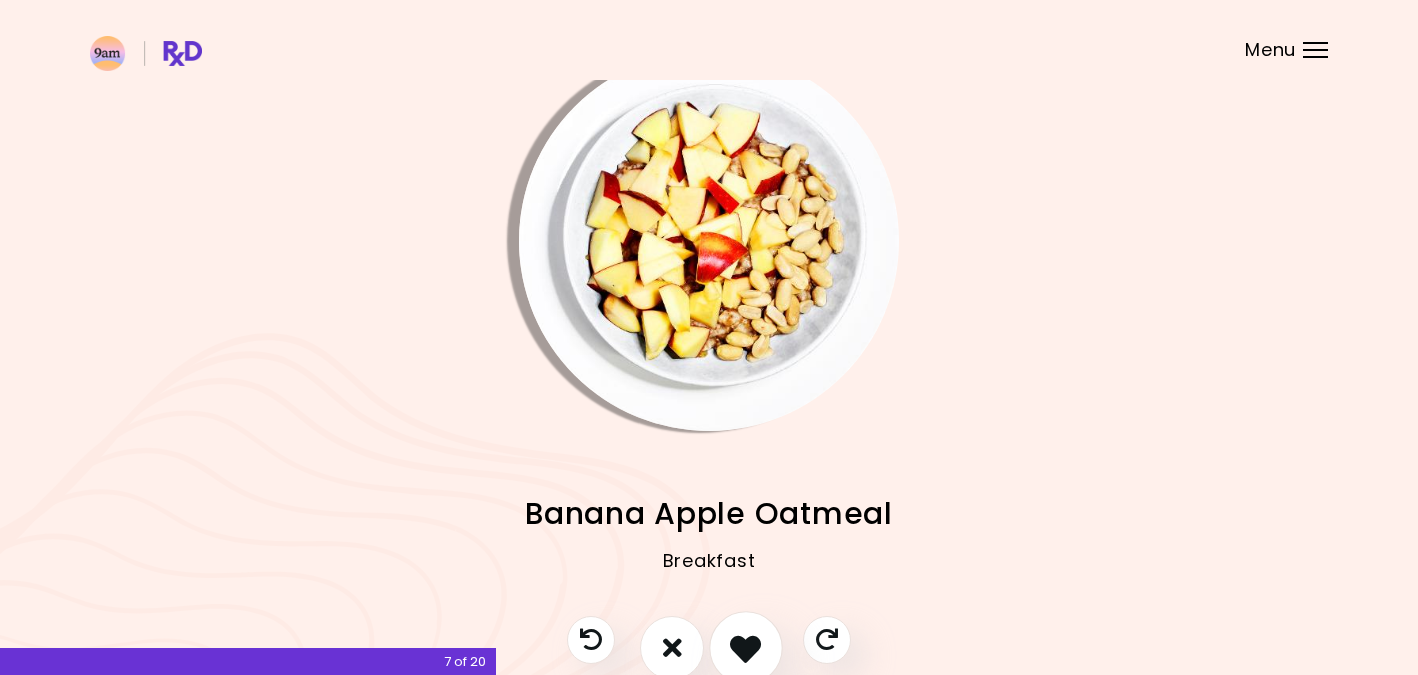 click at bounding box center (745, 647) 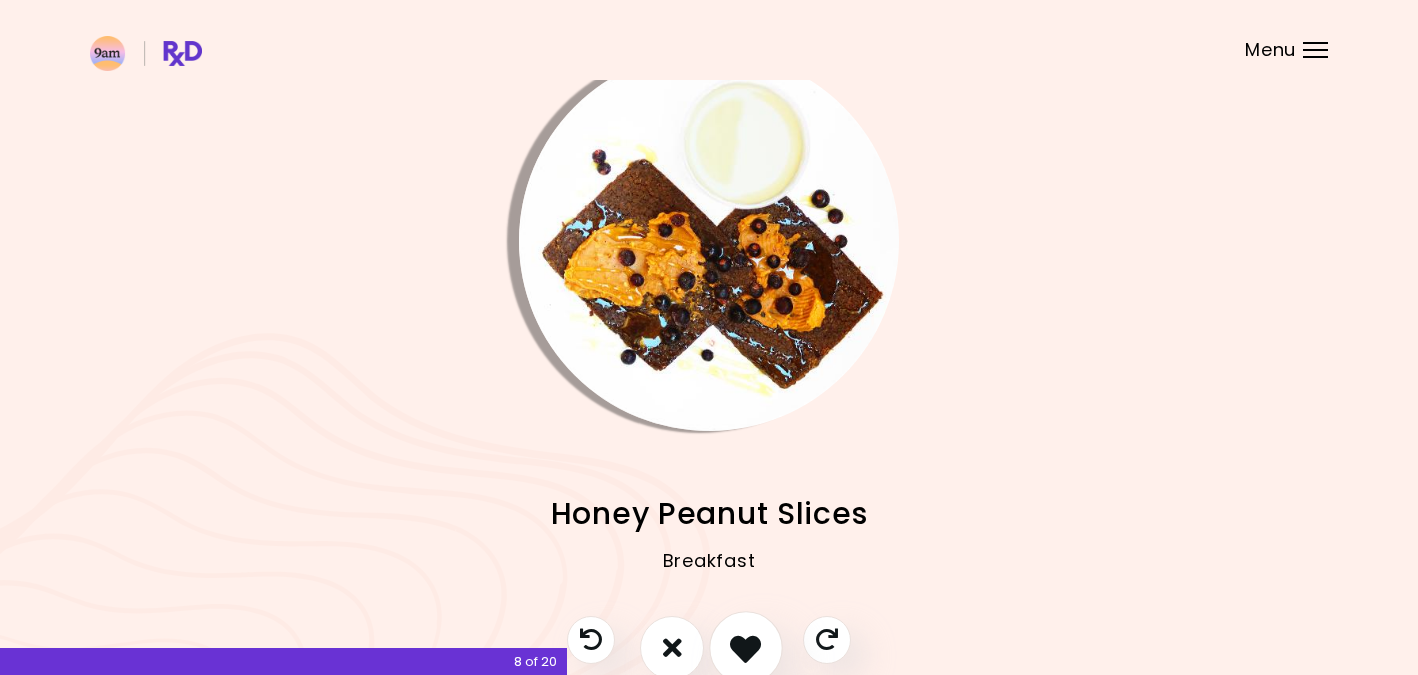 click at bounding box center [745, 647] 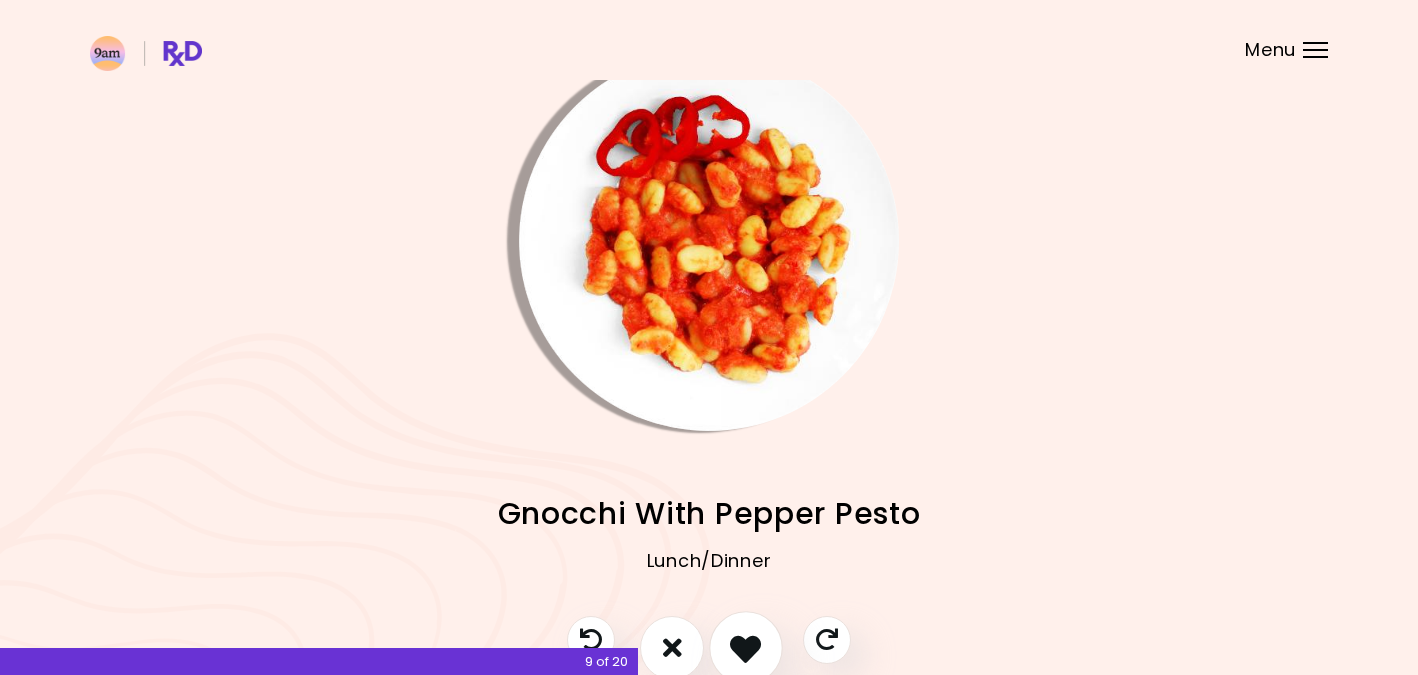 click at bounding box center [745, 647] 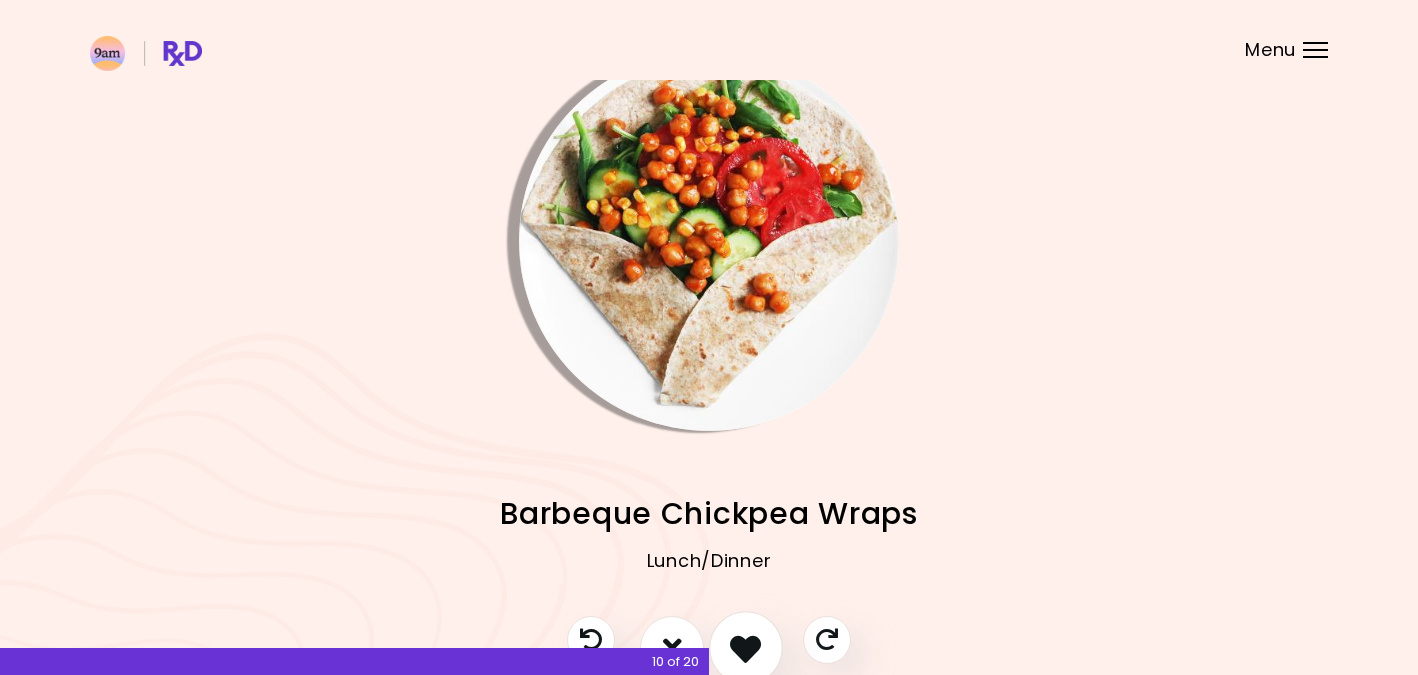 click at bounding box center (745, 647) 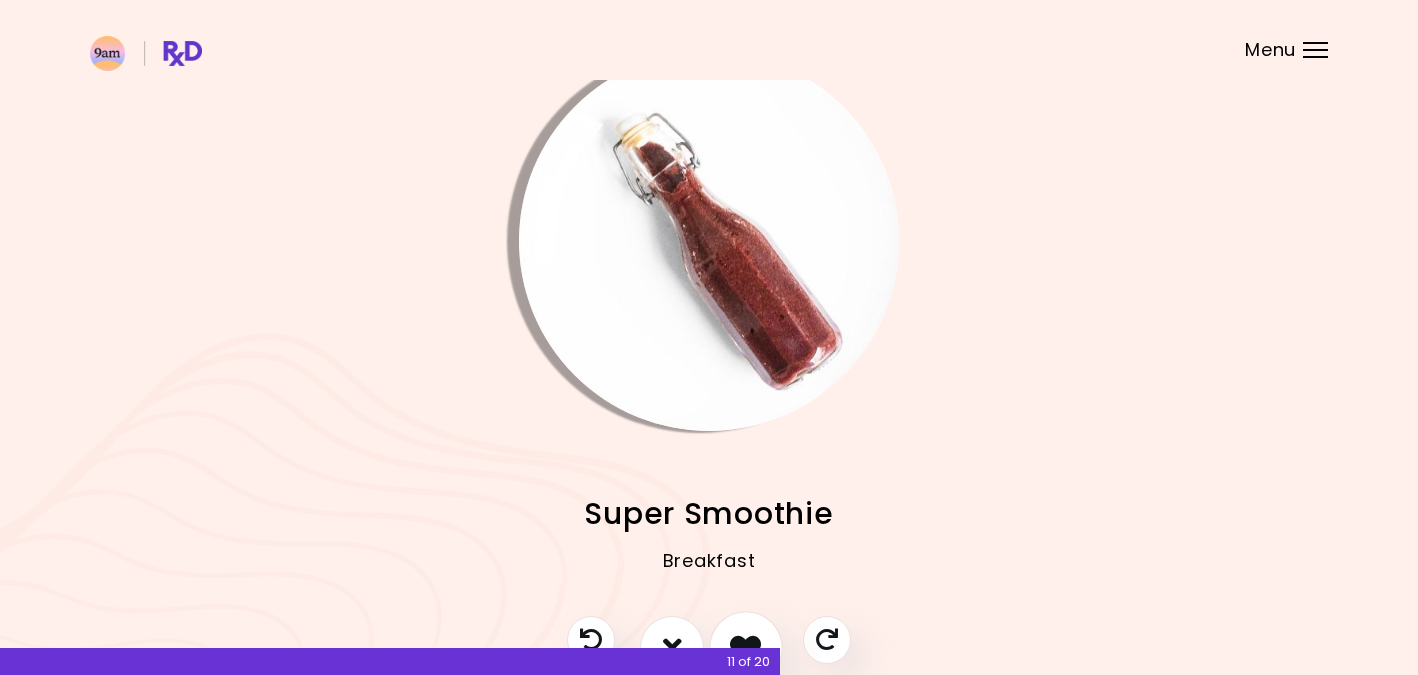 click at bounding box center (745, 647) 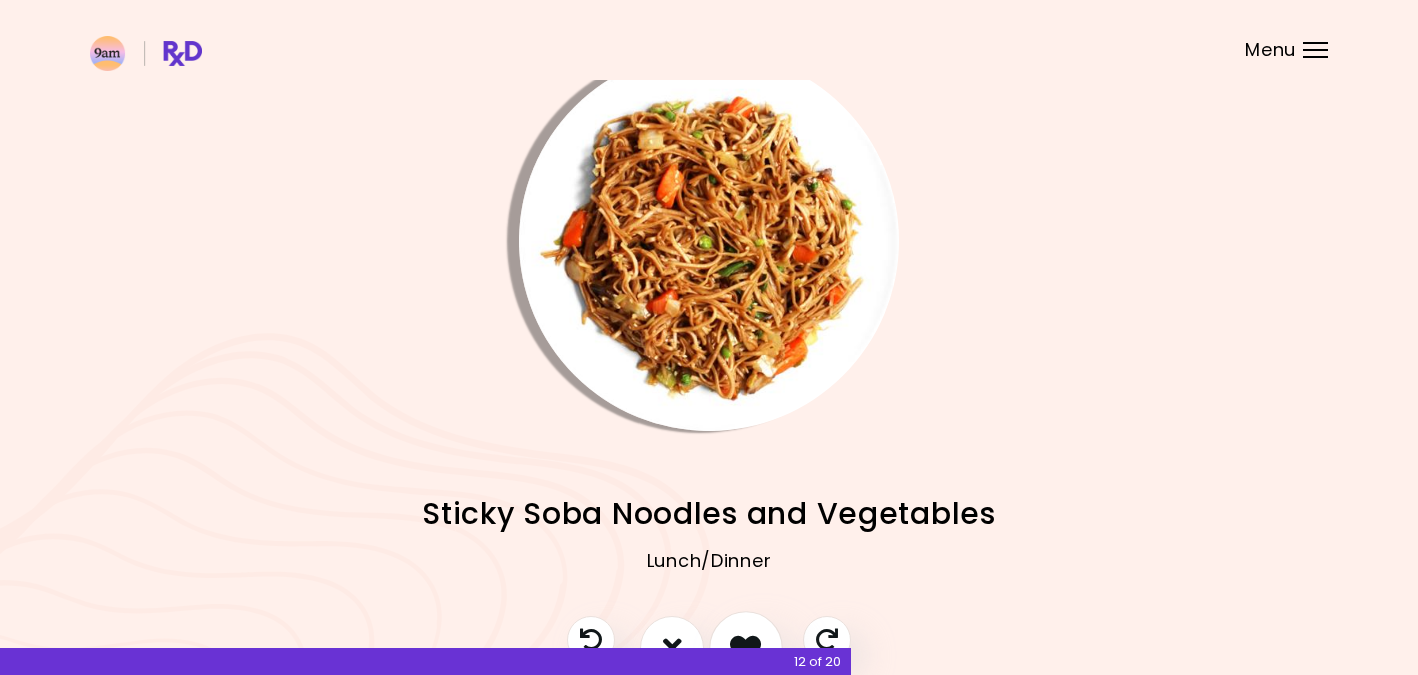 click at bounding box center (745, 647) 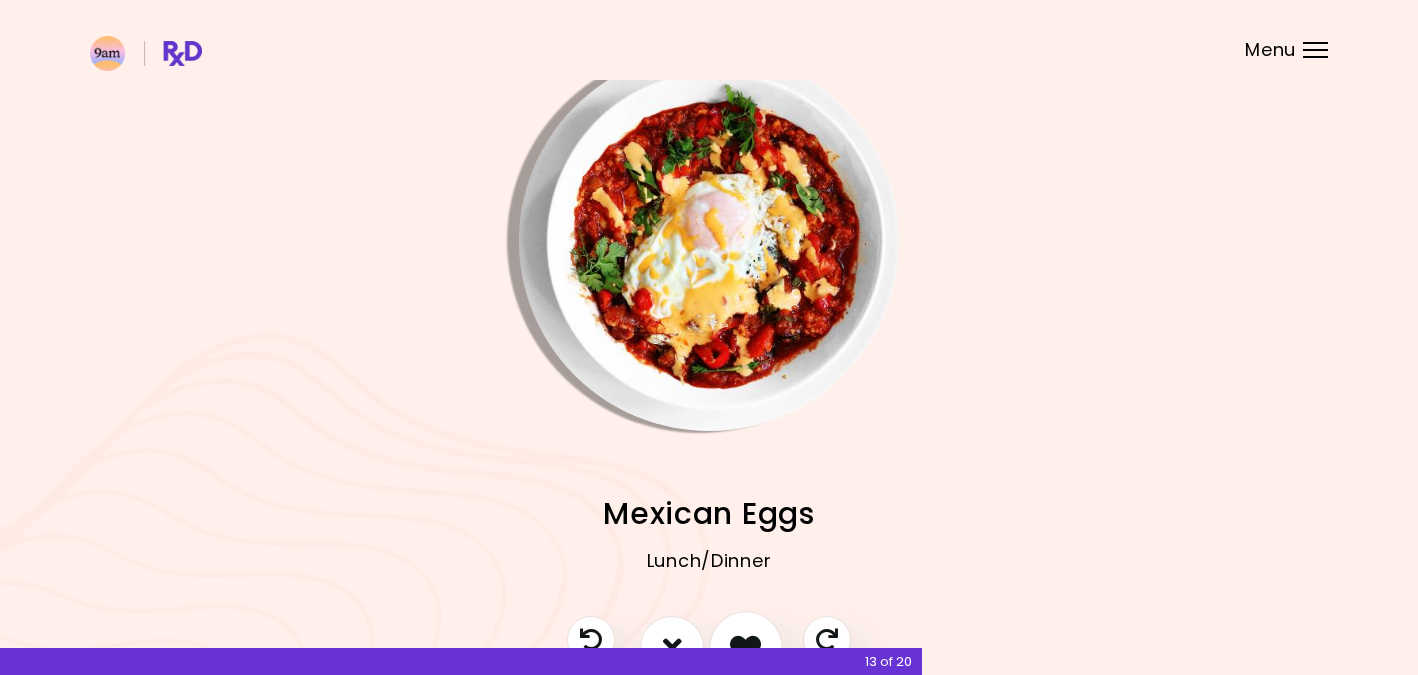 click at bounding box center [745, 647] 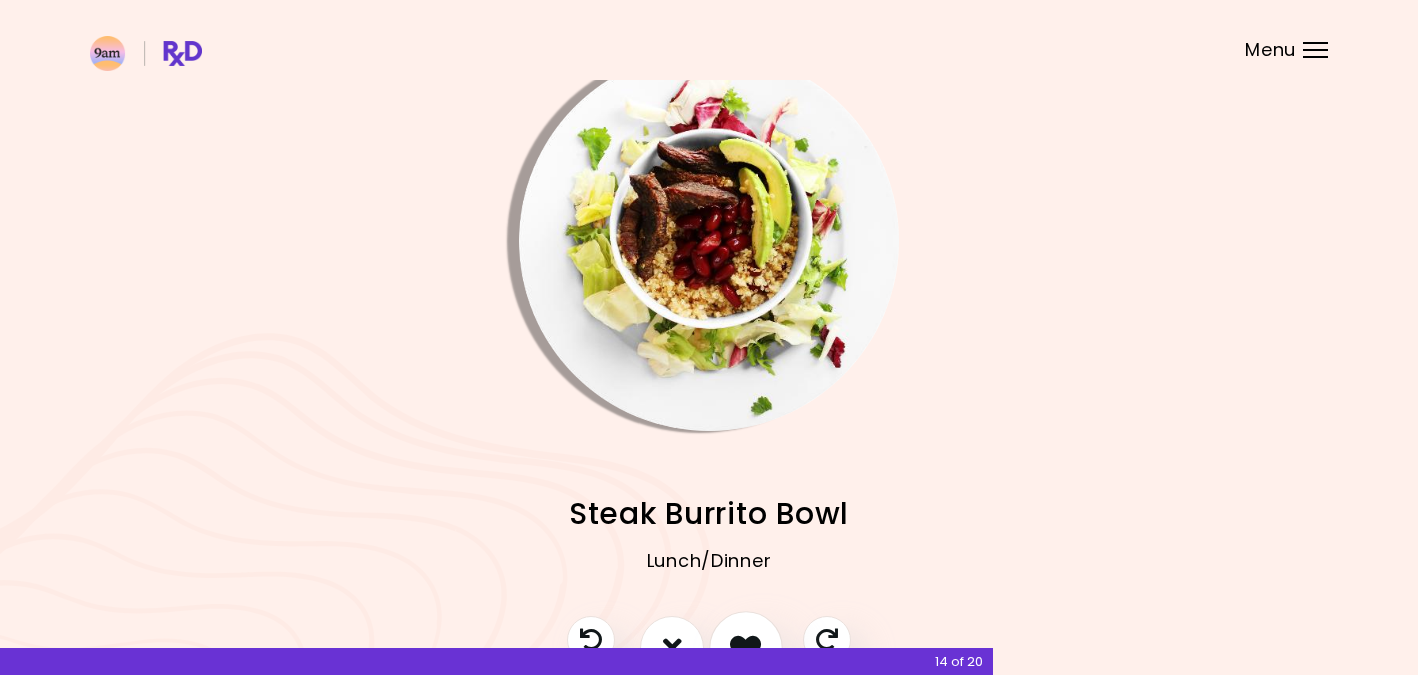 click at bounding box center [745, 647] 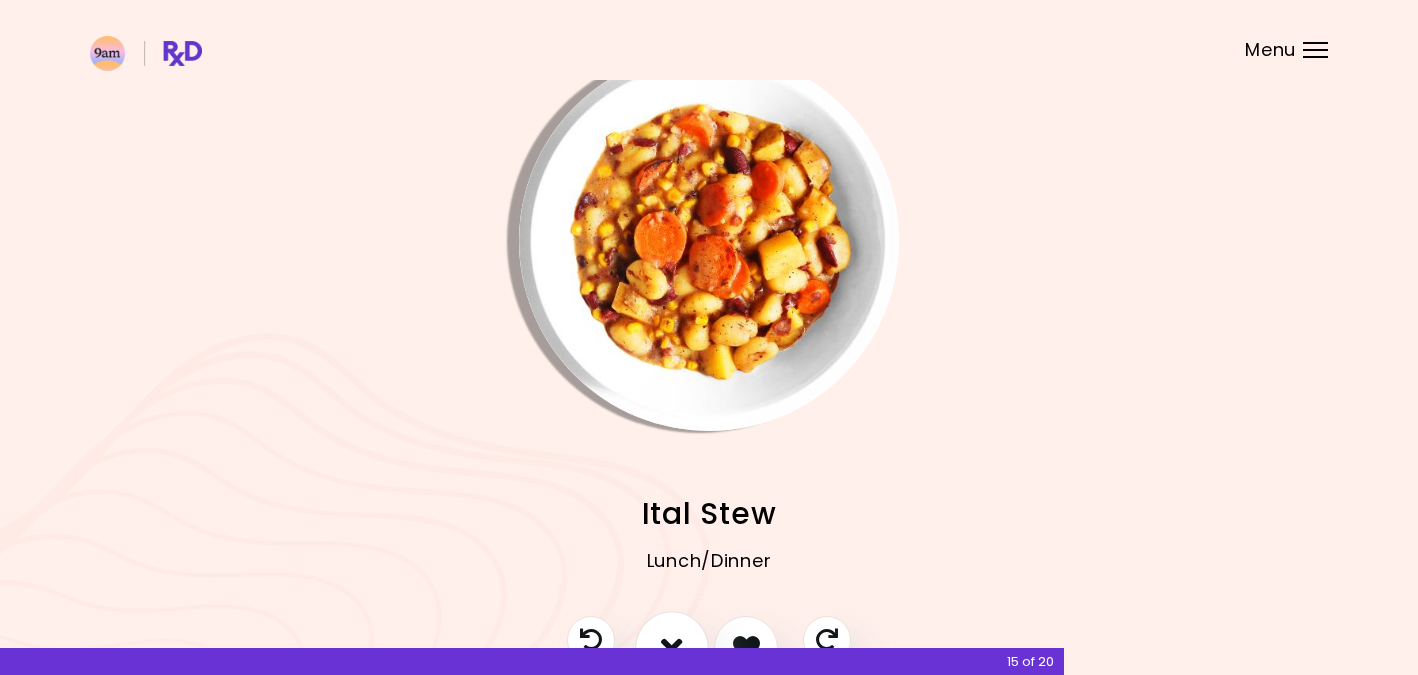 click at bounding box center [672, 648] 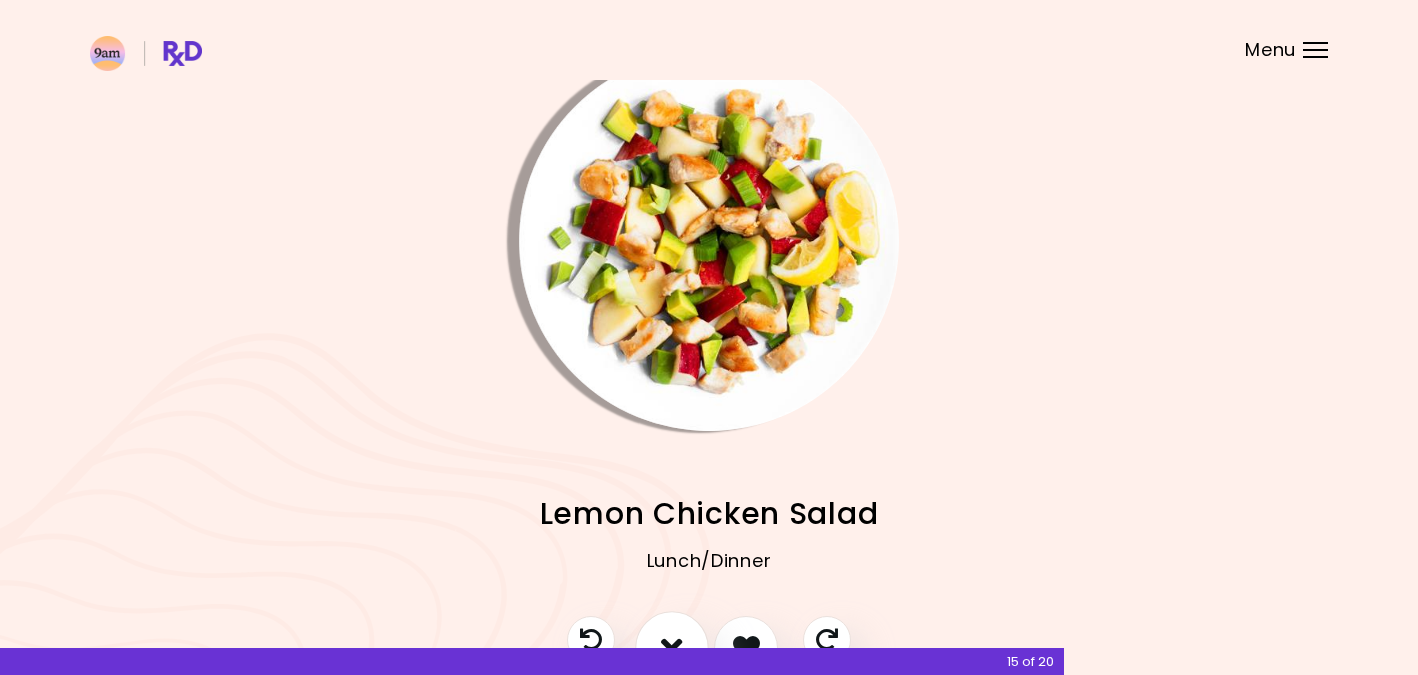 click at bounding box center [672, 648] 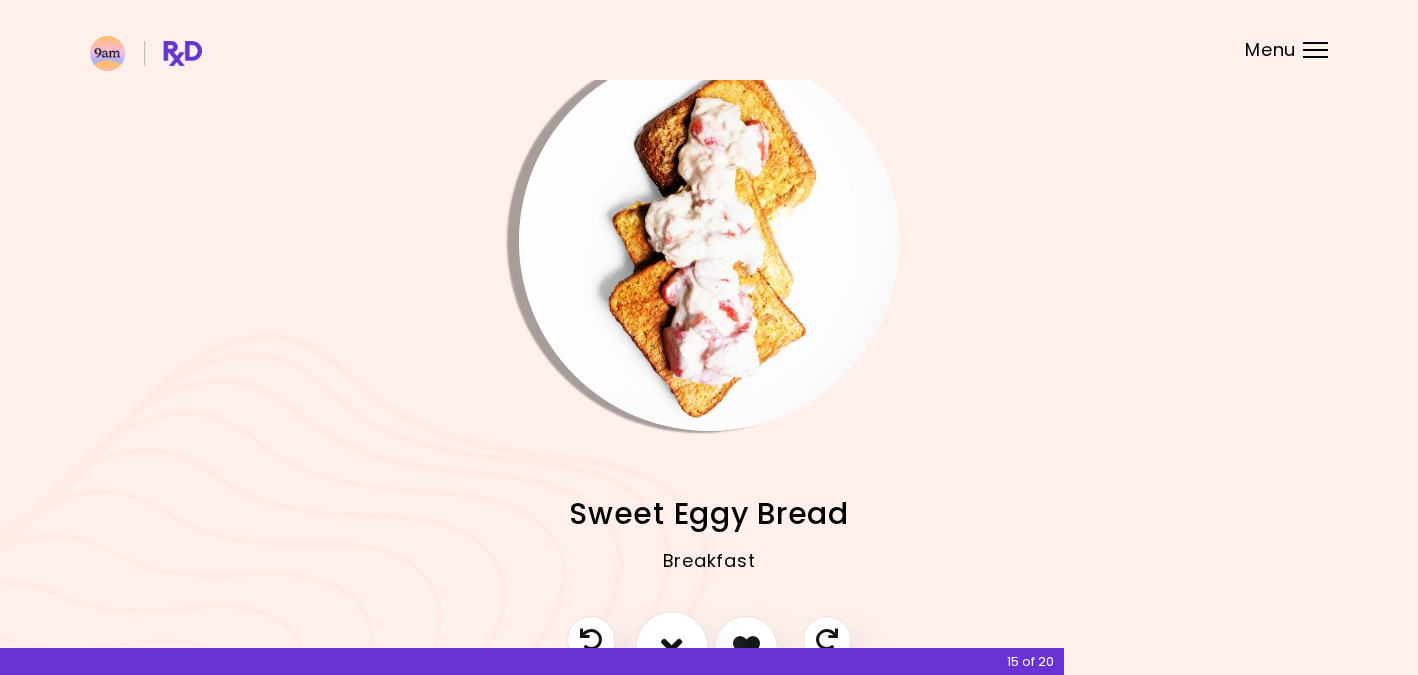 click at bounding box center [672, 648] 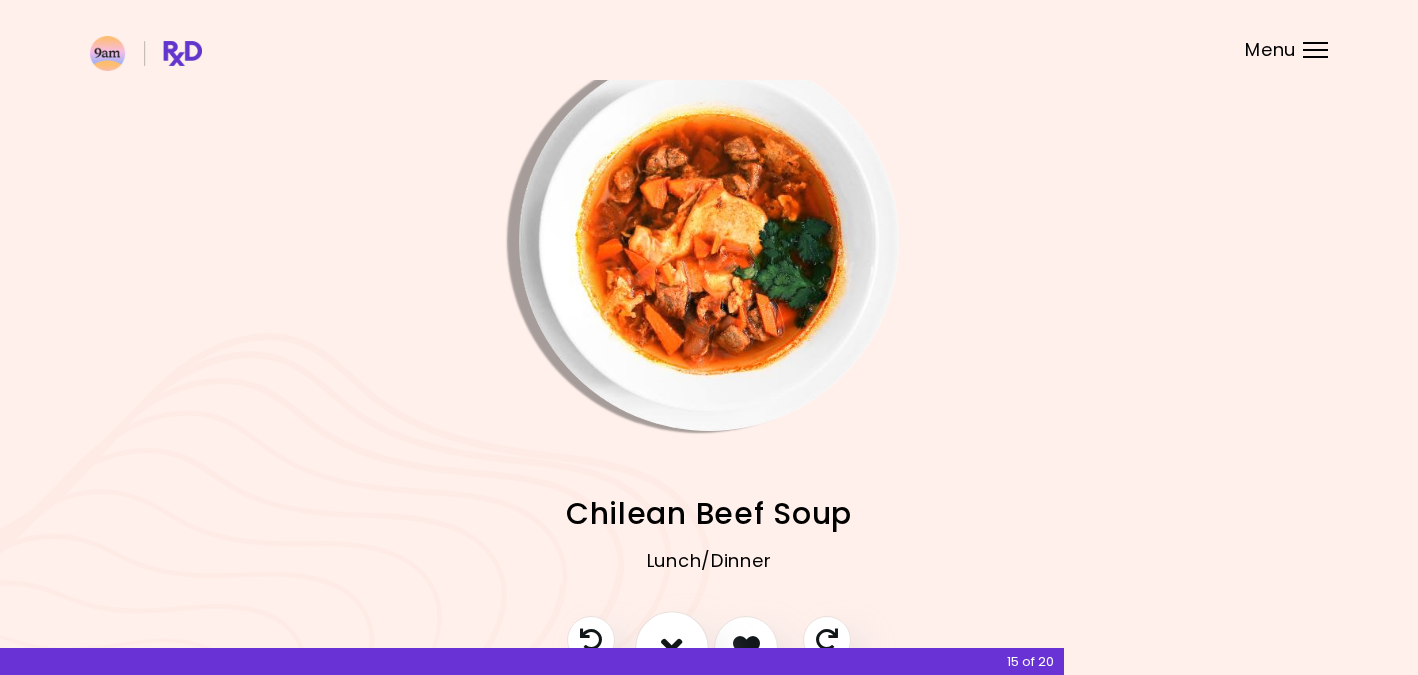 click at bounding box center [672, 648] 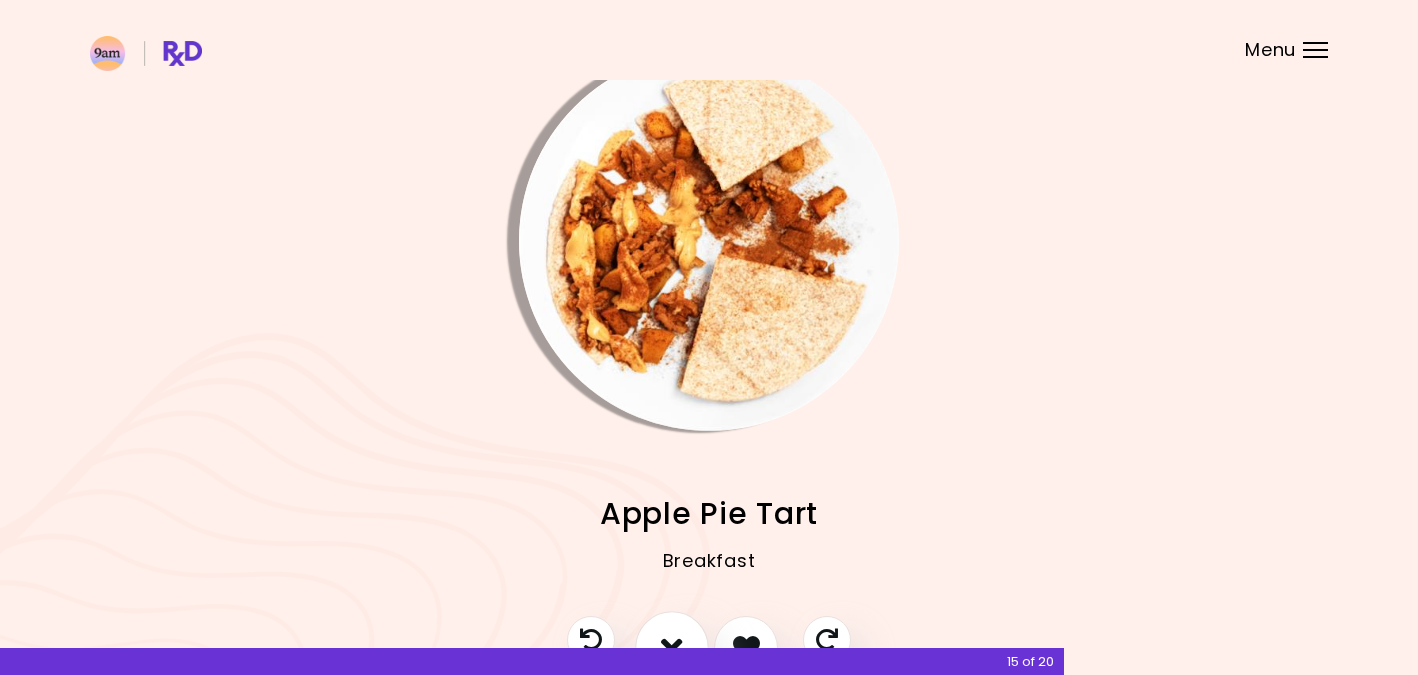 click at bounding box center (672, 648) 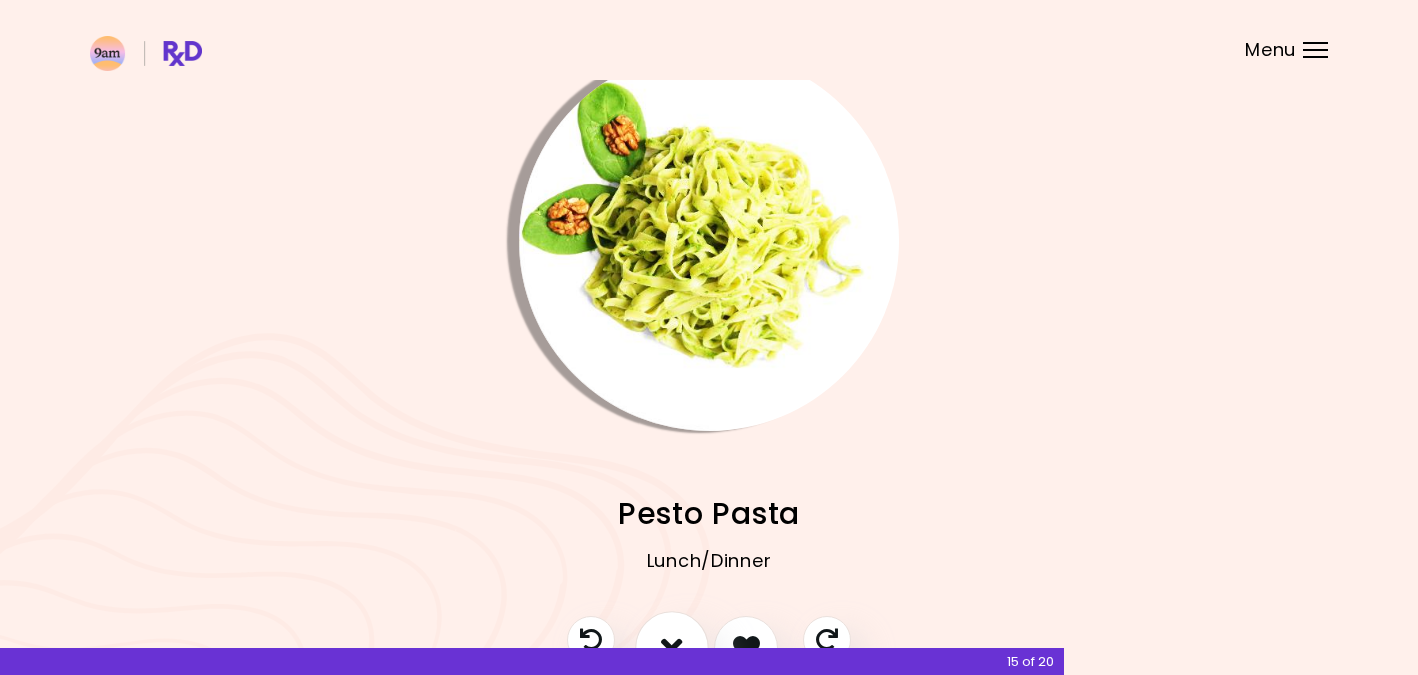 click at bounding box center (672, 648) 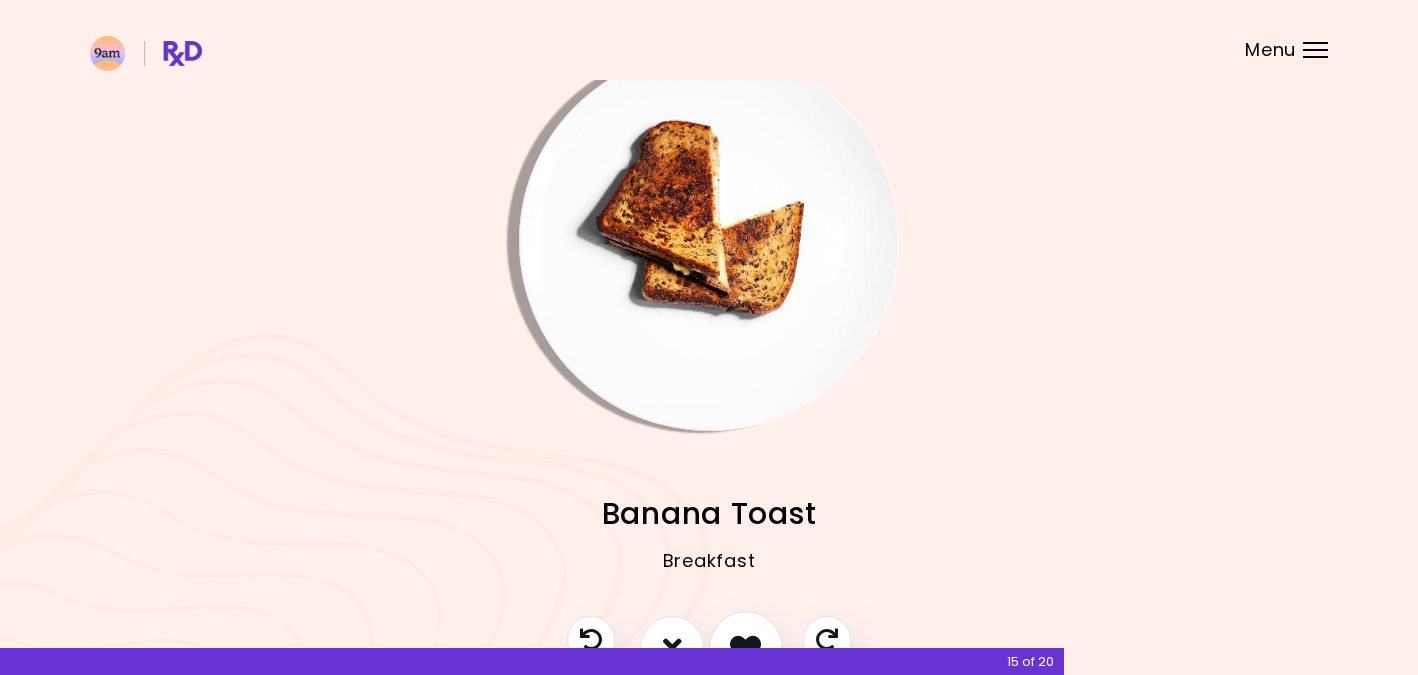 click at bounding box center [746, 648] 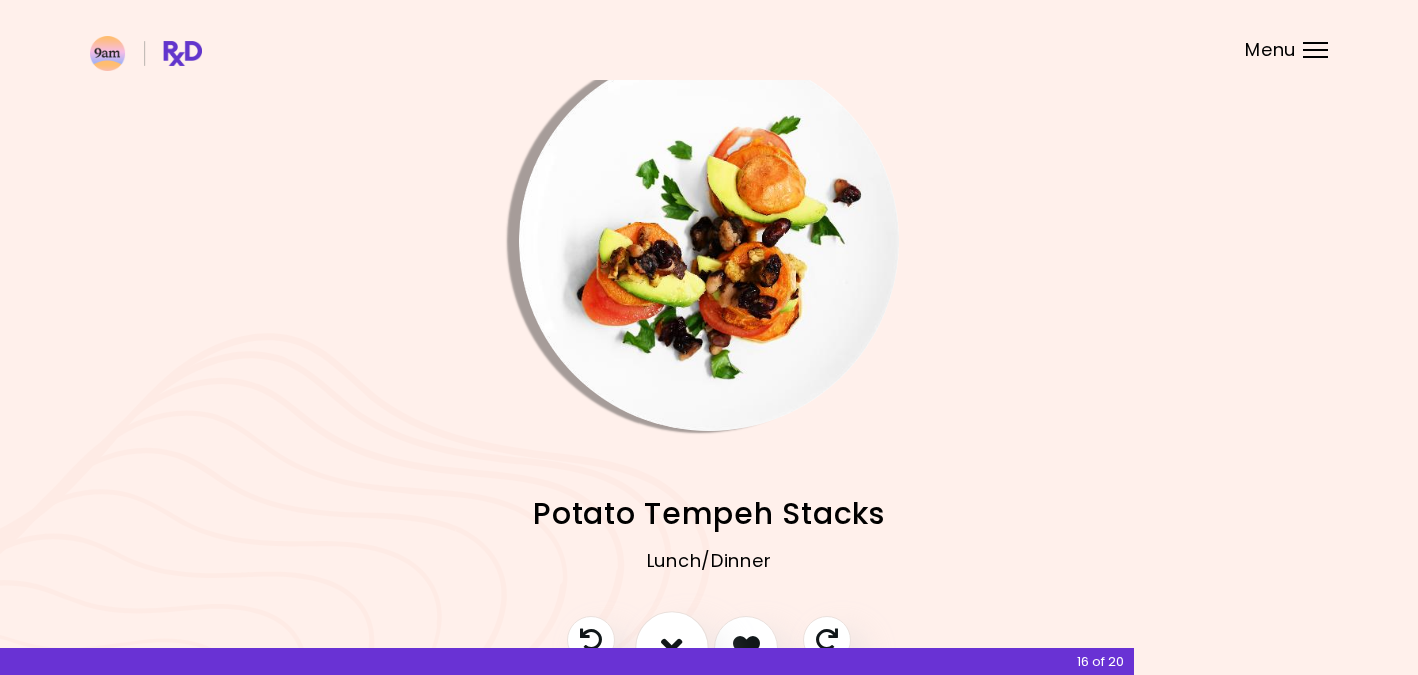 click at bounding box center (672, 648) 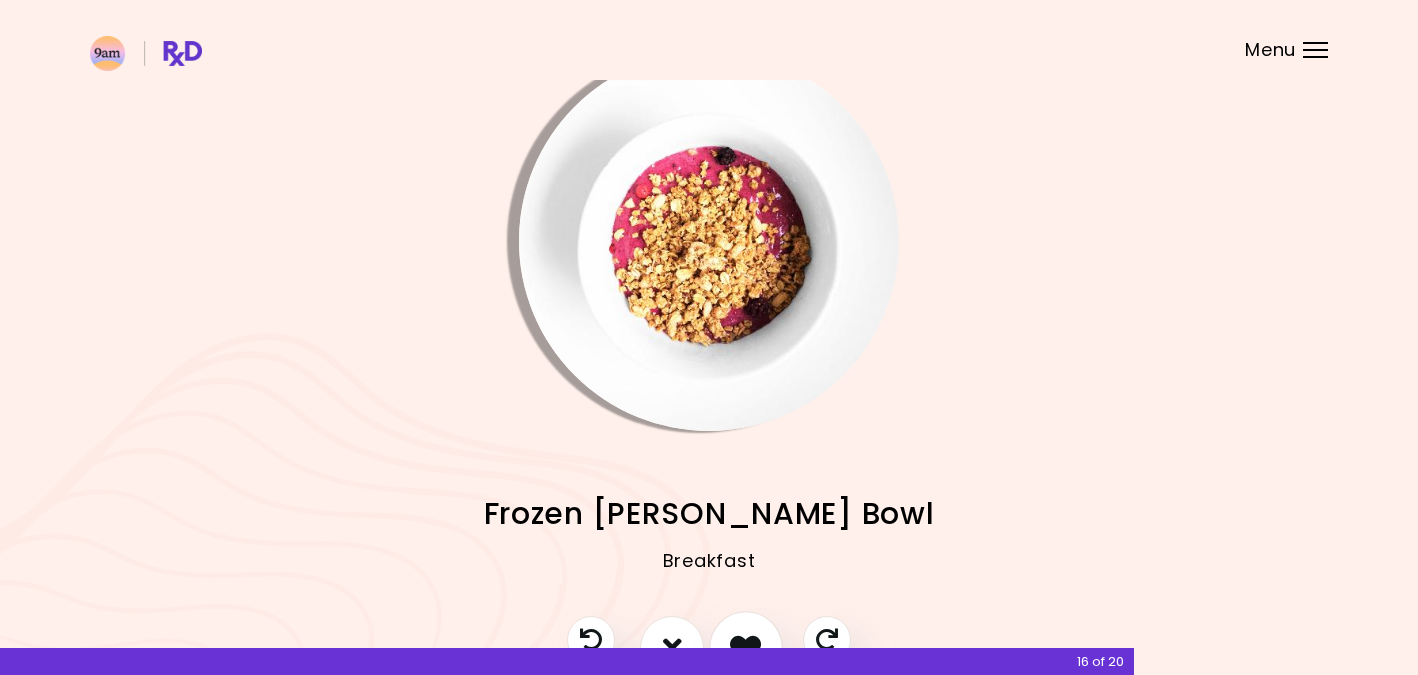 click at bounding box center [746, 648] 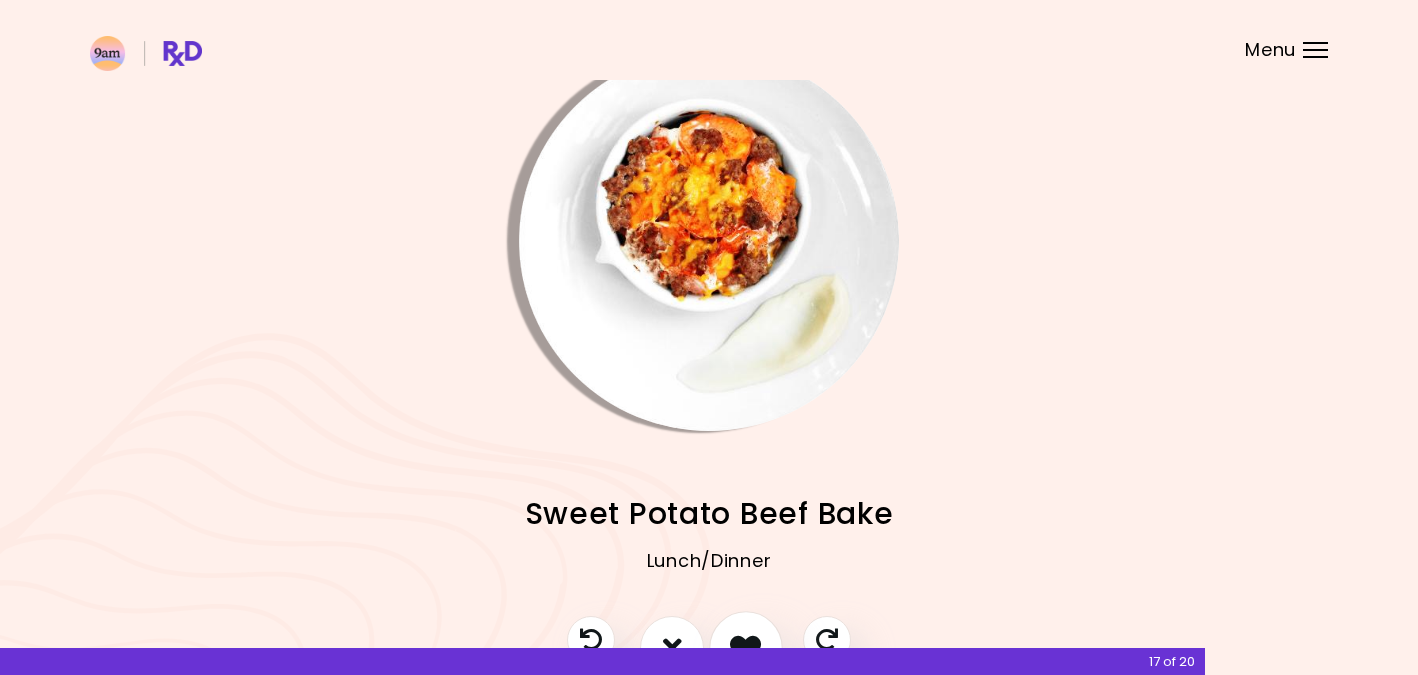 click at bounding box center (746, 648) 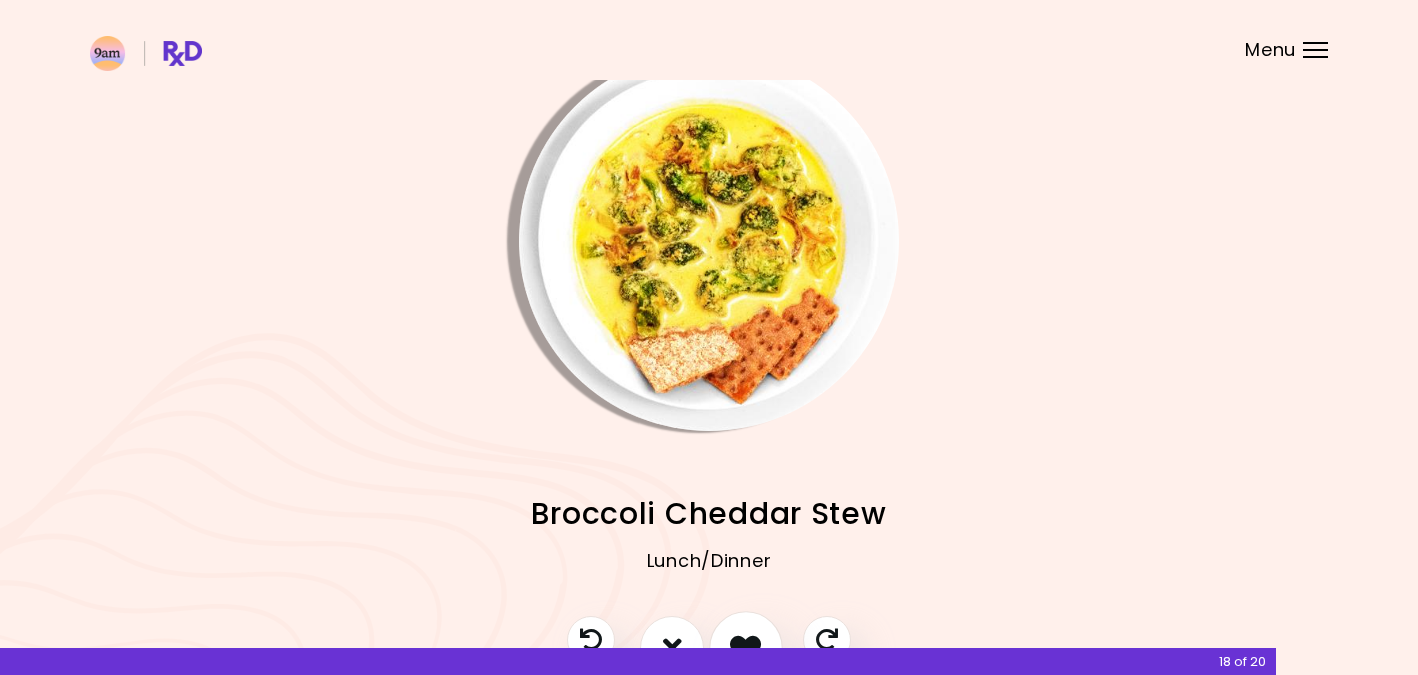 click at bounding box center (746, 648) 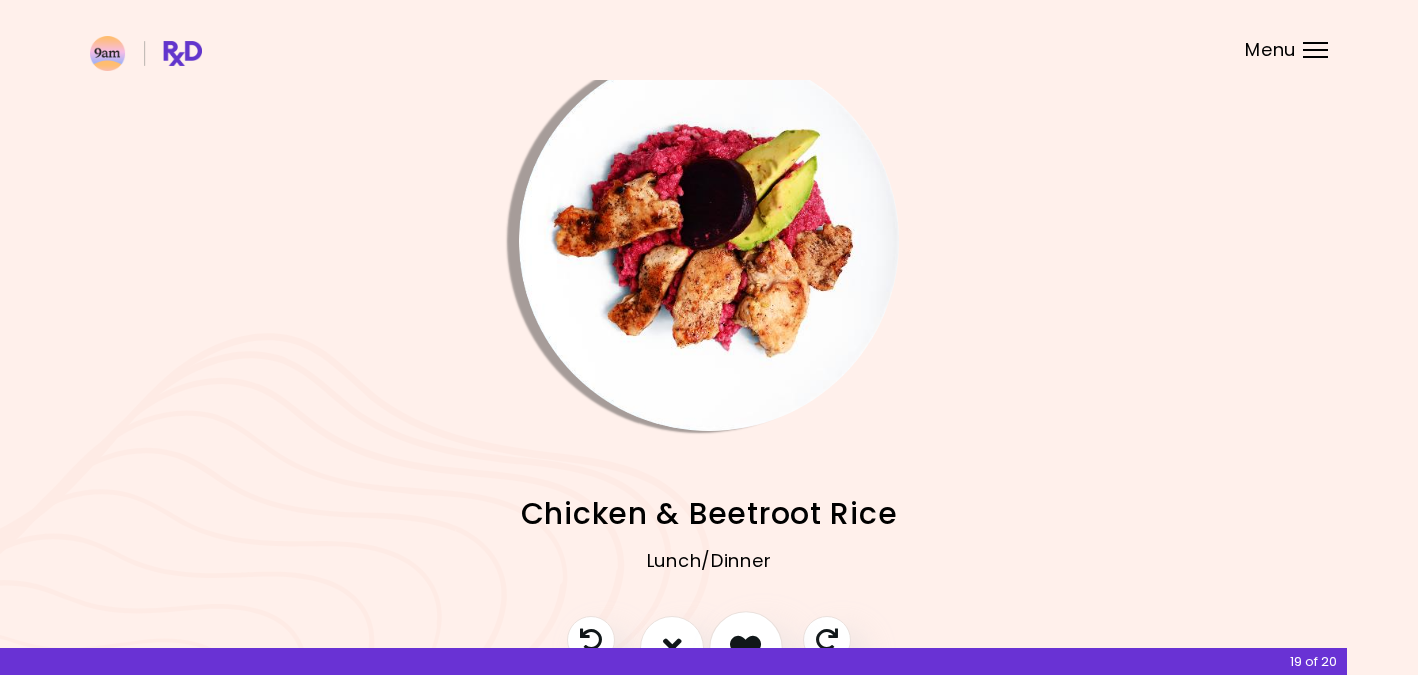 click at bounding box center (746, 648) 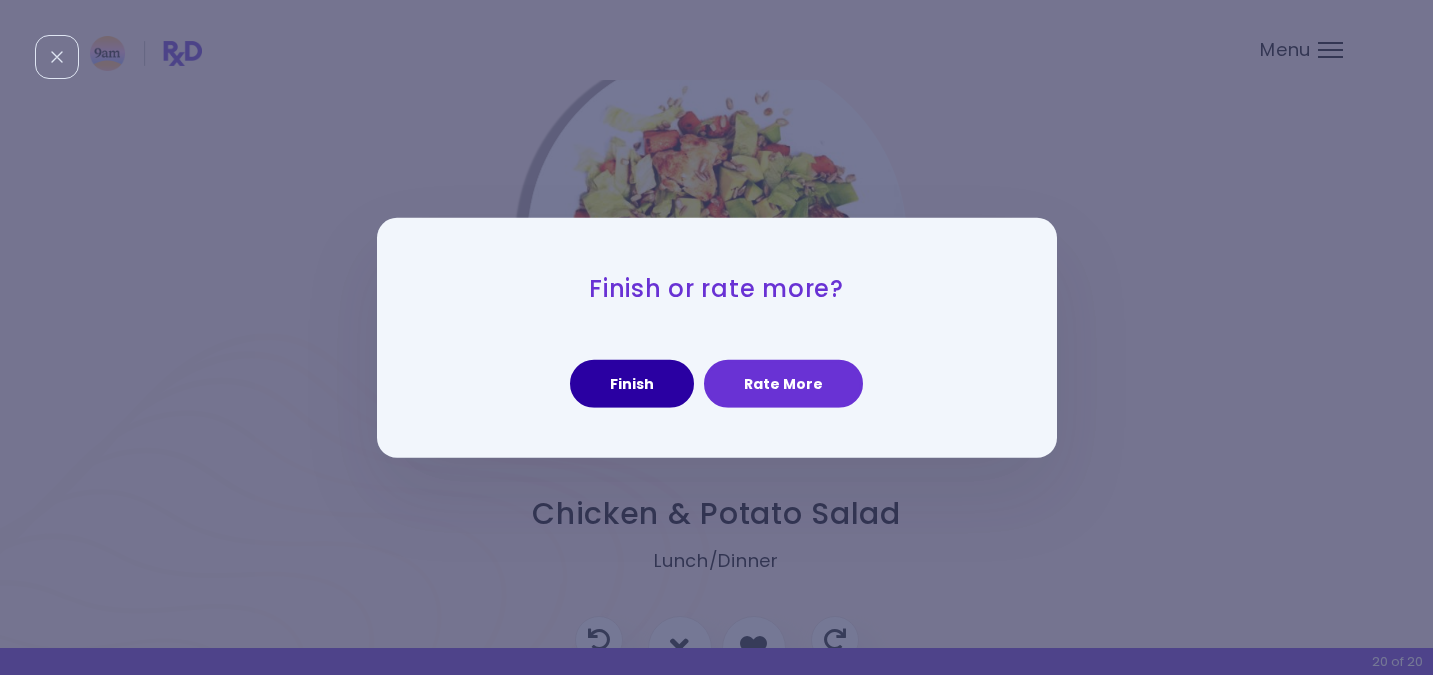 click on "Finish" at bounding box center (632, 384) 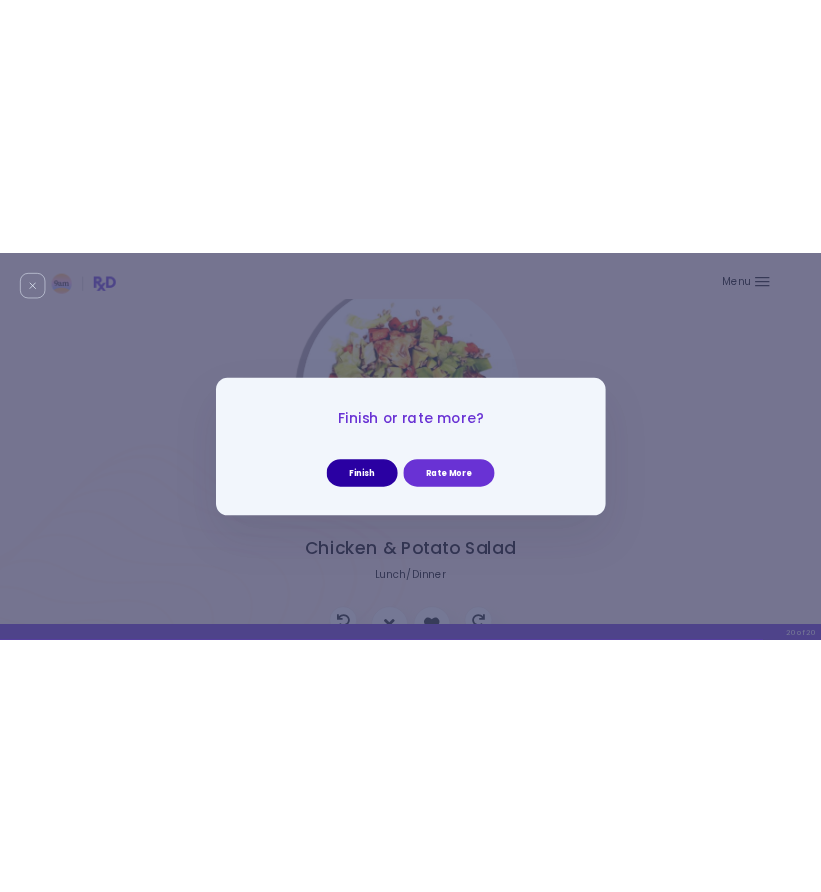 scroll, scrollTop: 0, scrollLeft: 0, axis: both 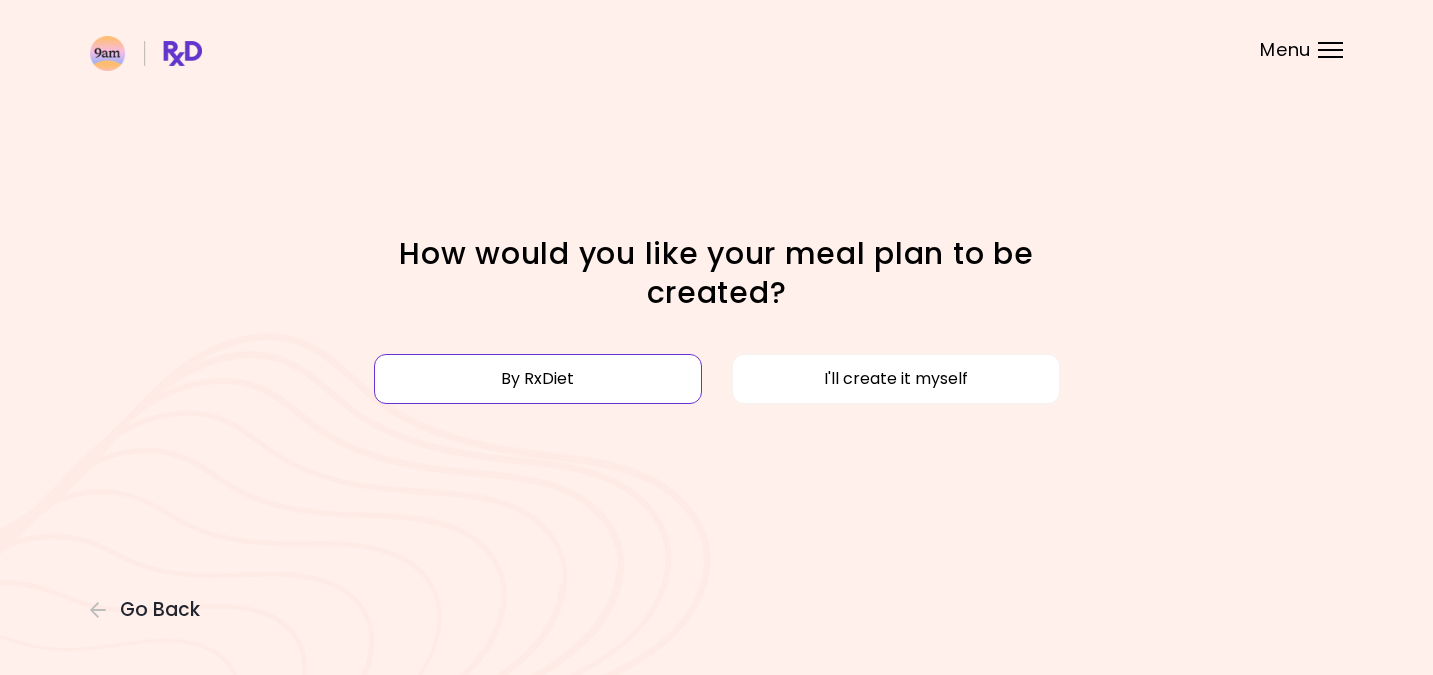click on "By RxDiet" at bounding box center [538, 379] 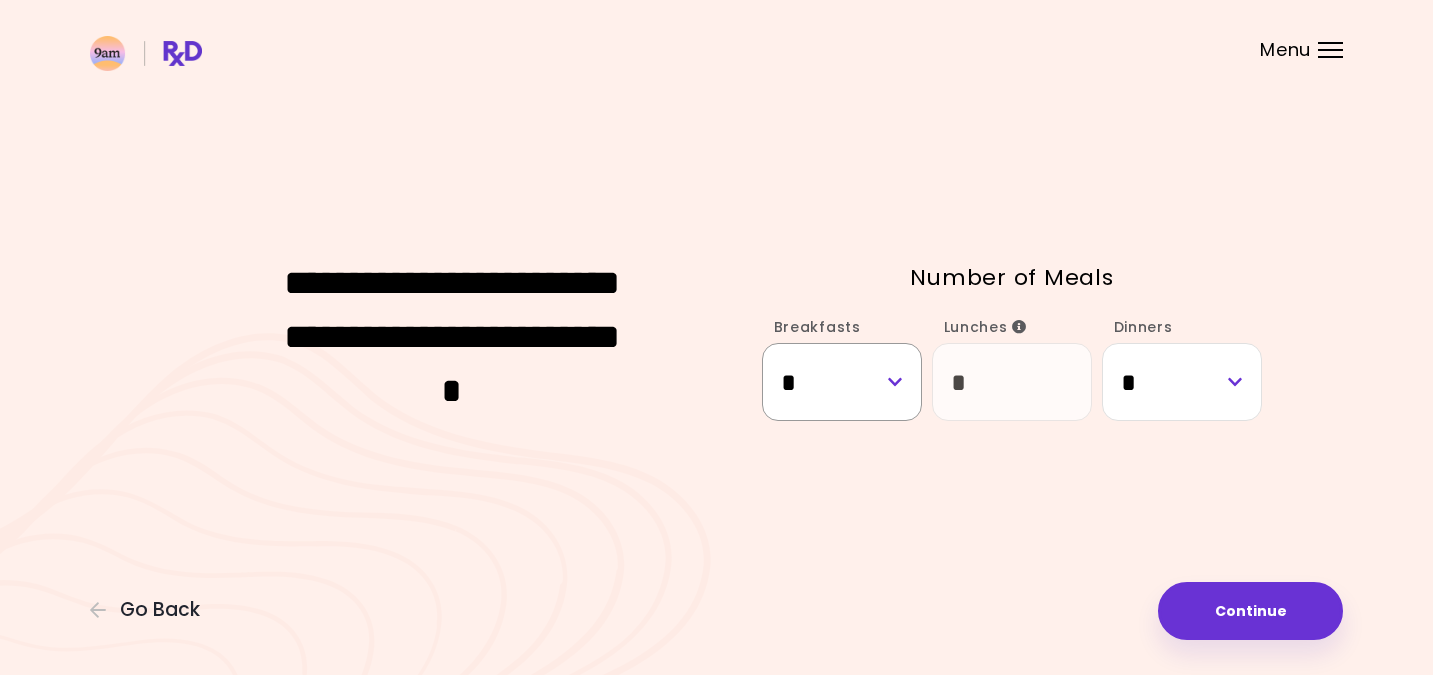 select on "*" 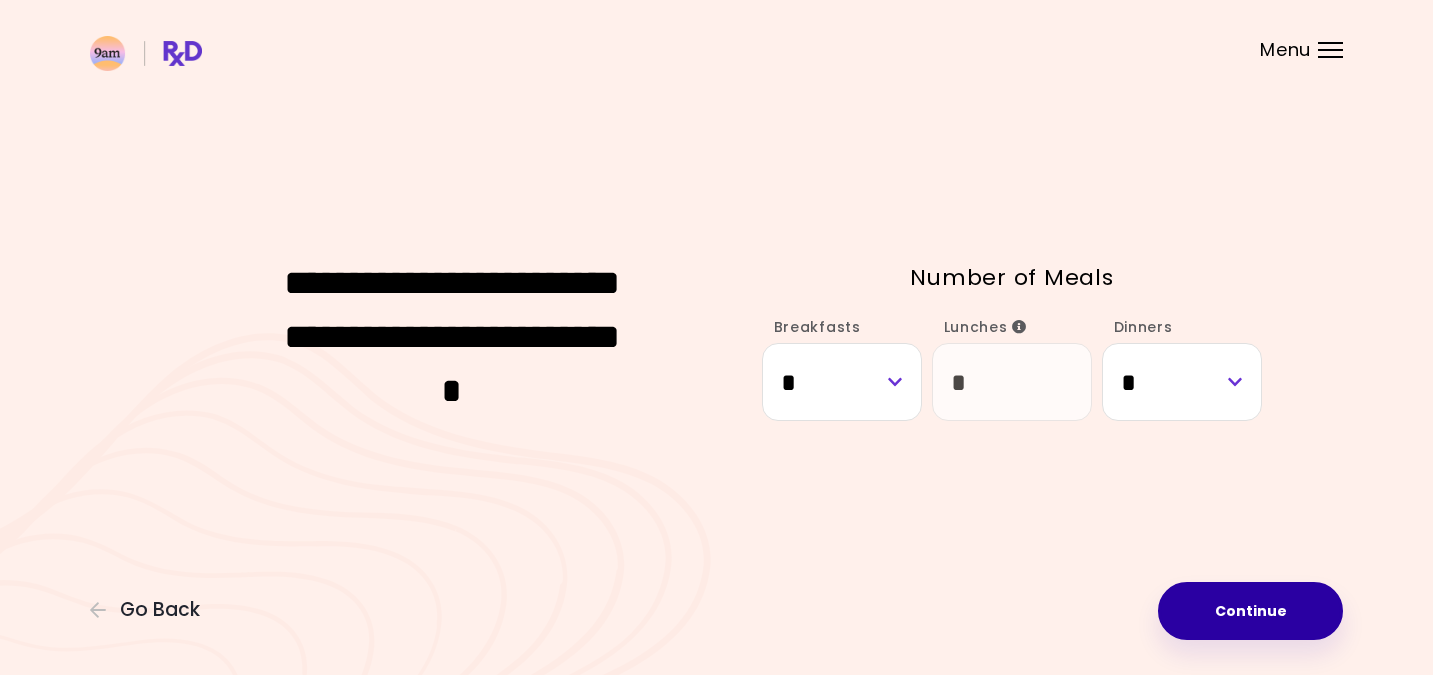 click on "Continue" at bounding box center (1250, 611) 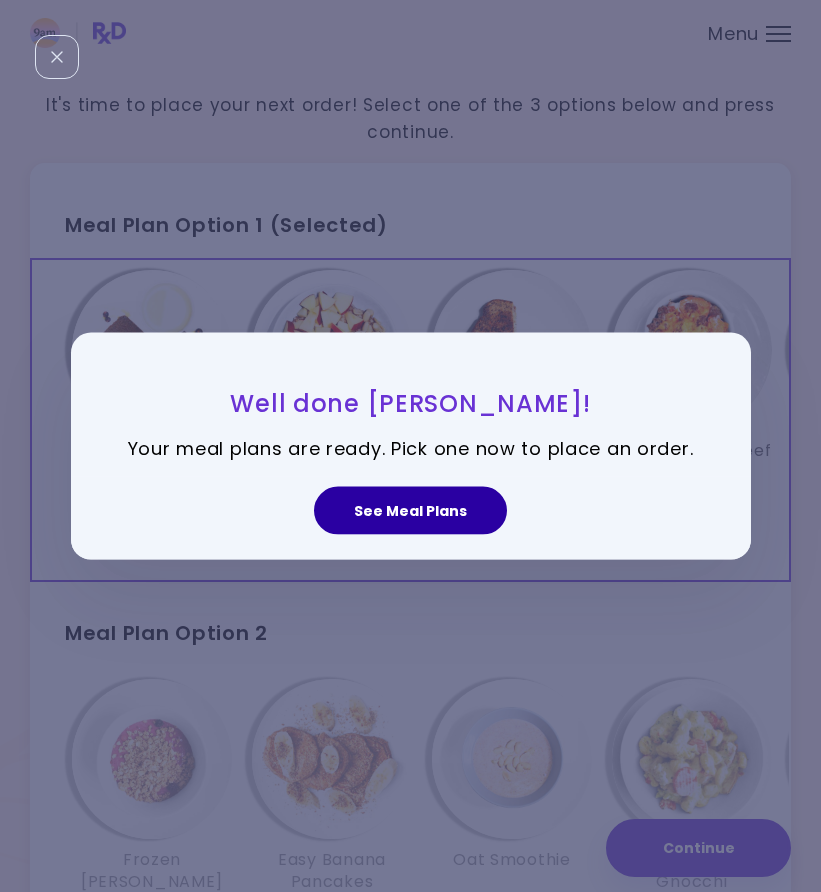 click on "See Meal Plans" at bounding box center (410, 510) 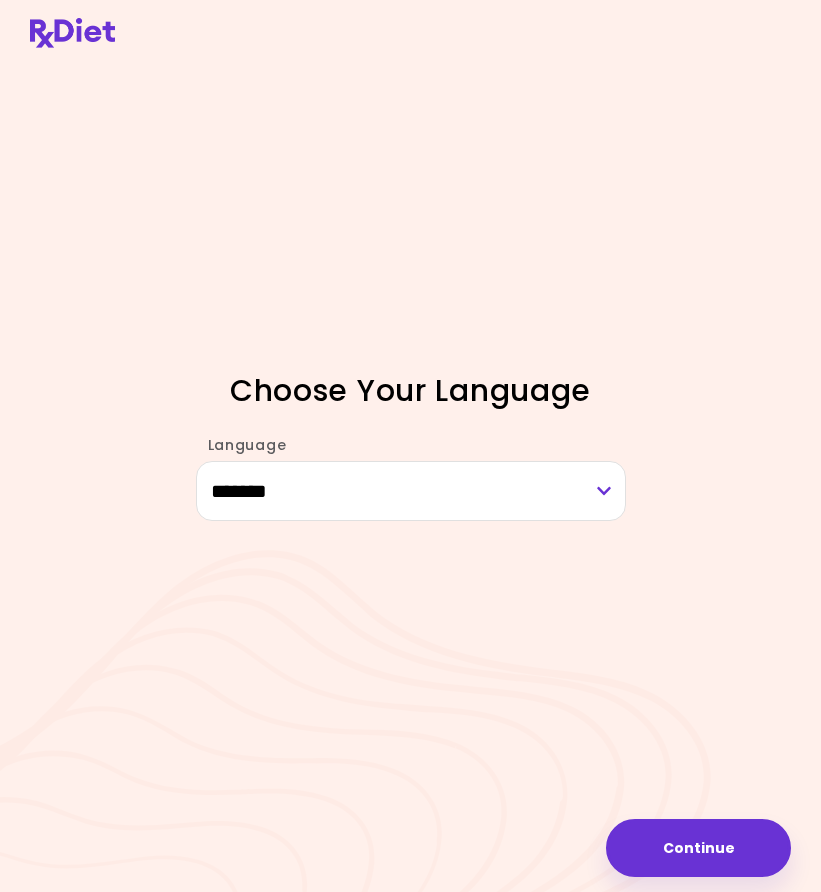 click on "Choose Your Language Language ******* ******* ** ***** Continue" at bounding box center [410, 446] 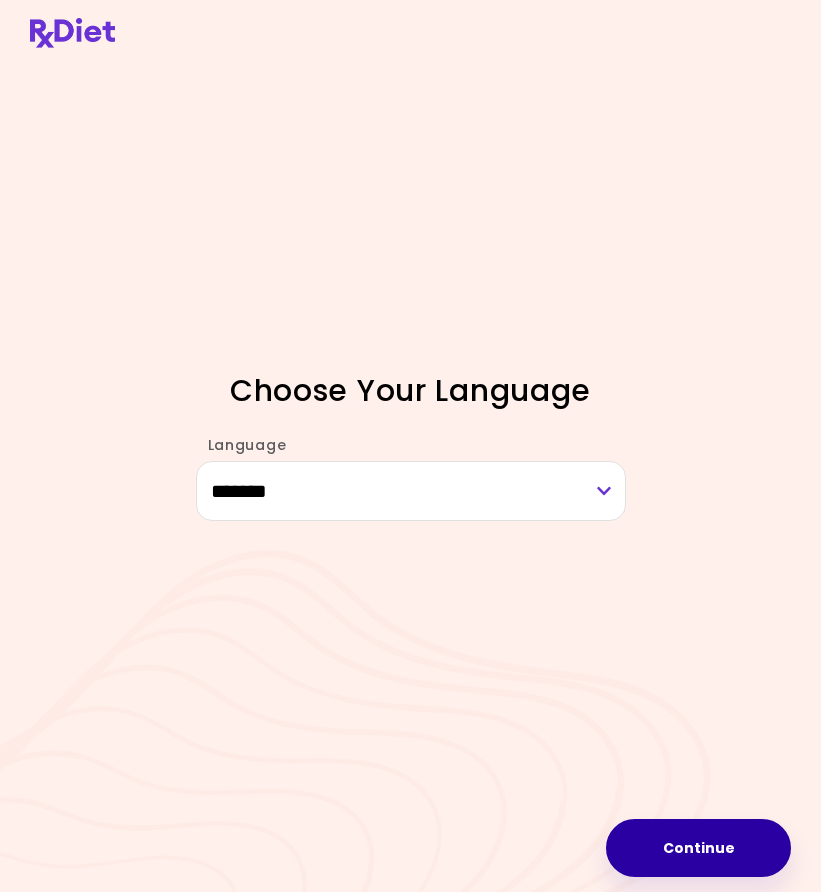 click on "Continue" at bounding box center (698, 848) 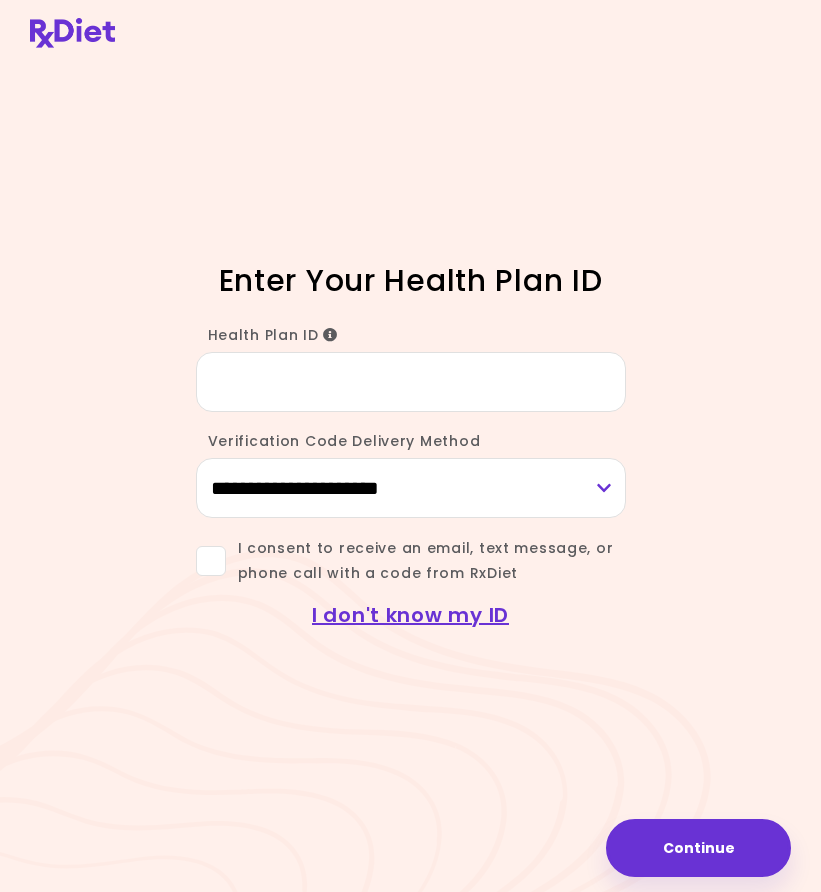 click at bounding box center (330, 335) 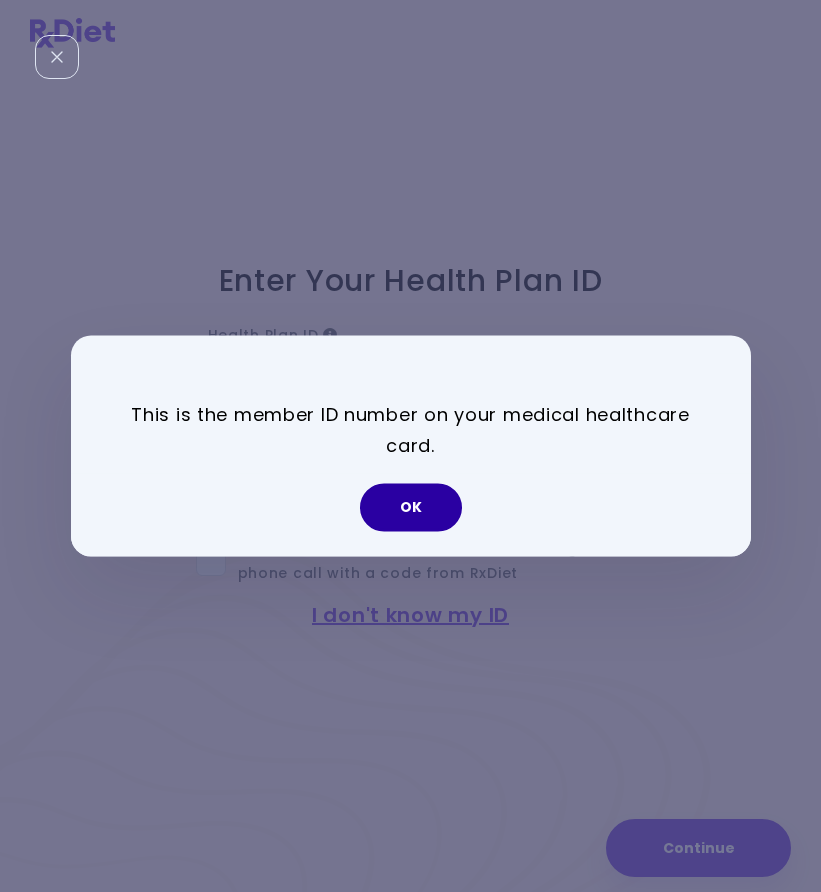 click on "OK" at bounding box center [411, 508] 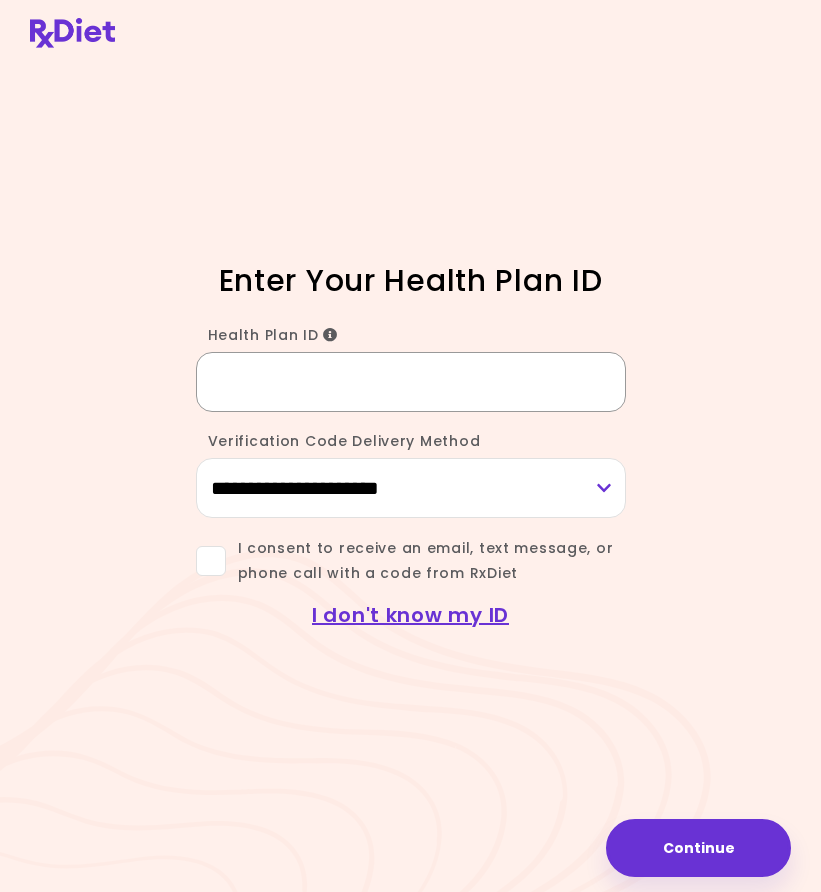 click on "Health Plan ID" at bounding box center [411, 382] 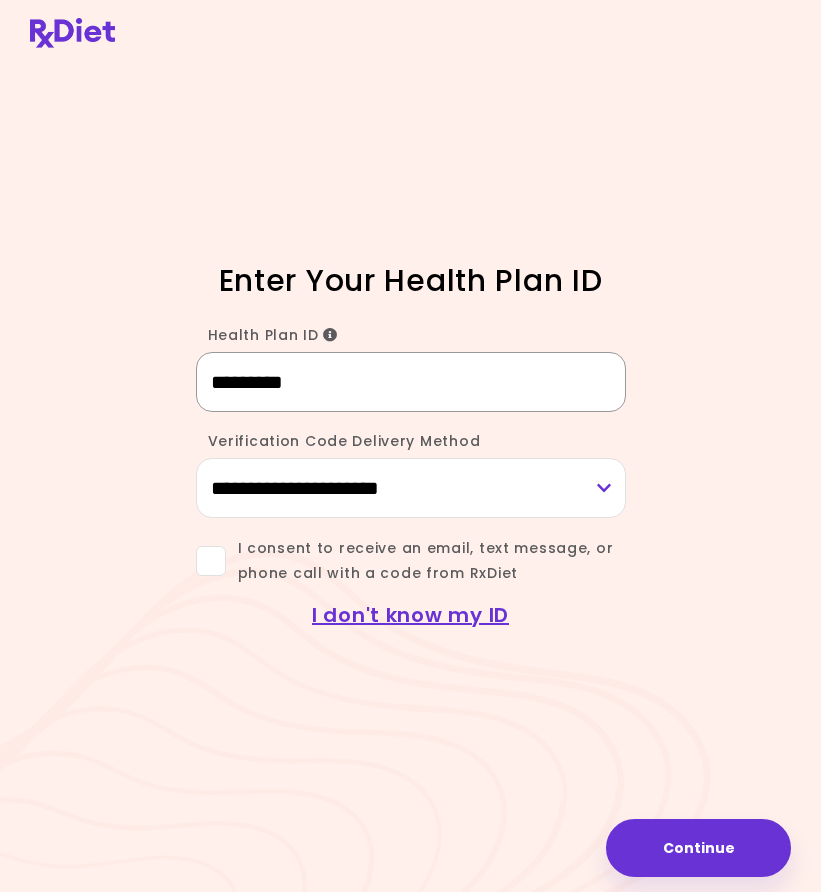 type on "*********" 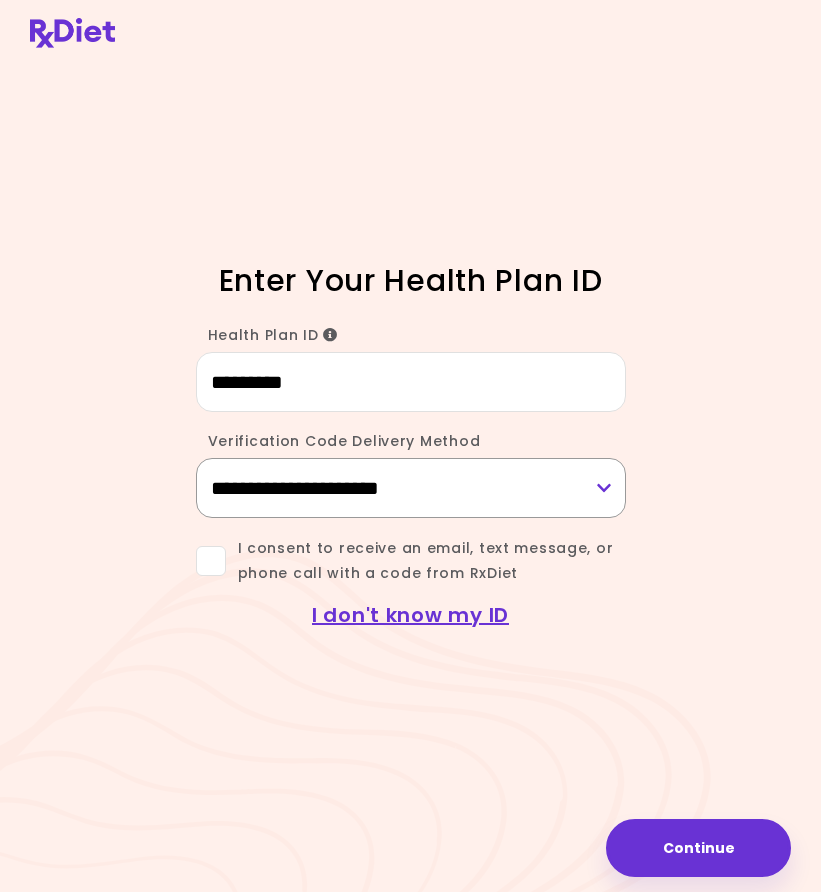 select on "***" 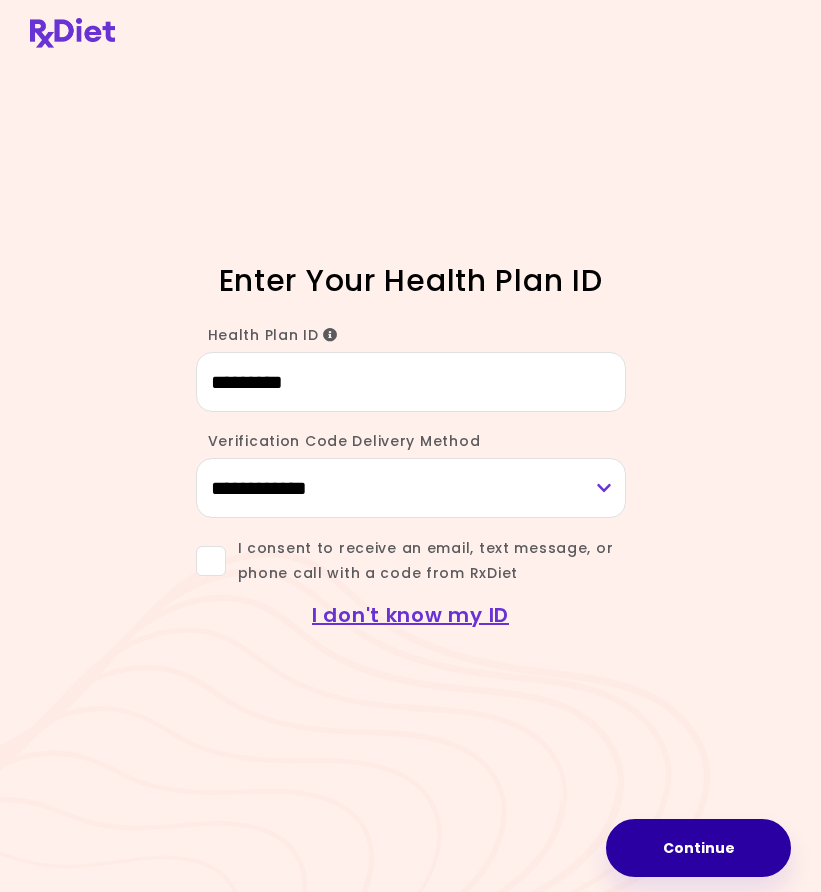click on "Continue" at bounding box center [698, 848] 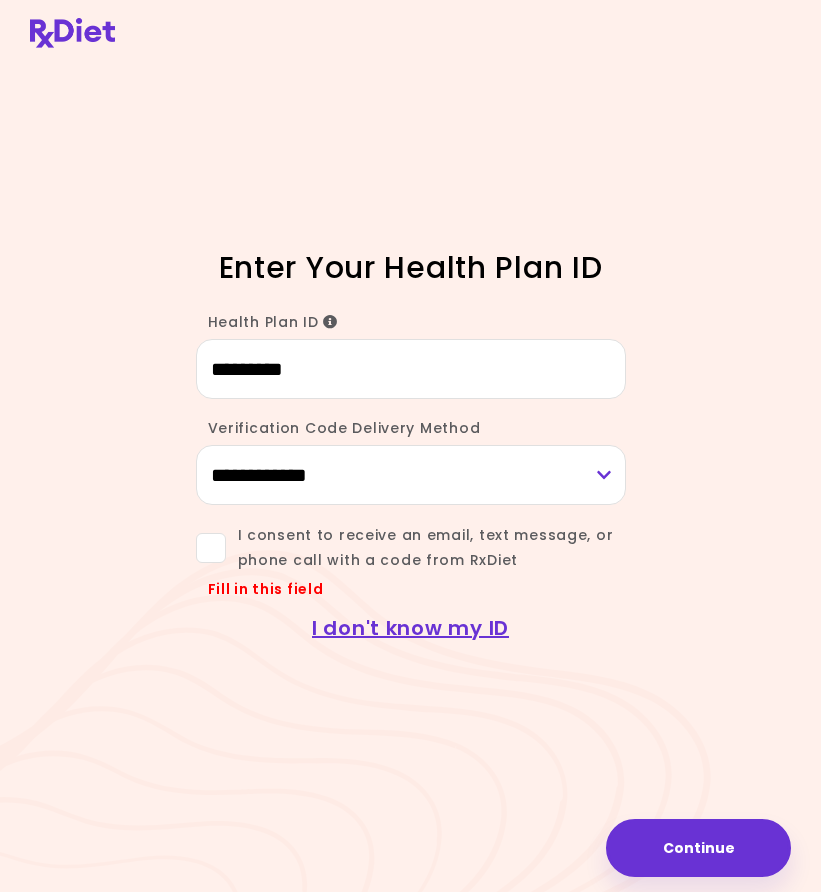 click on "I consent to receive an email, text message, or phone call with a code from RxDiet" at bounding box center (426, 548) 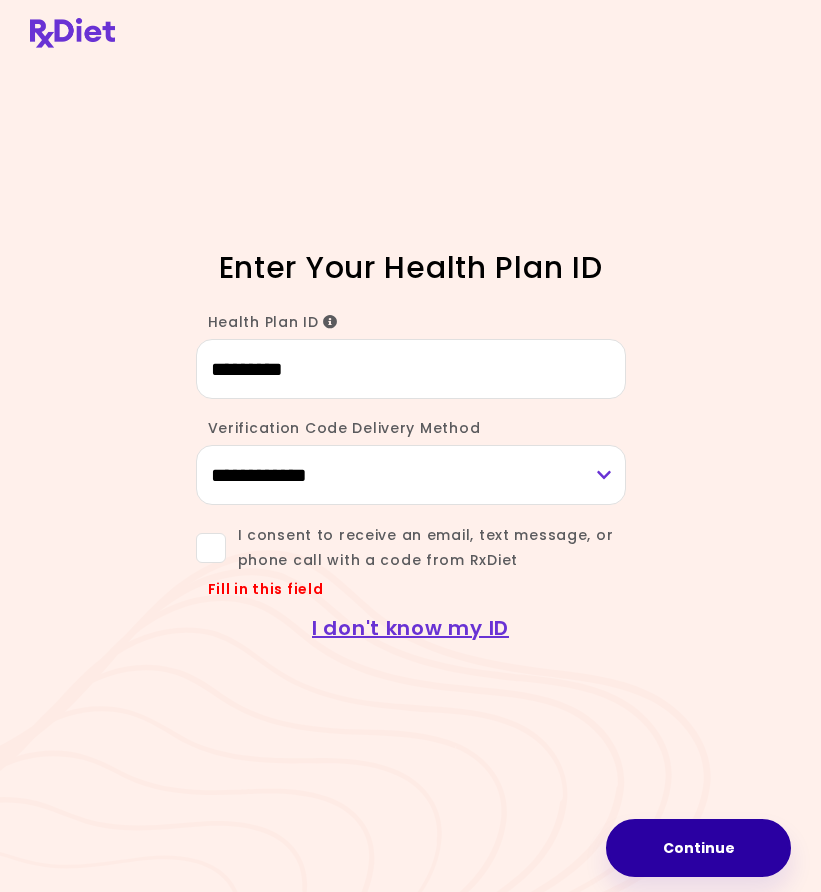 click on "Continue" at bounding box center [698, 848] 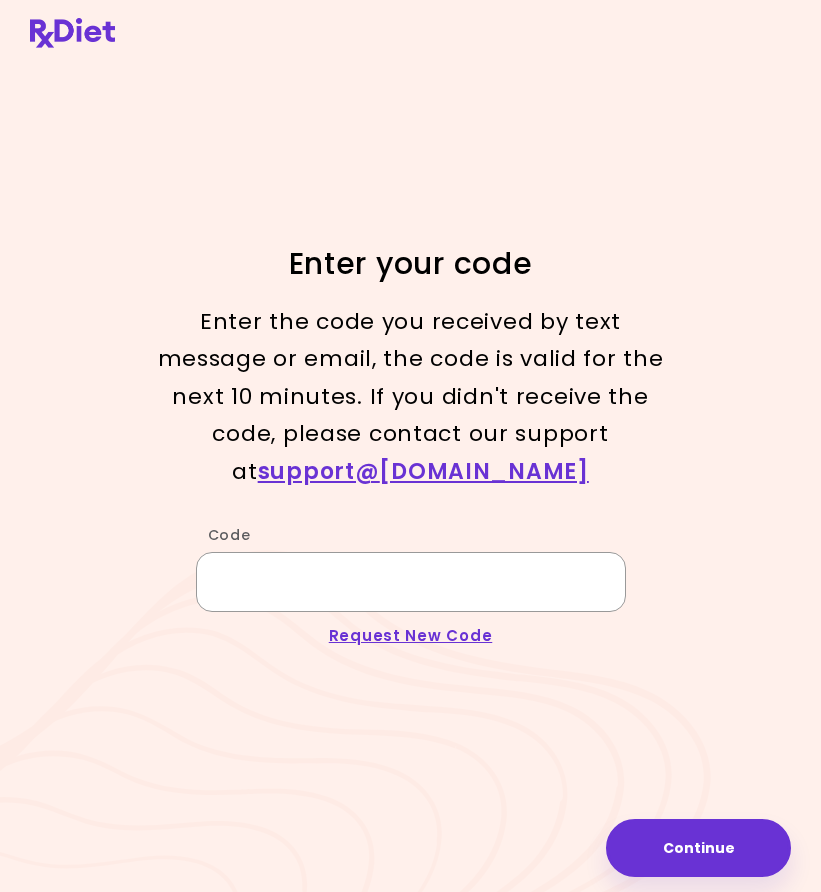 click on "Code" at bounding box center [411, 582] 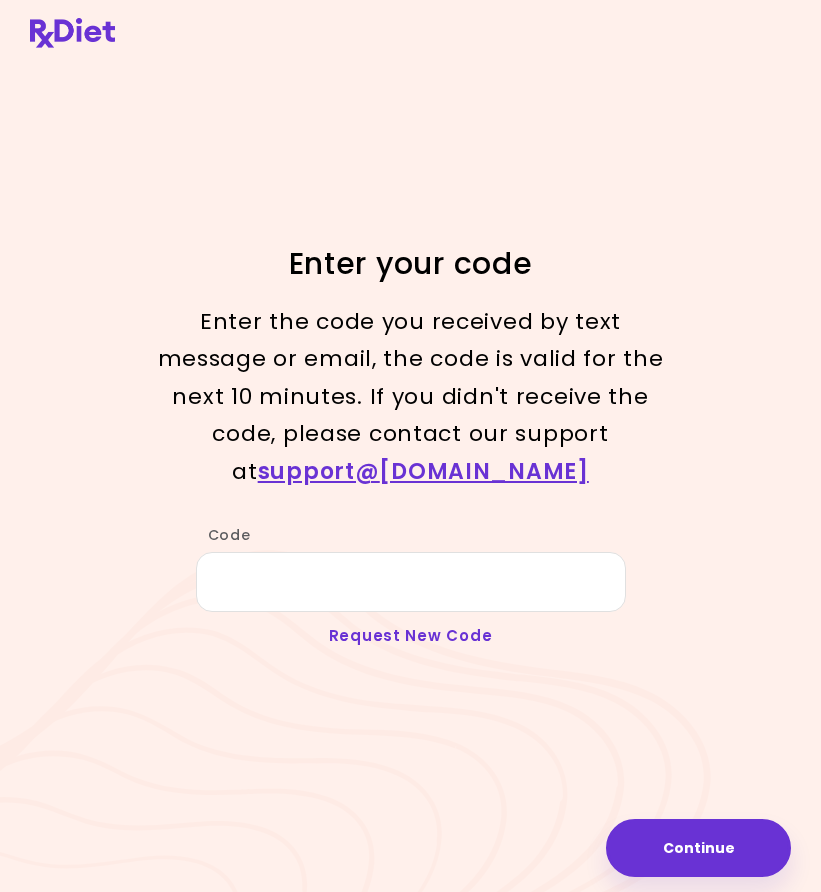 click on "Request New Code" at bounding box center (411, 635) 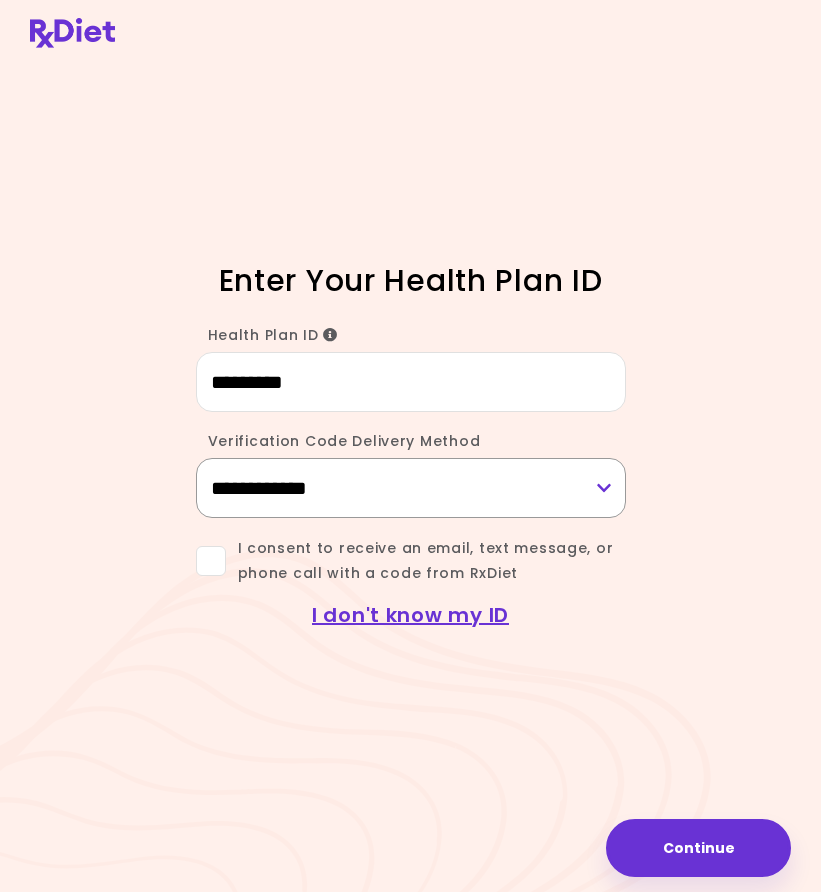 select on "*****" 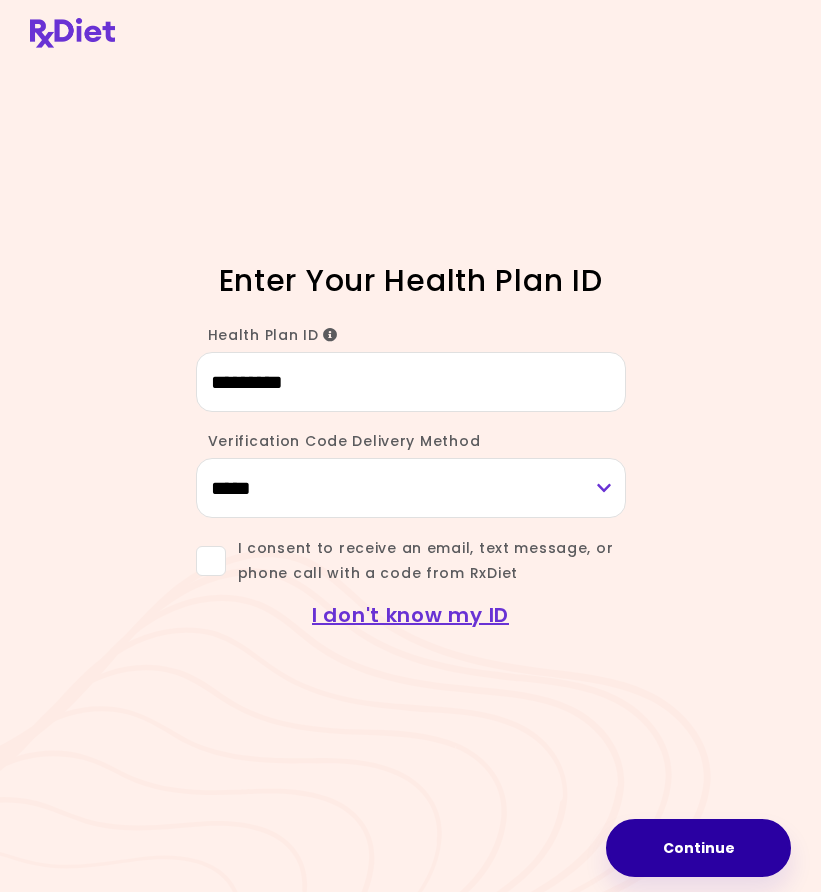 click on "Continue" at bounding box center [698, 848] 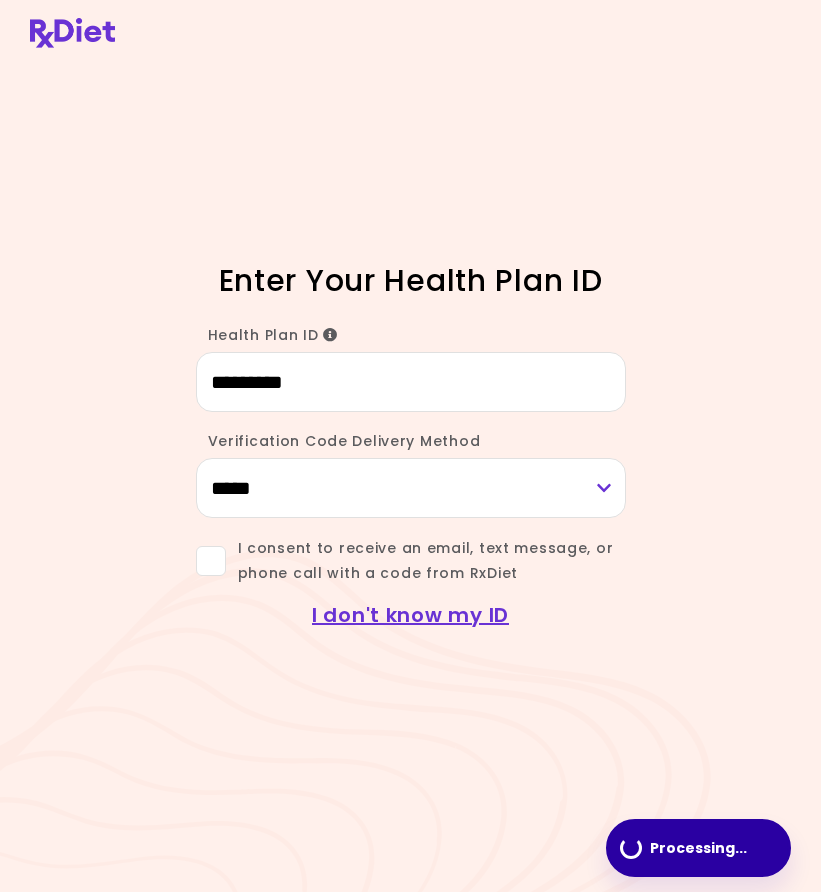type 